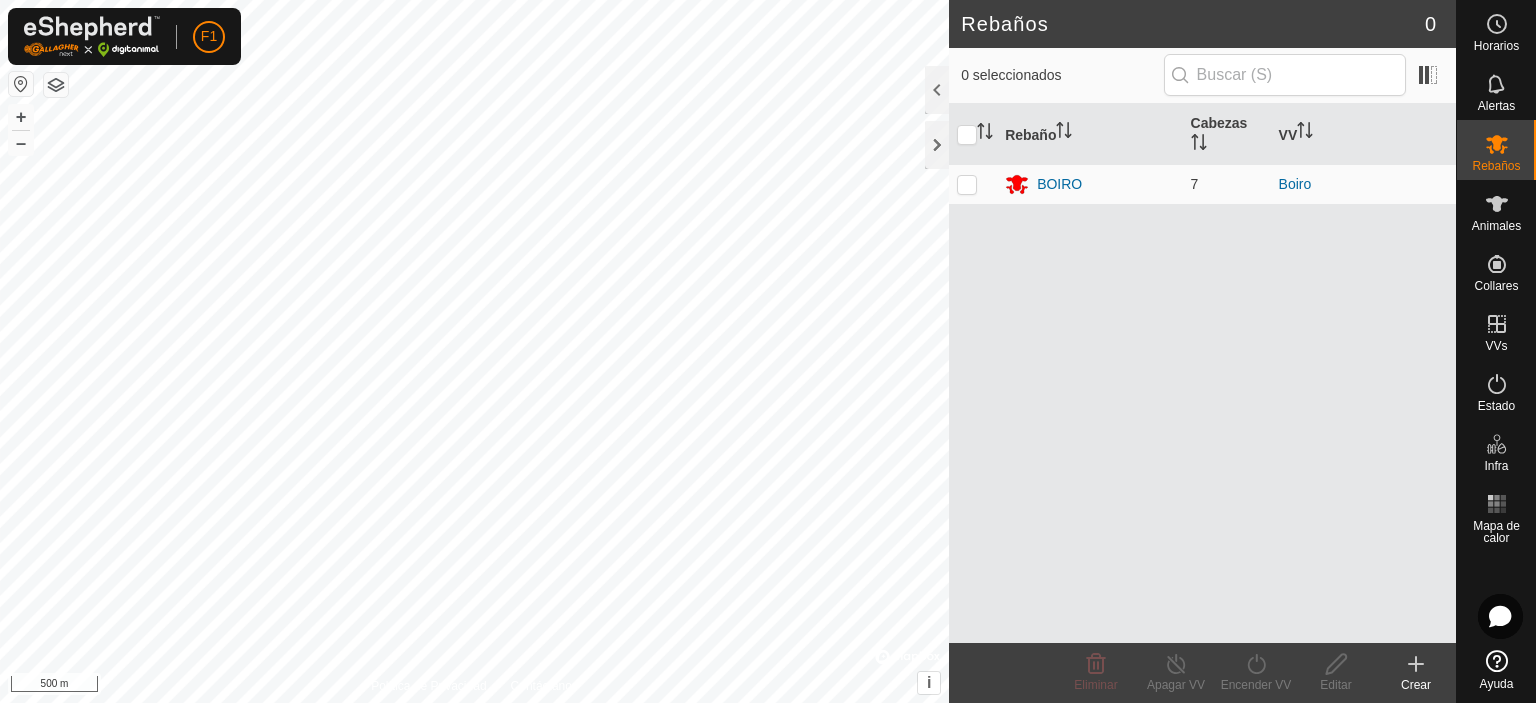 scroll, scrollTop: 0, scrollLeft: 0, axis: both 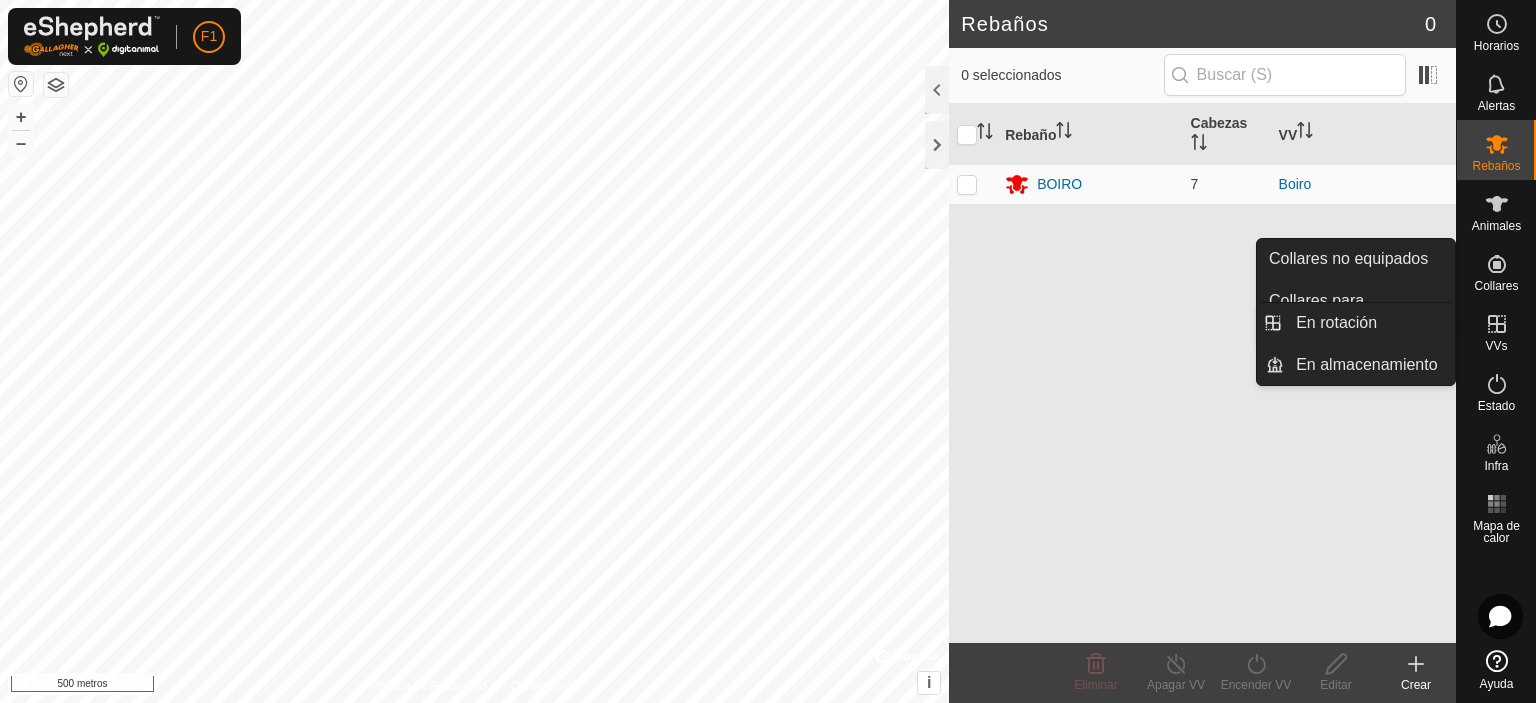 click 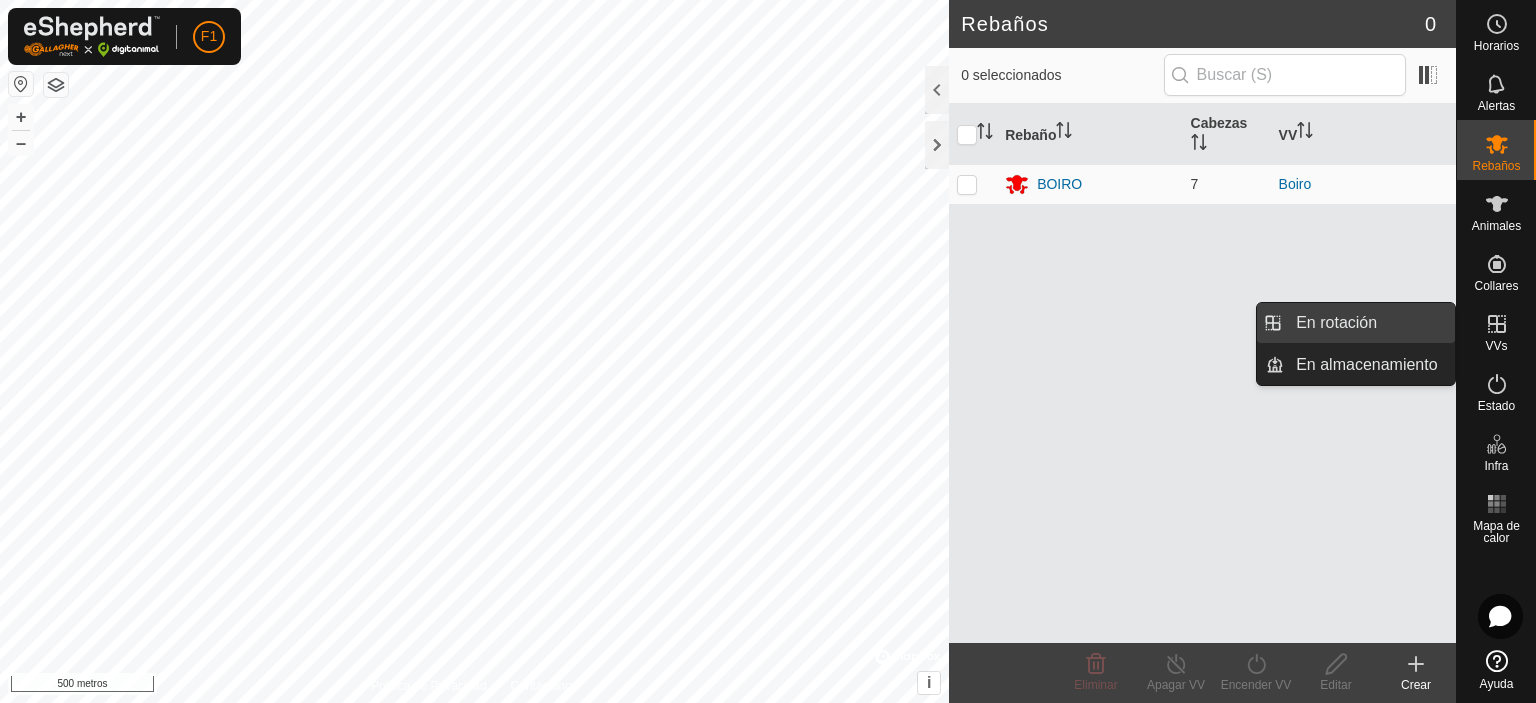 click on "En rotación" at bounding box center (1369, 323) 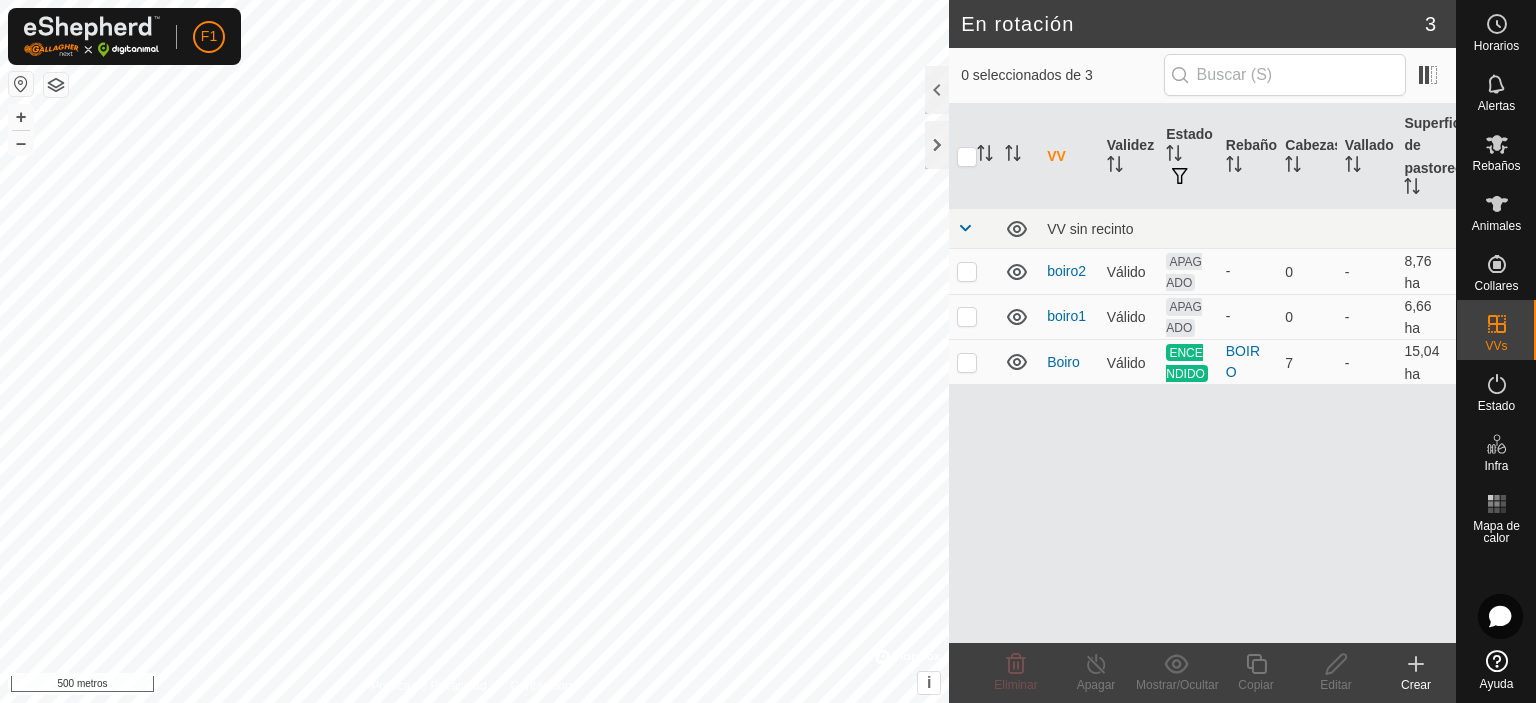 click on "VV Validez Estado Rebaño Cabezas Vallado Superficie de pastoreo VV sin recinto boiro2 Válido APAGADO - 0 - 8,76 ha boiro1 Válido APAGADO - 0 - 6,66 ha Boiro Válido ENCENDIDO BOIRO 7 - 15,04 ha" at bounding box center (1202, 373) 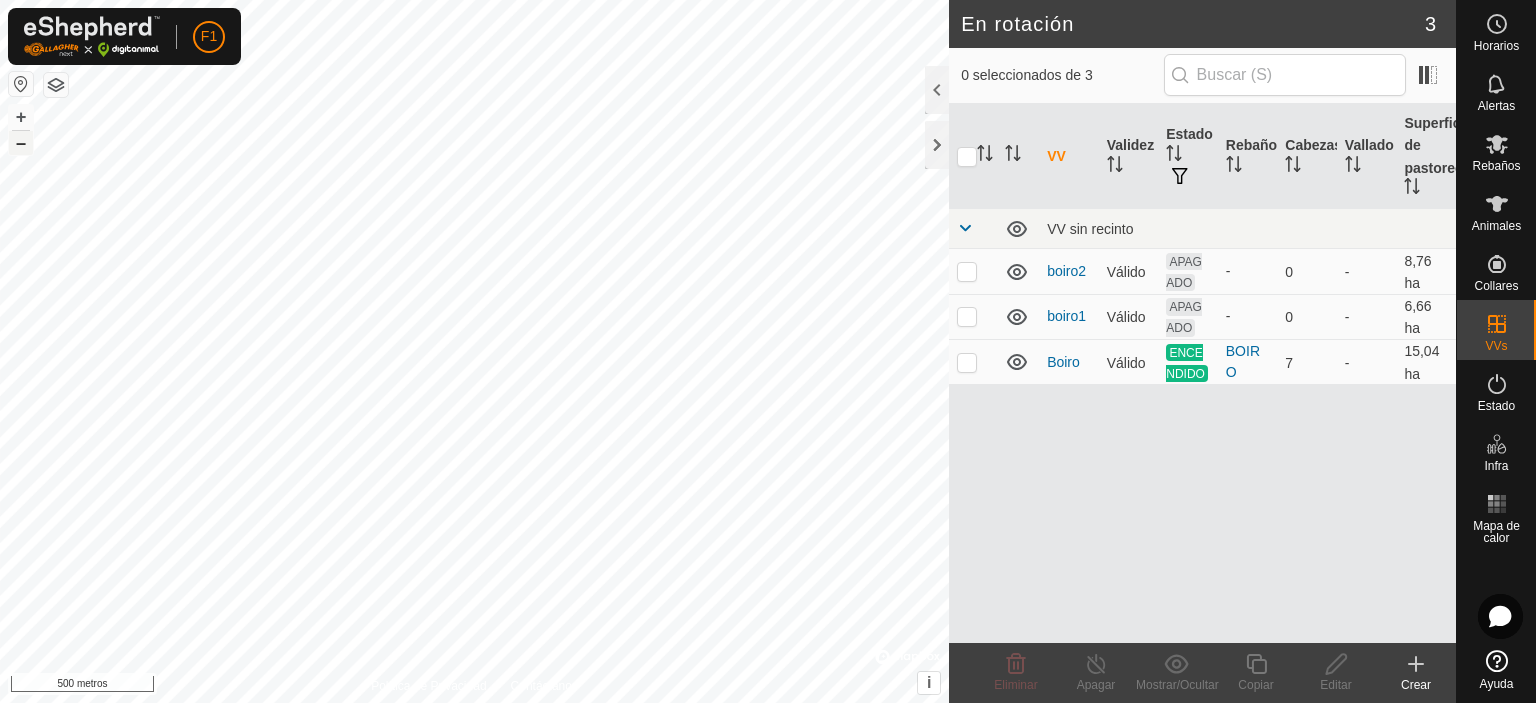 click on "–" at bounding box center (21, 142) 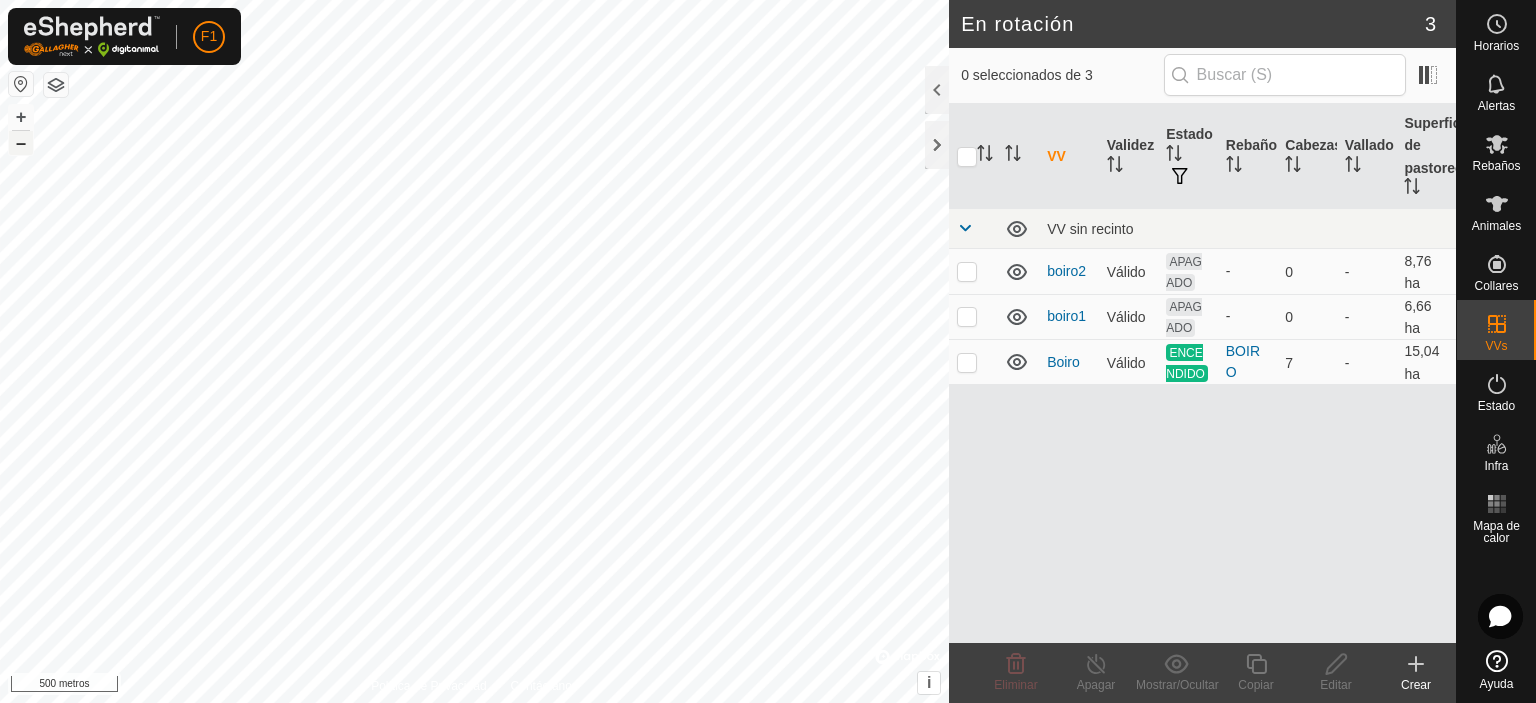 click on "–" at bounding box center [21, 142] 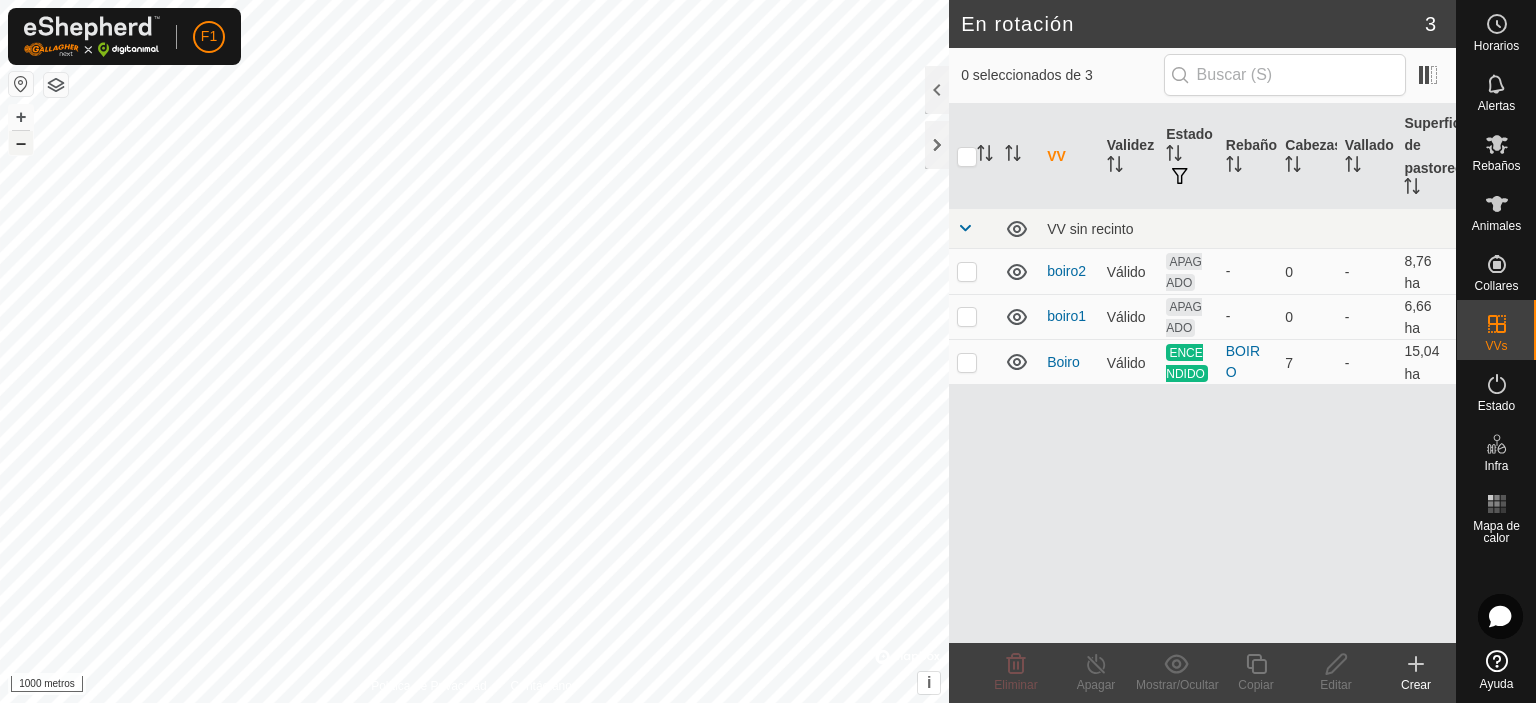 click on "–" at bounding box center [21, 142] 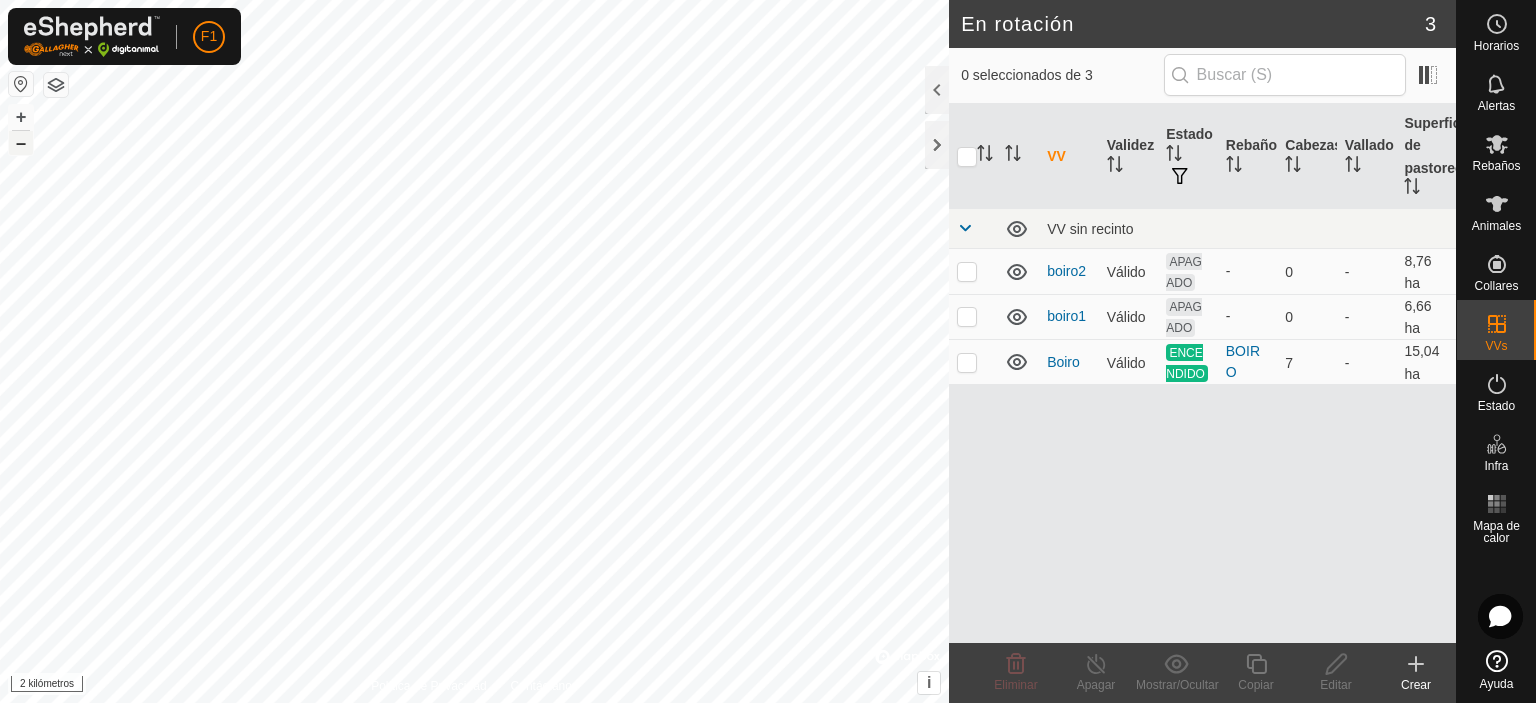click on "–" at bounding box center [21, 142] 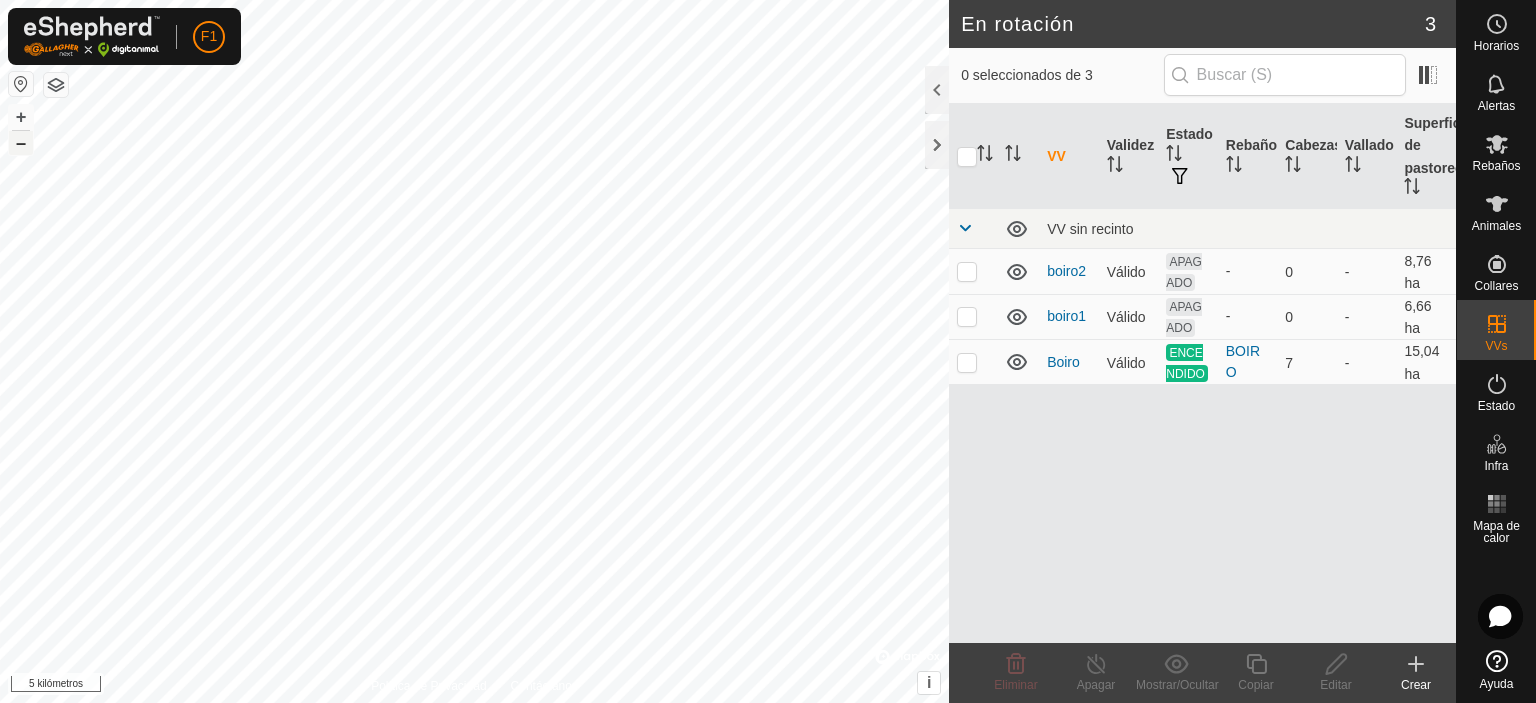 click on "–" at bounding box center [21, 142] 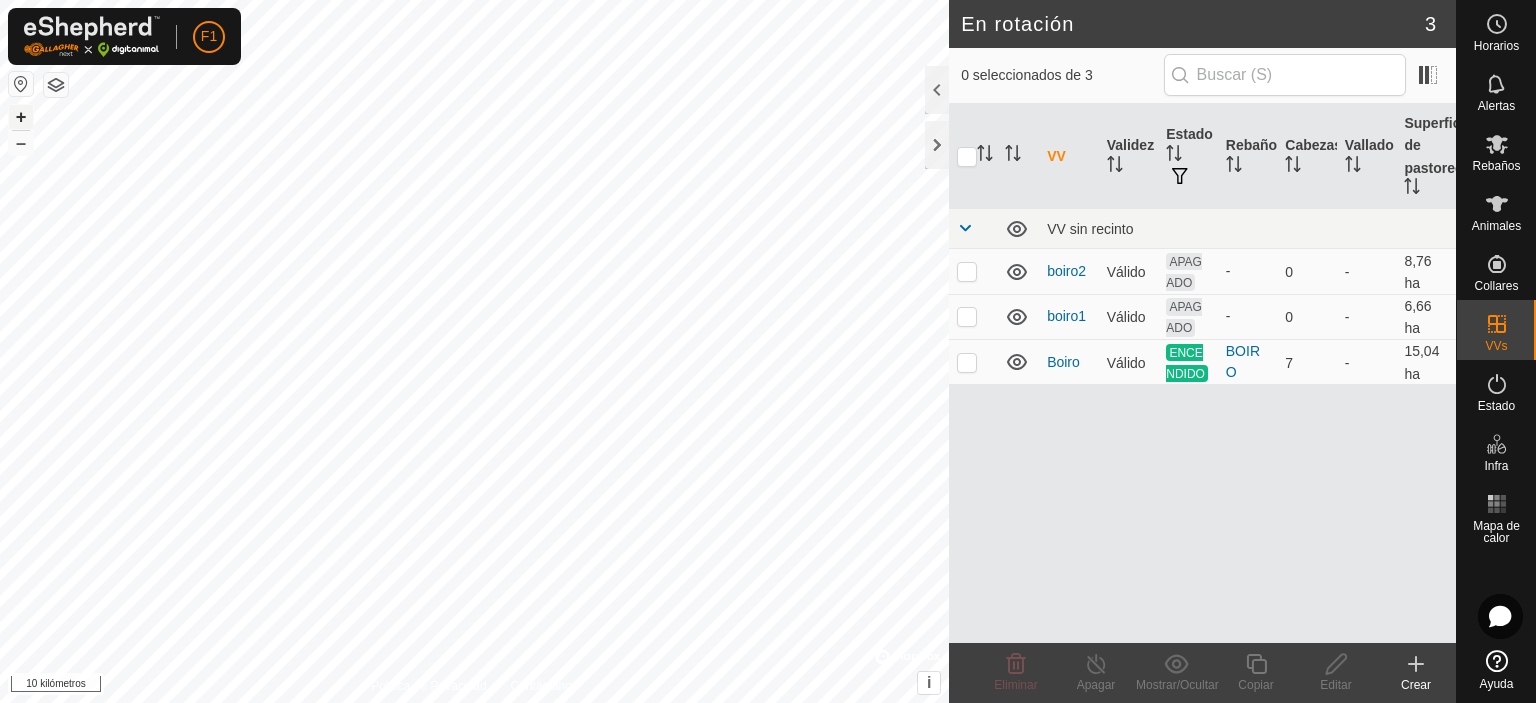 click on "+" at bounding box center (21, 117) 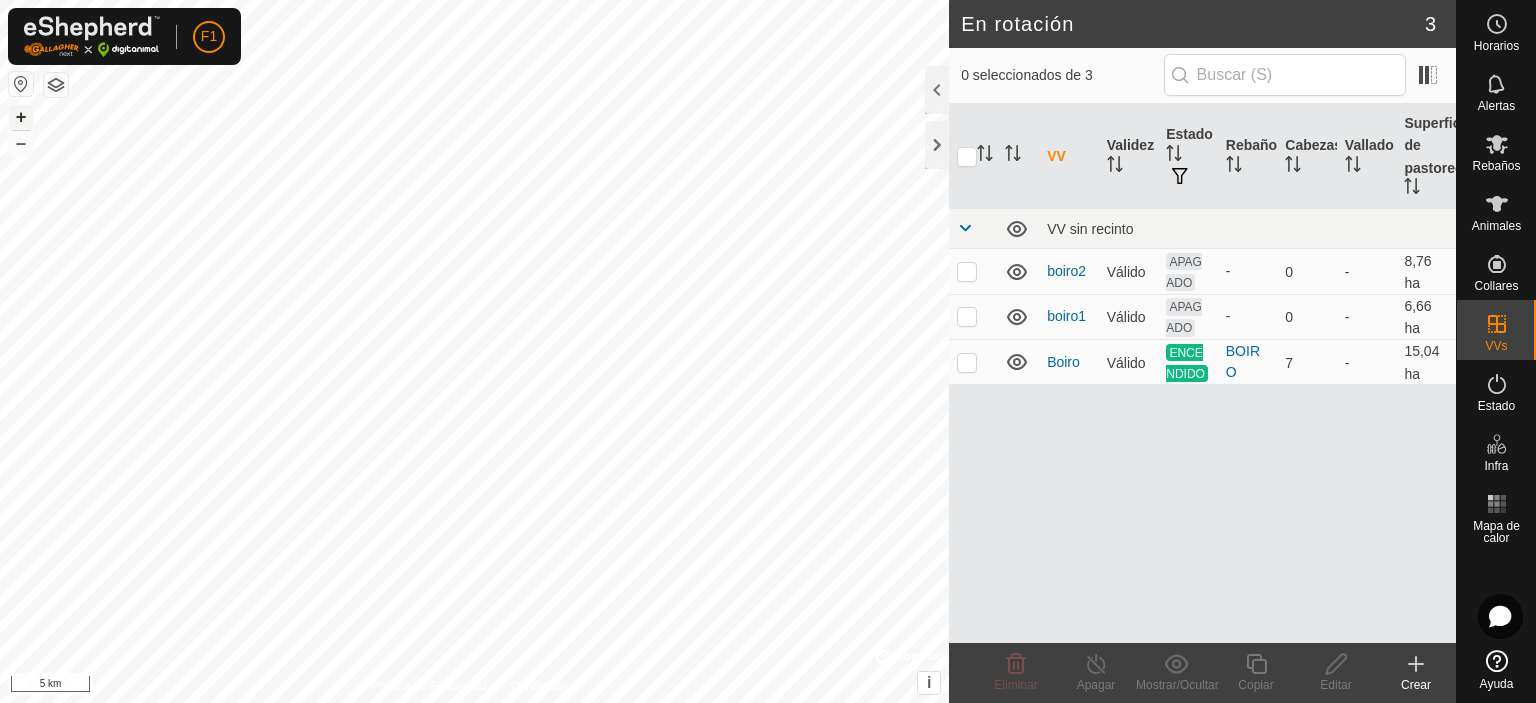 click on "+" at bounding box center [21, 117] 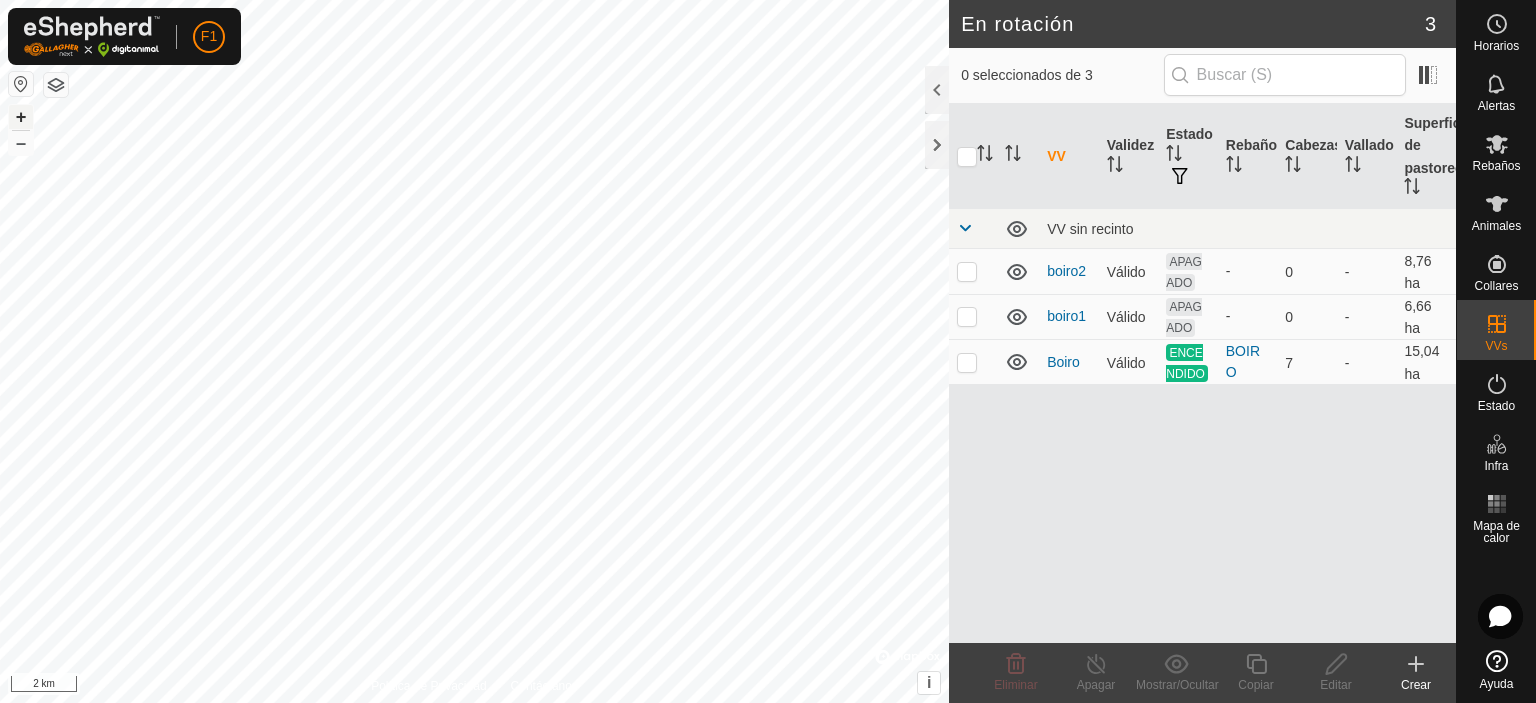click on "+" at bounding box center [21, 117] 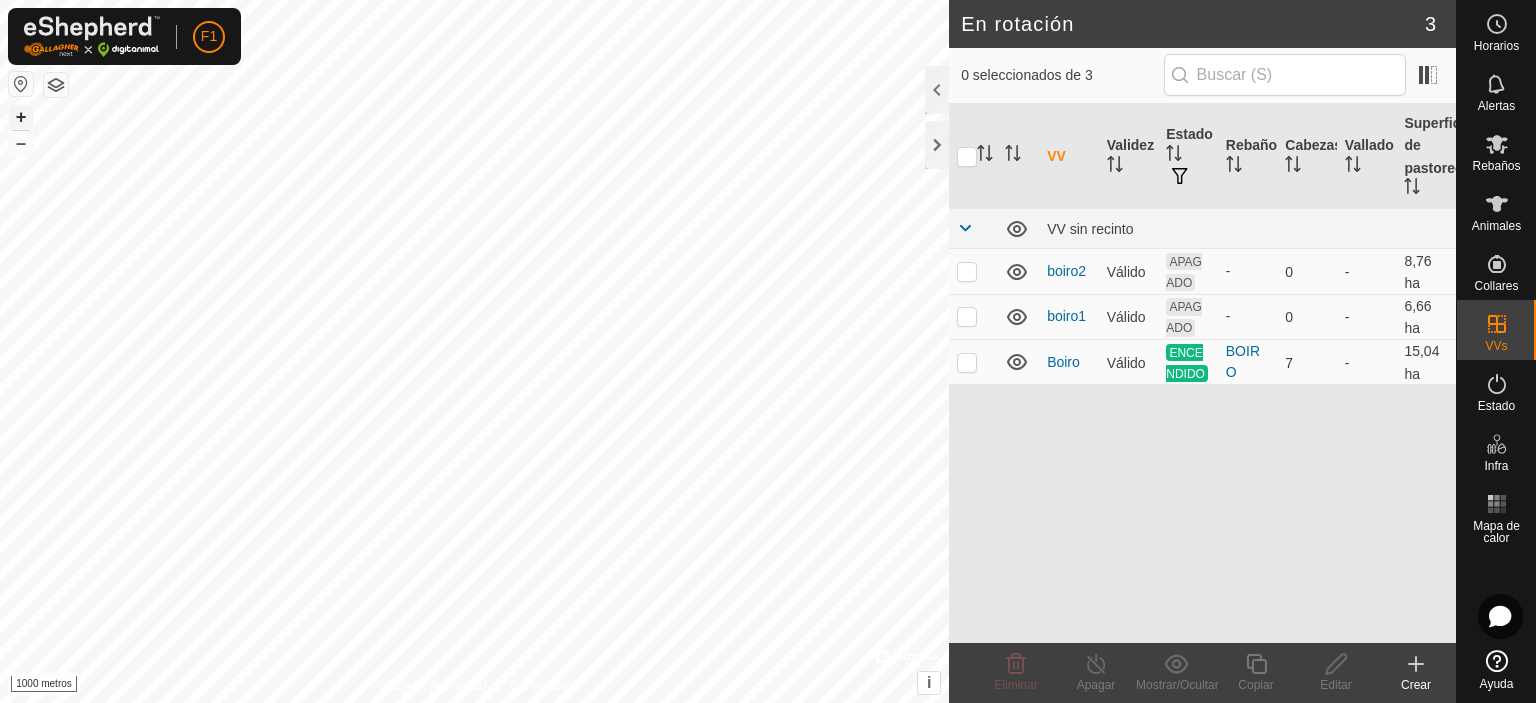 click on "+" at bounding box center (21, 117) 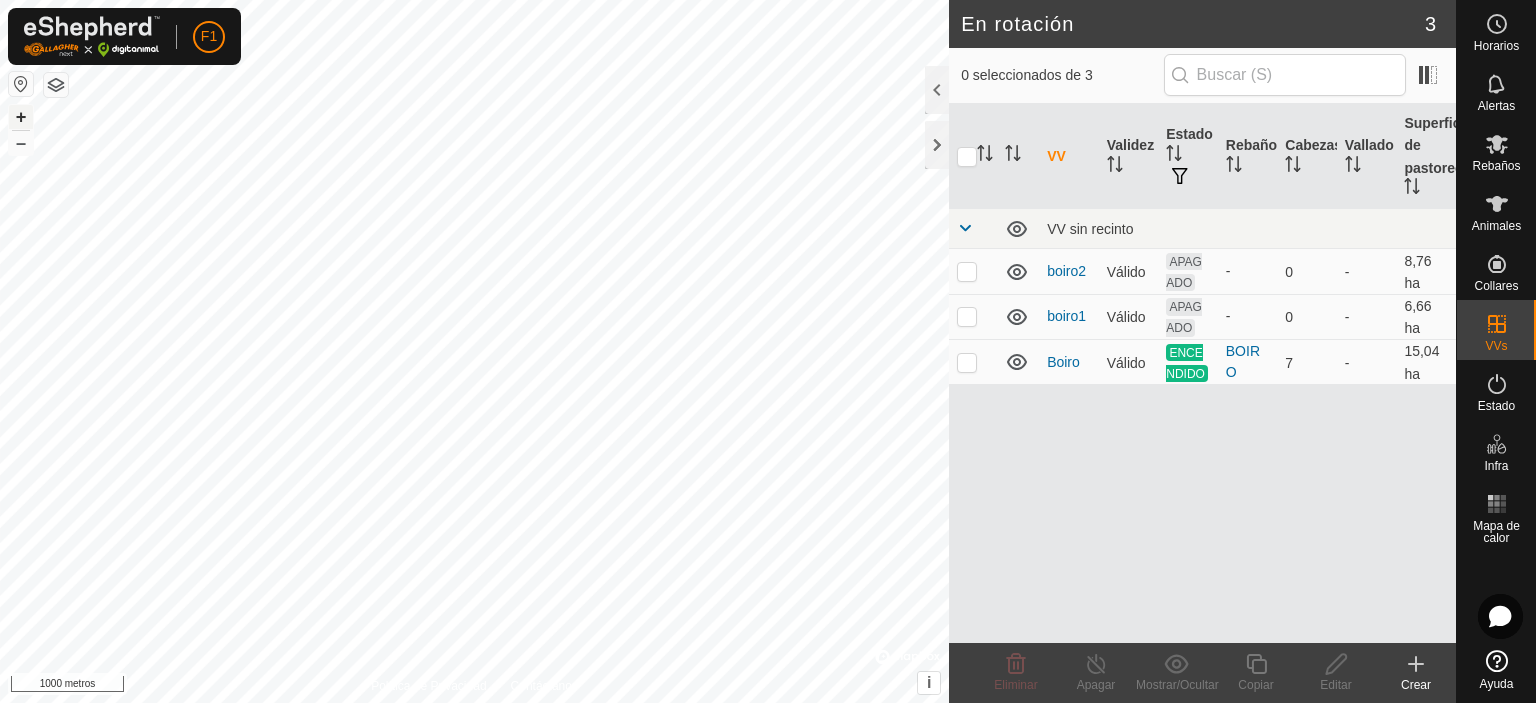 click on "+" at bounding box center [21, 117] 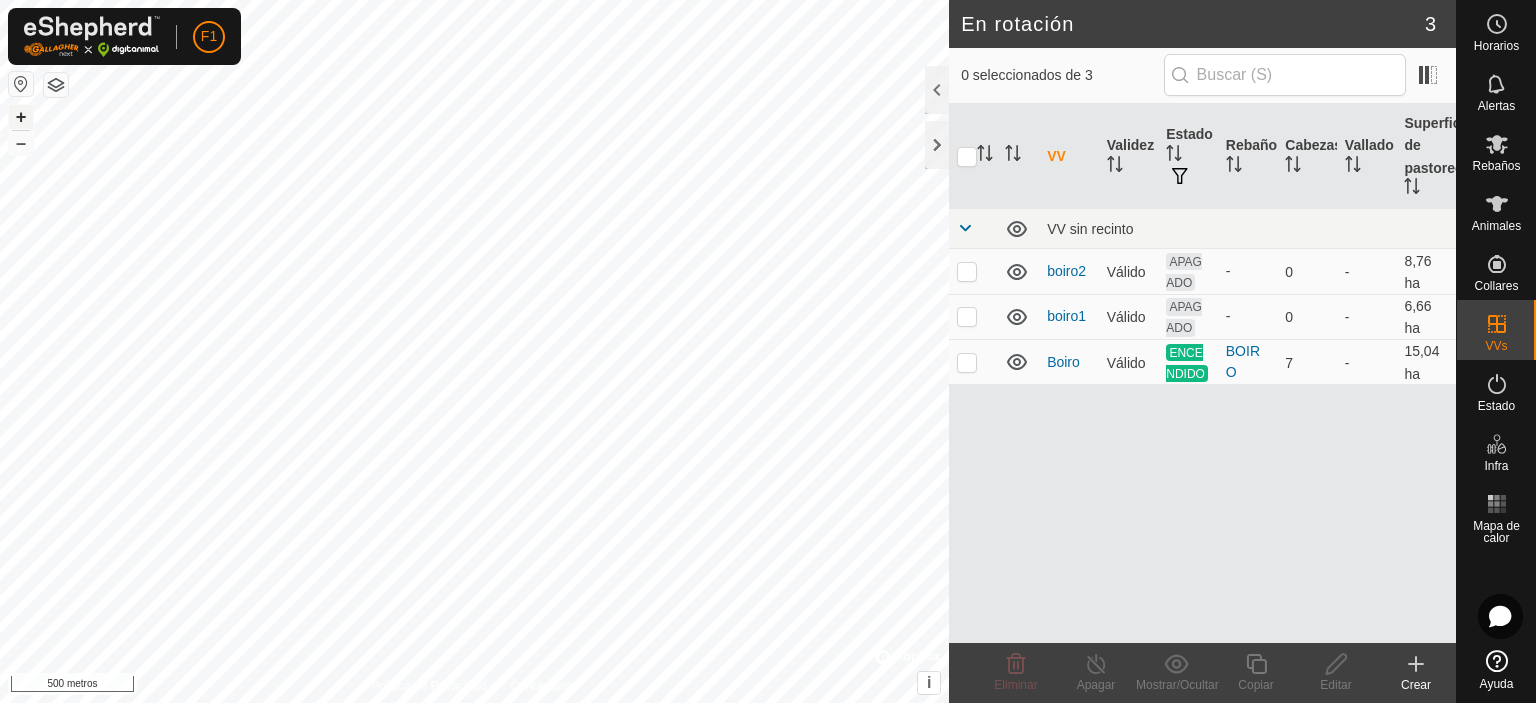 click on "+" at bounding box center [21, 117] 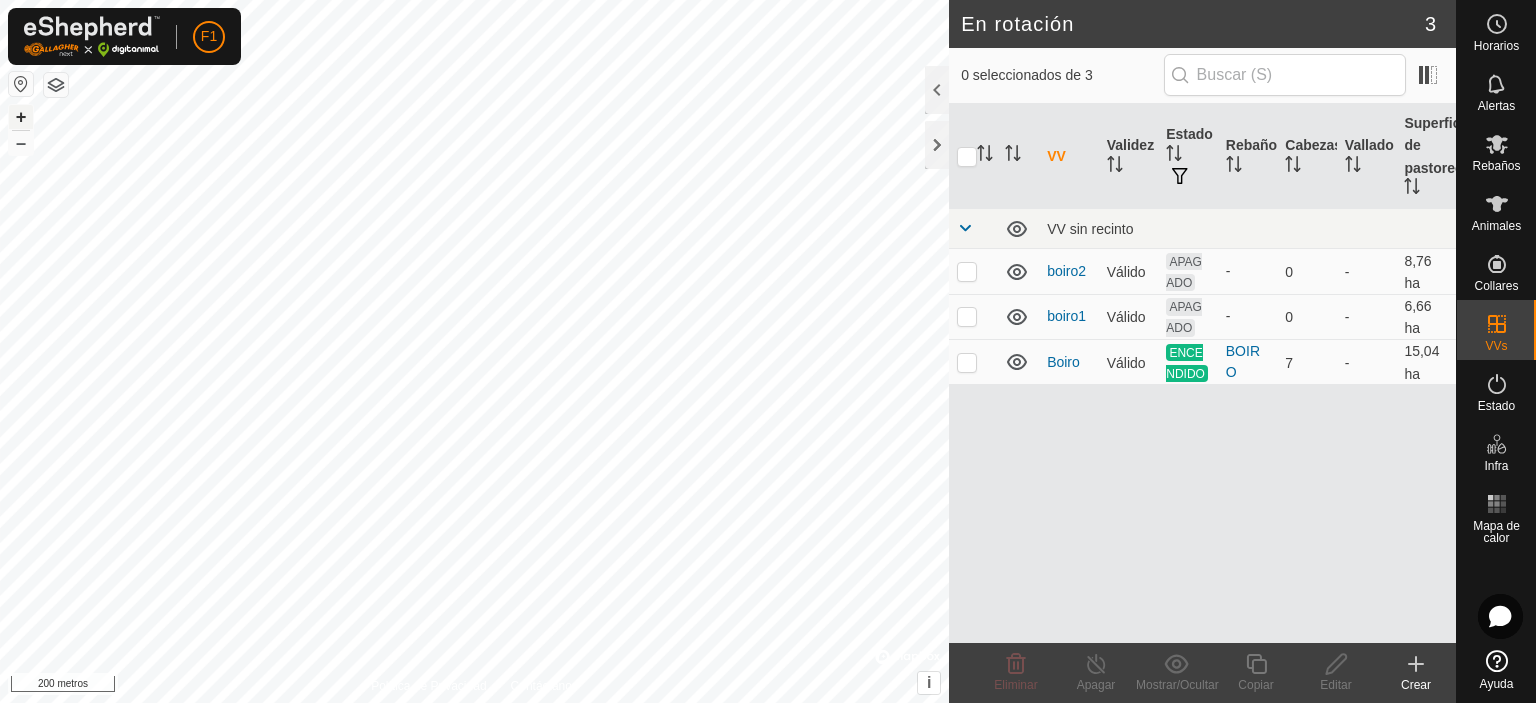 click on "+" at bounding box center (21, 116) 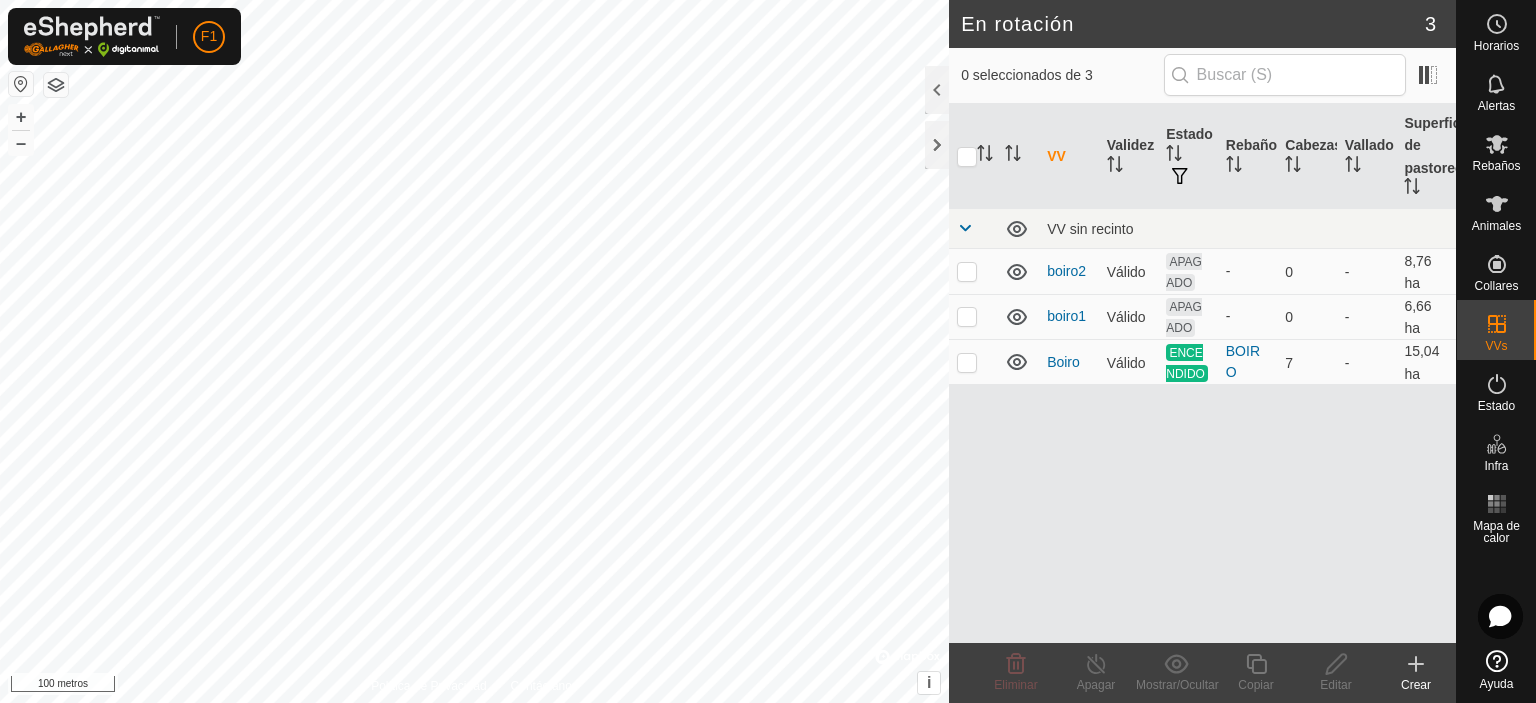 click 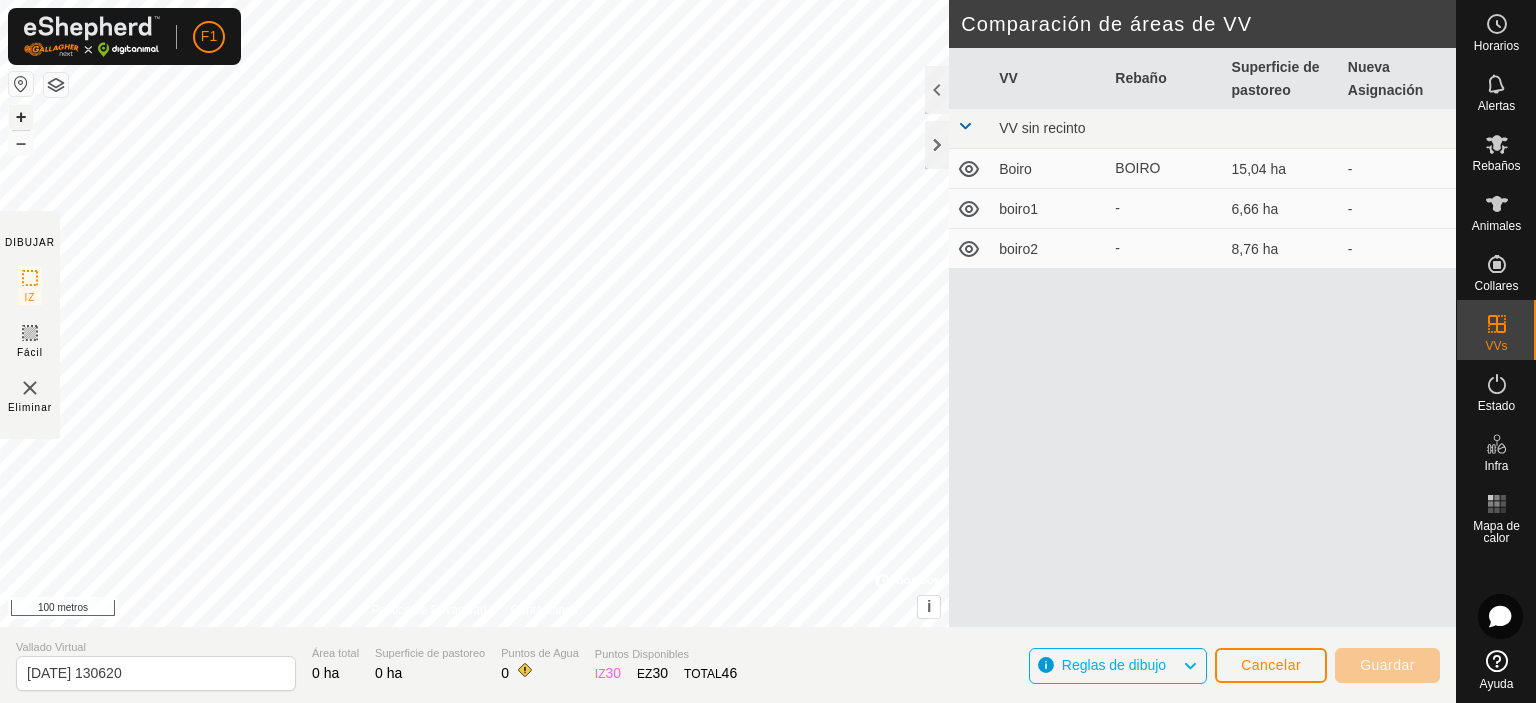 click on "+" at bounding box center (21, 117) 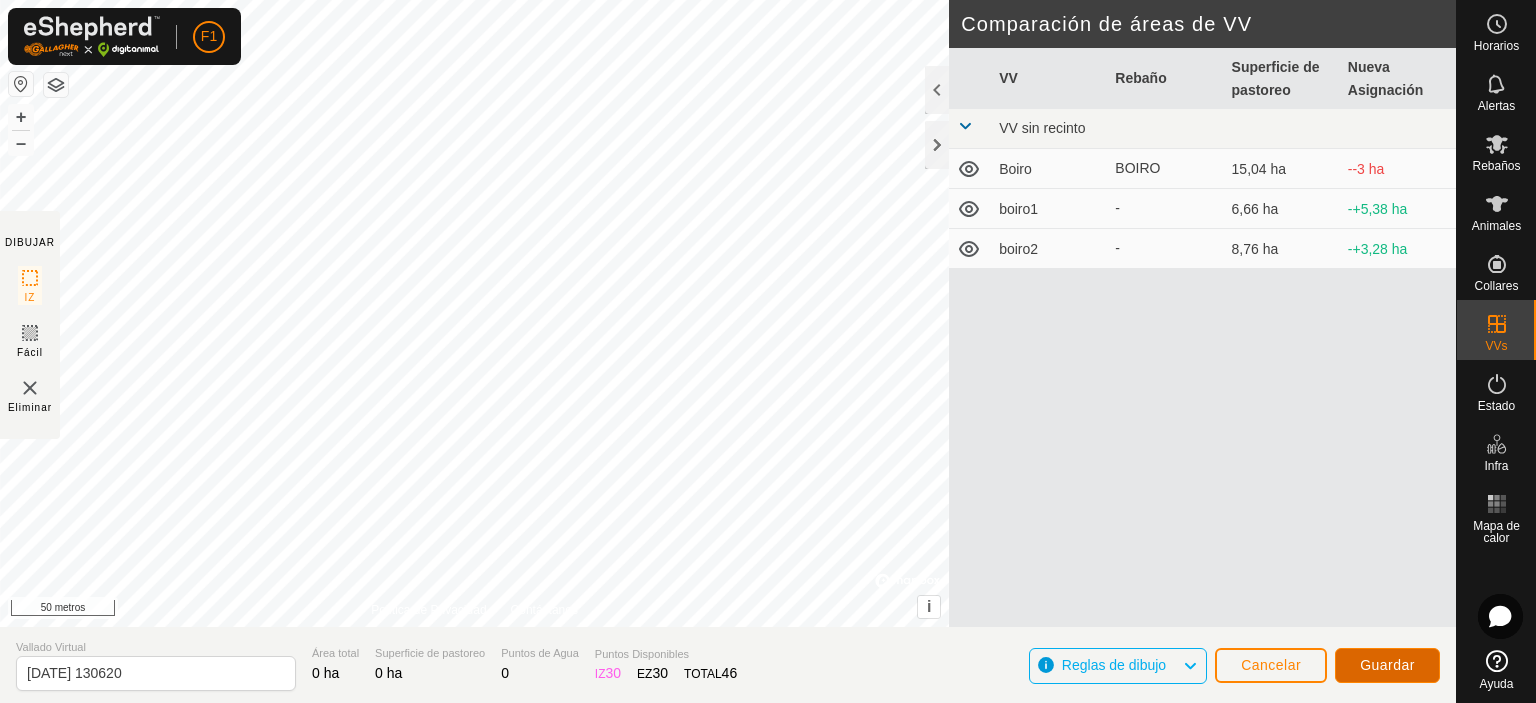 click on "Guardar" 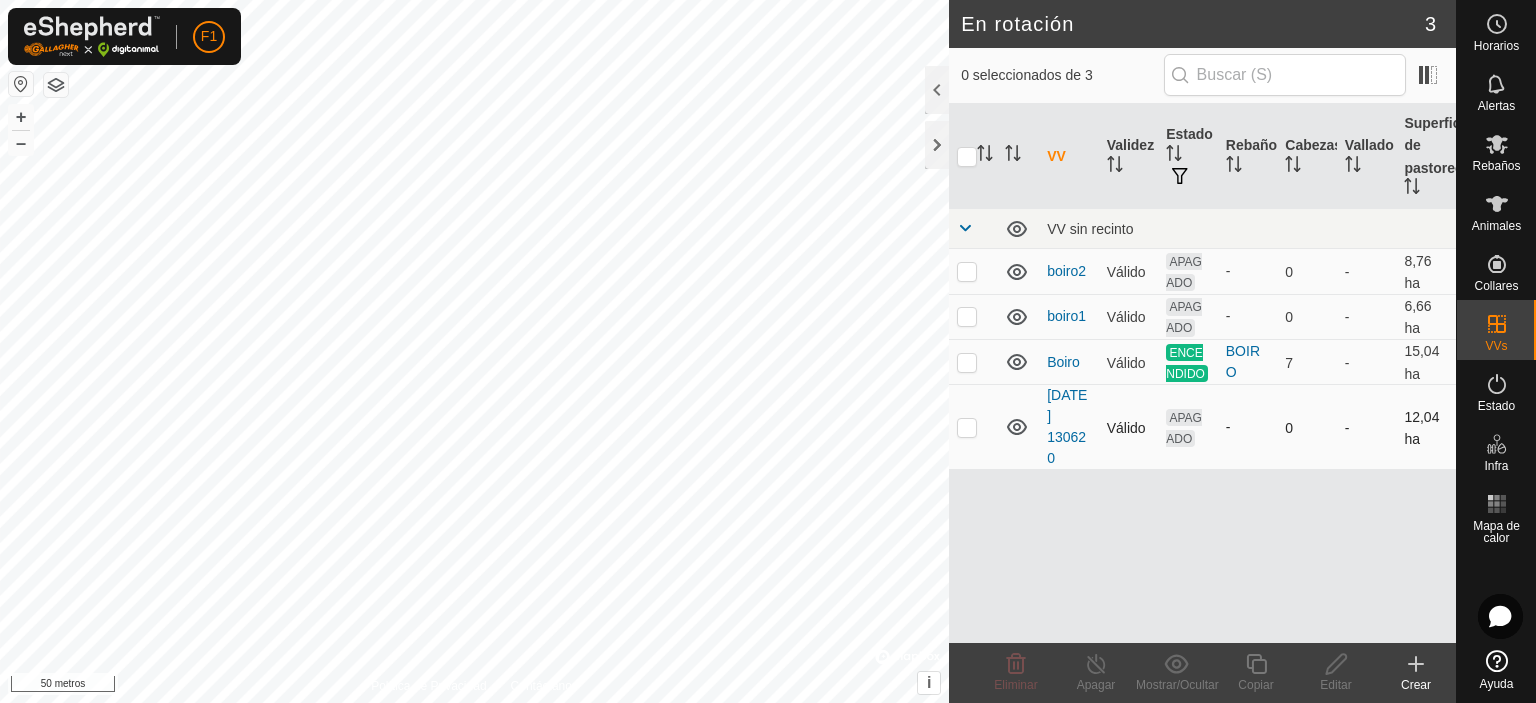 click at bounding box center (973, 427) 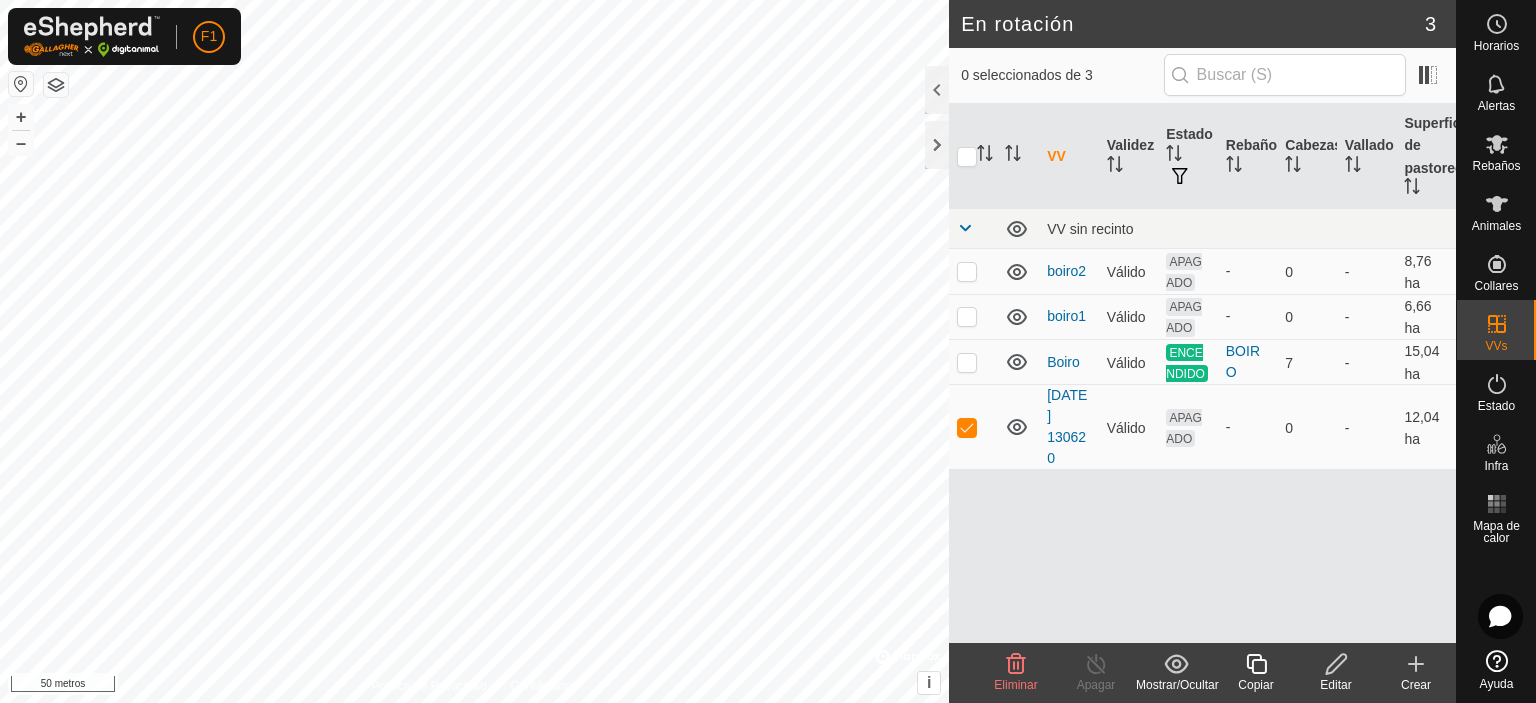 click 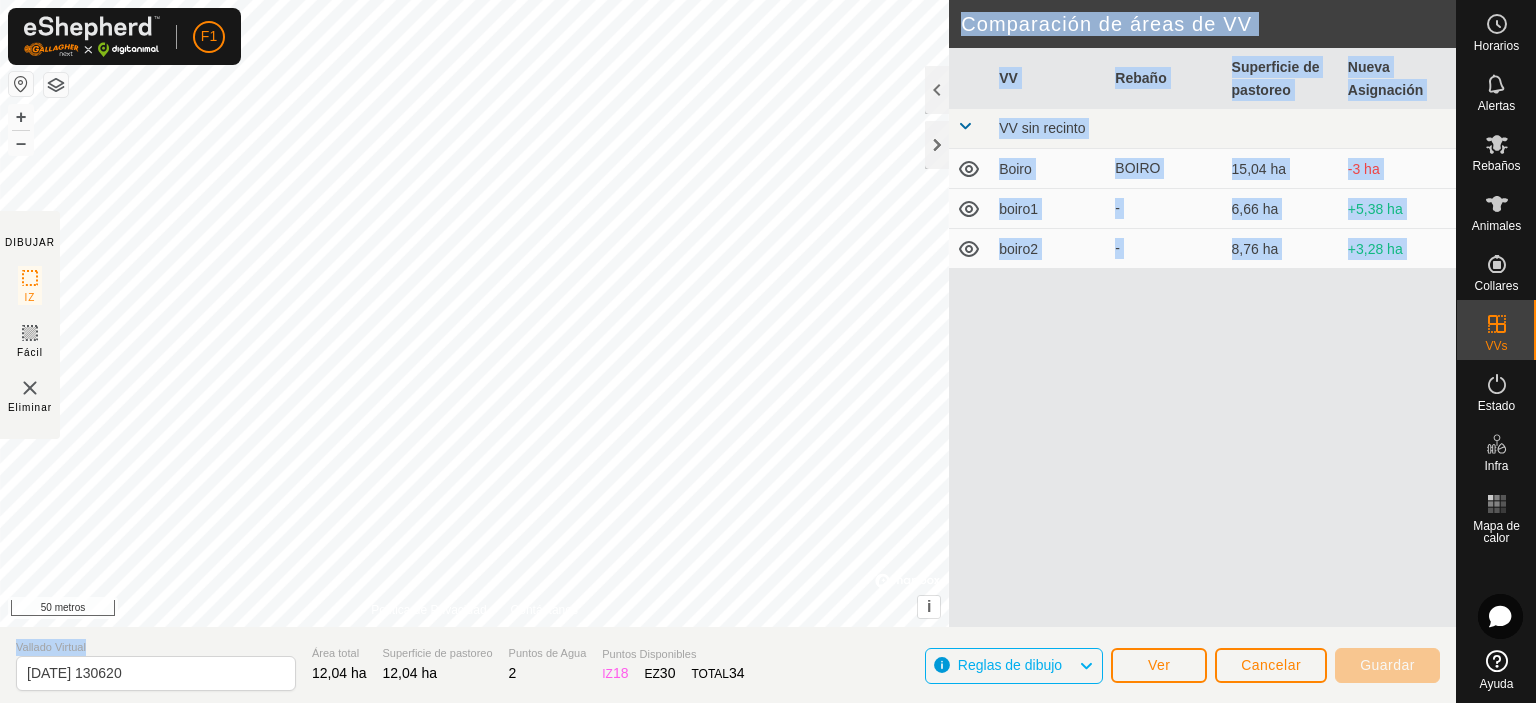 click on "DIBUJAR IZ Fácil Eliminar Política de Privacidad Contáctanos + – ⇧ i ©  Mapbox  , ©  OpenStreetMap  ,  Mejora este mapa 50 metros Comparación de áreas de VV    VV Rebaño Superficie de pastoreo Nueva Asignación VV sin recinto Boiro BOIRO 15,04 ha -3 ha boiro1 - 6,66 ha +5,38 ha boiro2 - 8,76 ha +3,28 [PERSON_NAME] Virtual [DATE] 130620 Área total 12,04 ha Superficie de pastoreo 12,04 ha Puntos de Agua 2 Puntos Disponibles IZ  18 EZ  30 TOTAL  34 Reglas de dibujo Ver Cancelar Guardar" 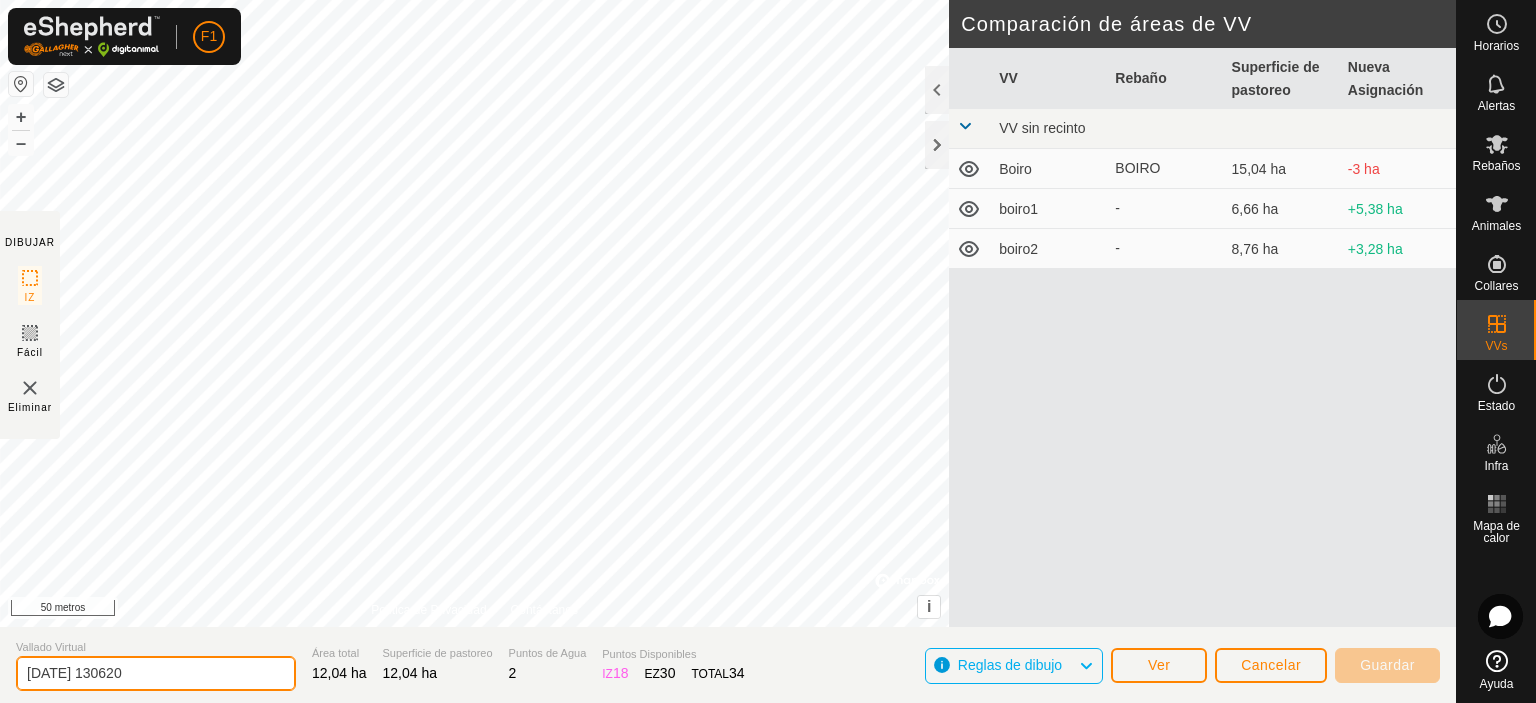 drag, startPoint x: 168, startPoint y: 671, endPoint x: 169, endPoint y: 659, distance: 12.0415945 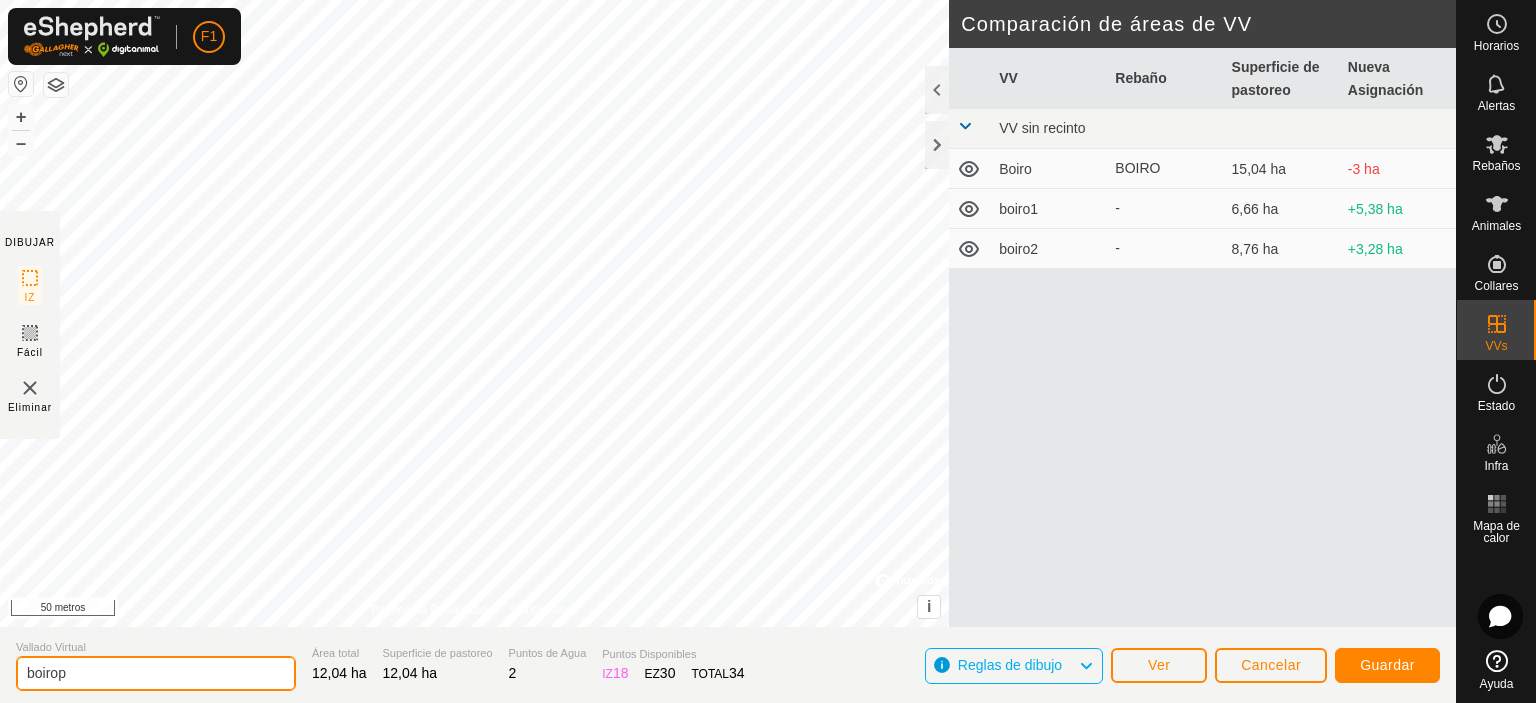 type on "boirop" 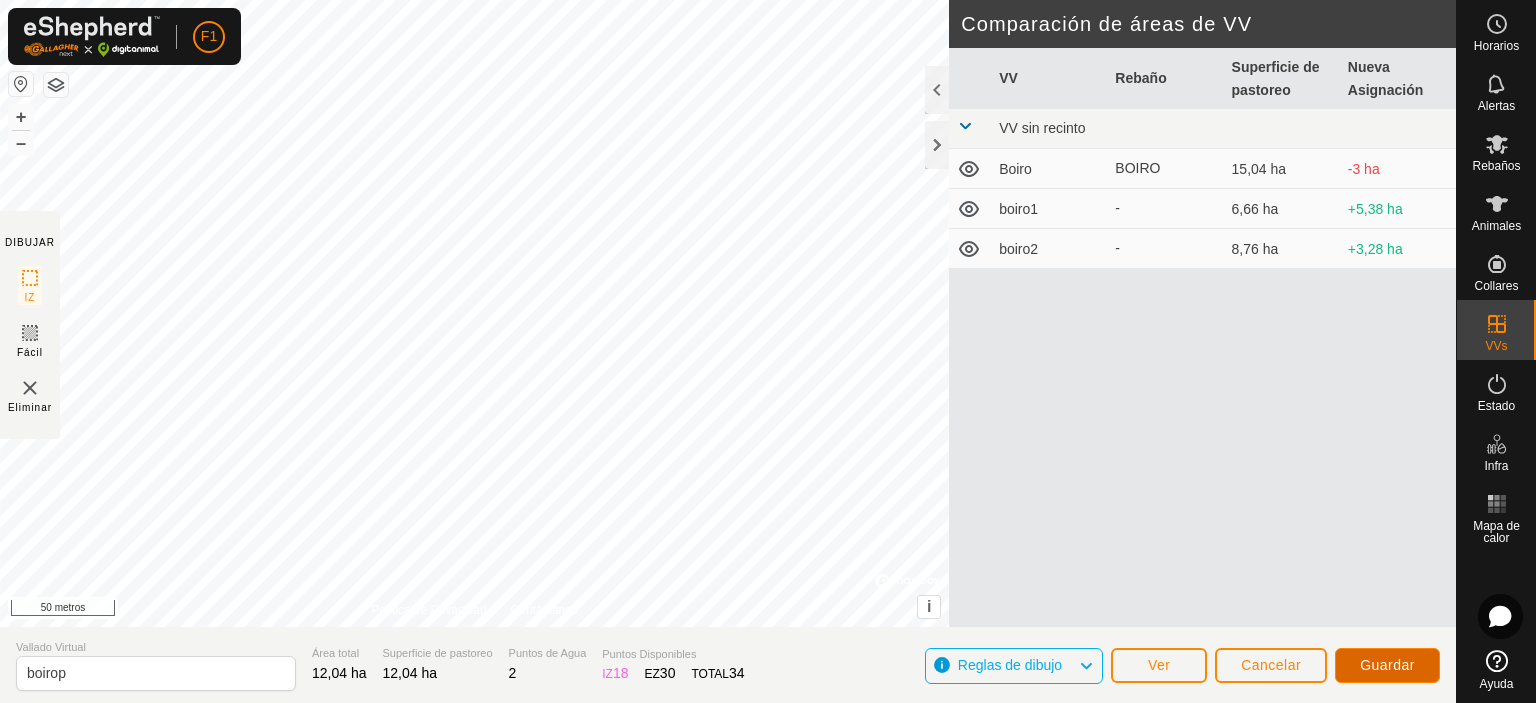 click on "Guardar" 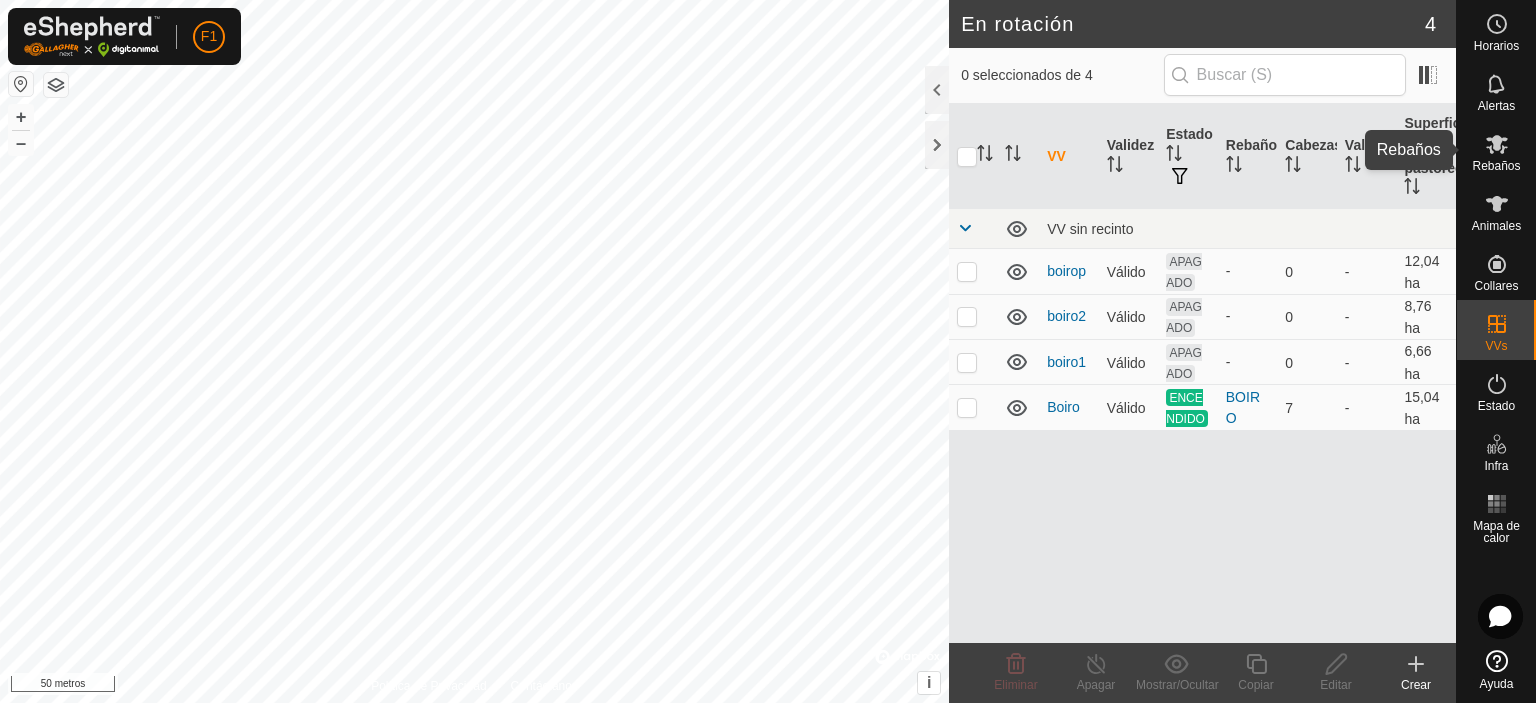 click at bounding box center (1497, 144) 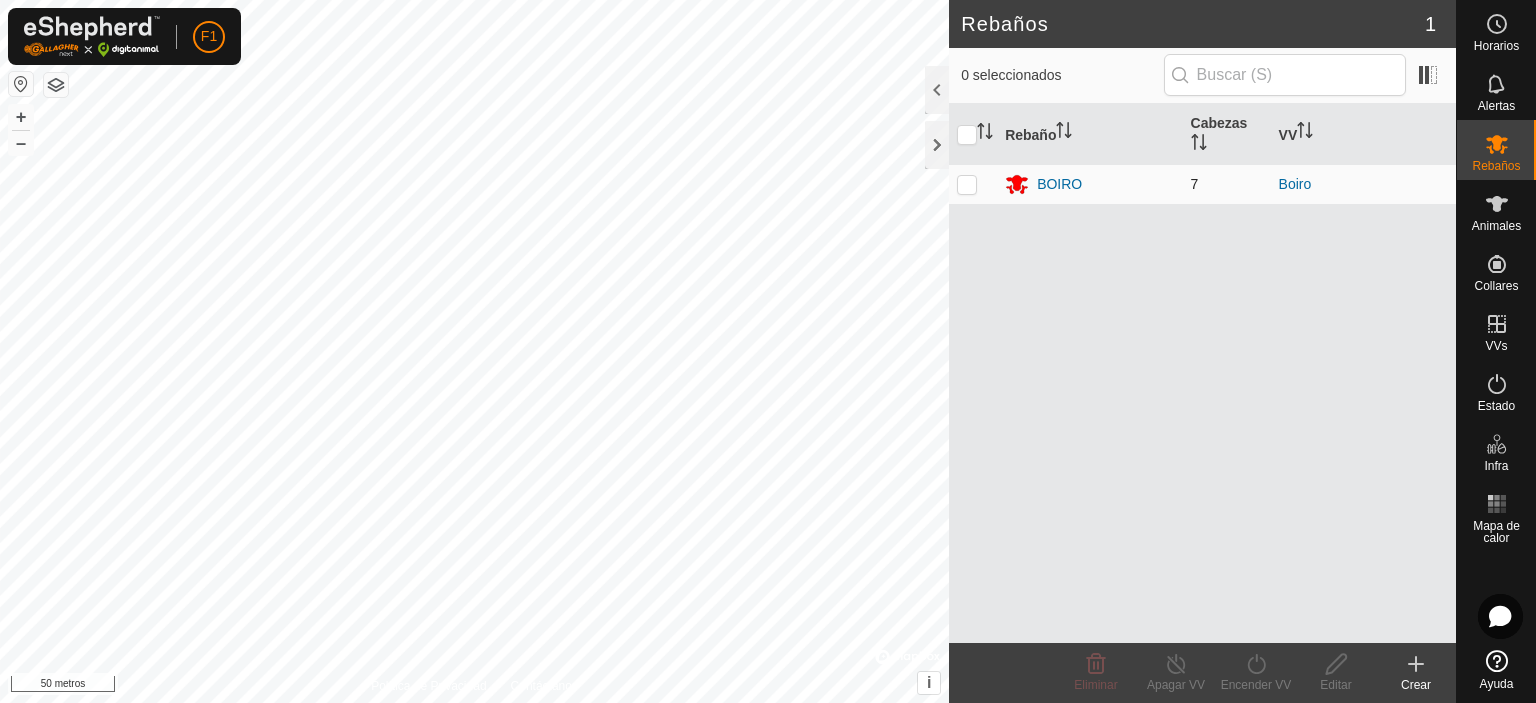 click at bounding box center (967, 184) 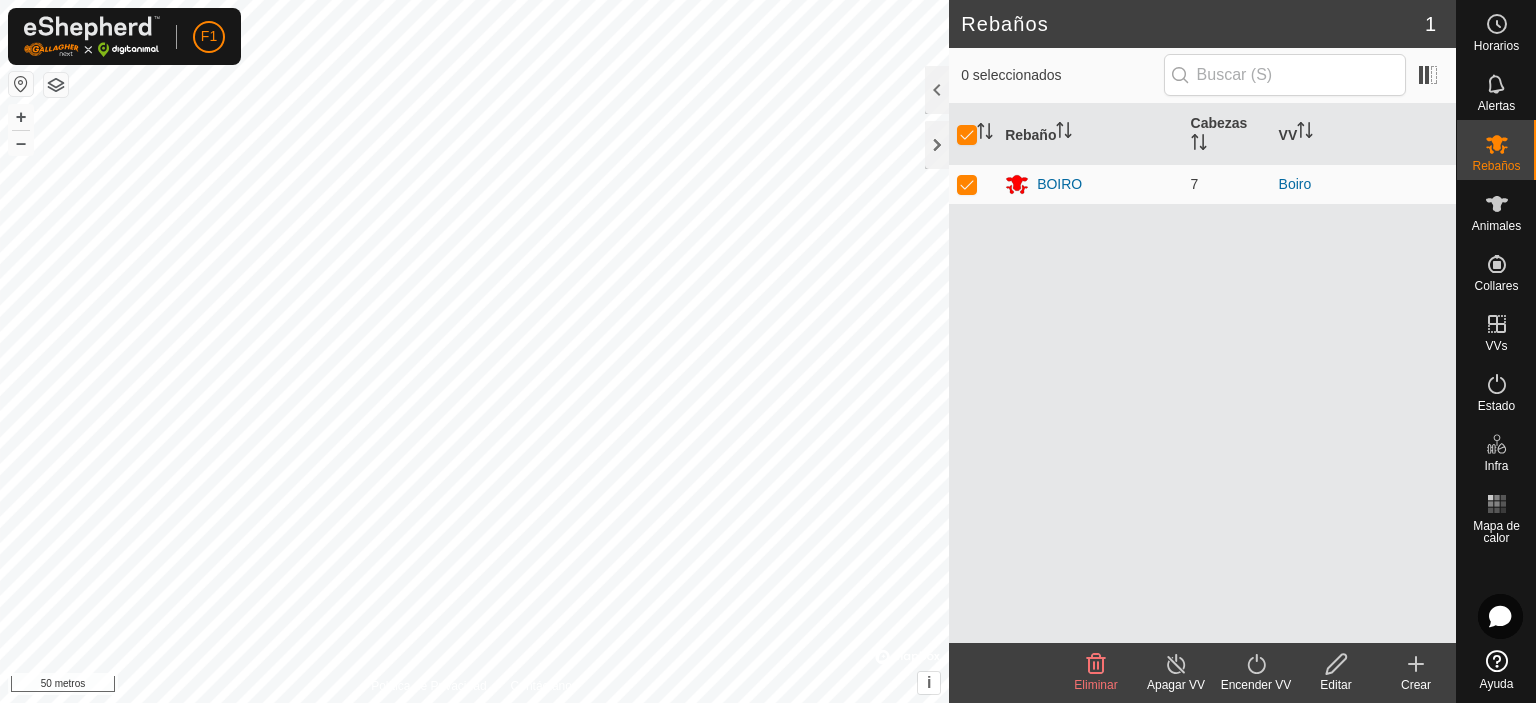 click 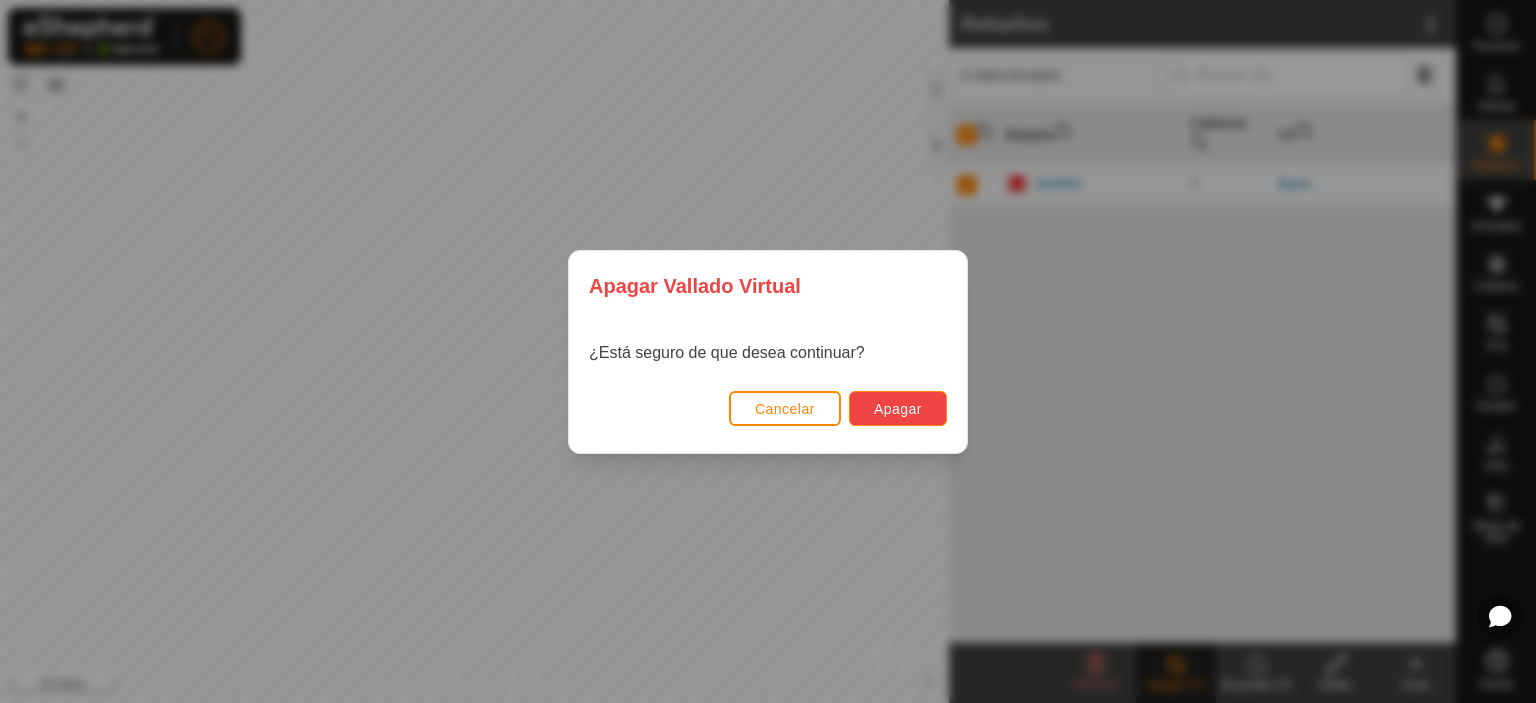 click on "Apagar" at bounding box center (898, 409) 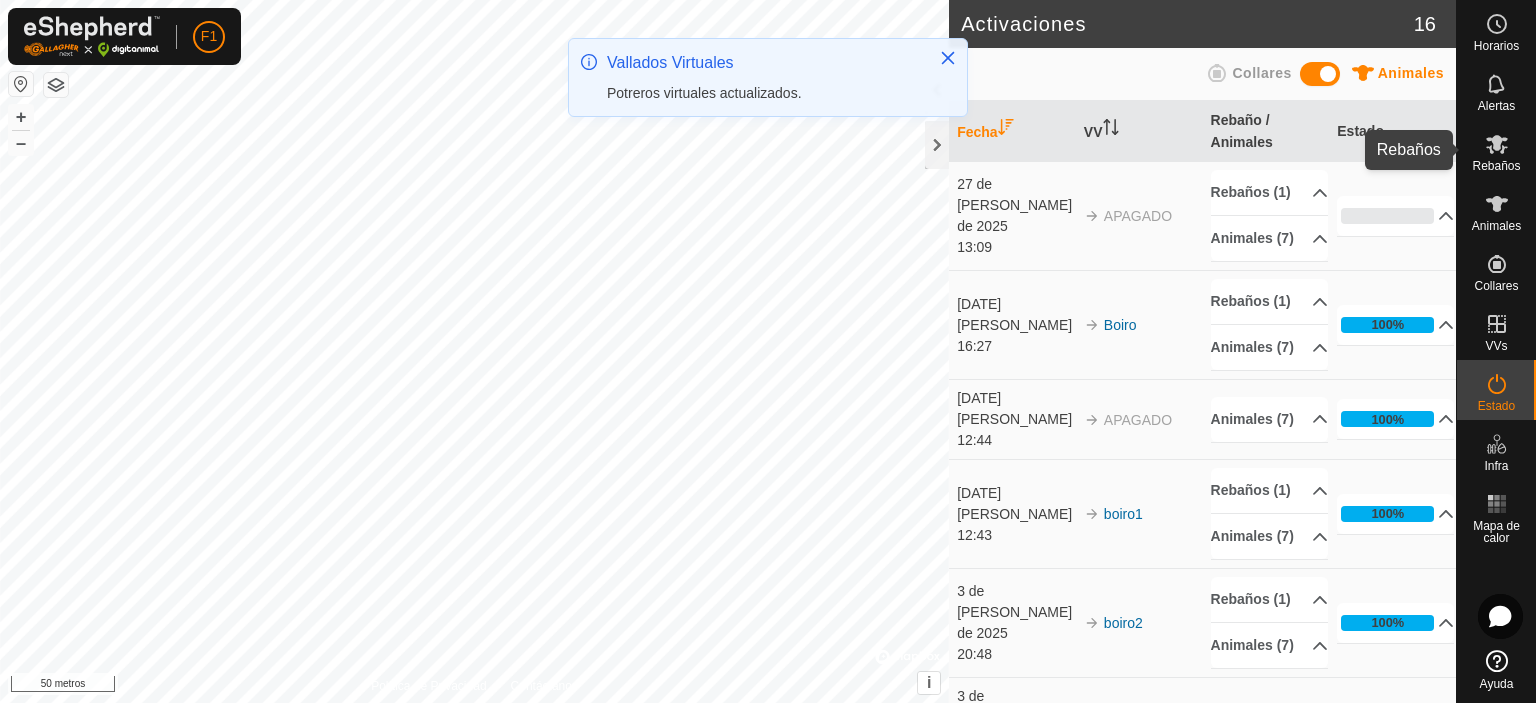 click 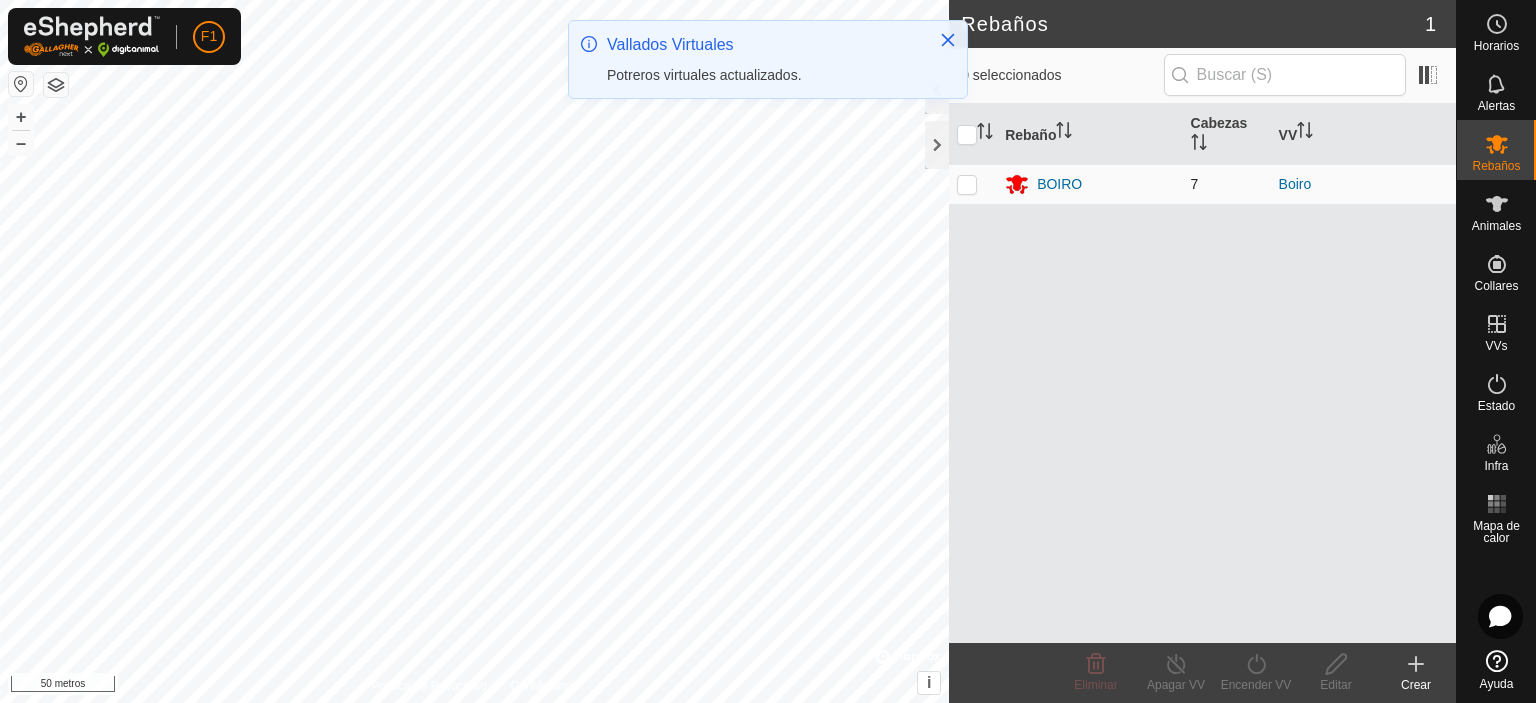 click at bounding box center (973, 184) 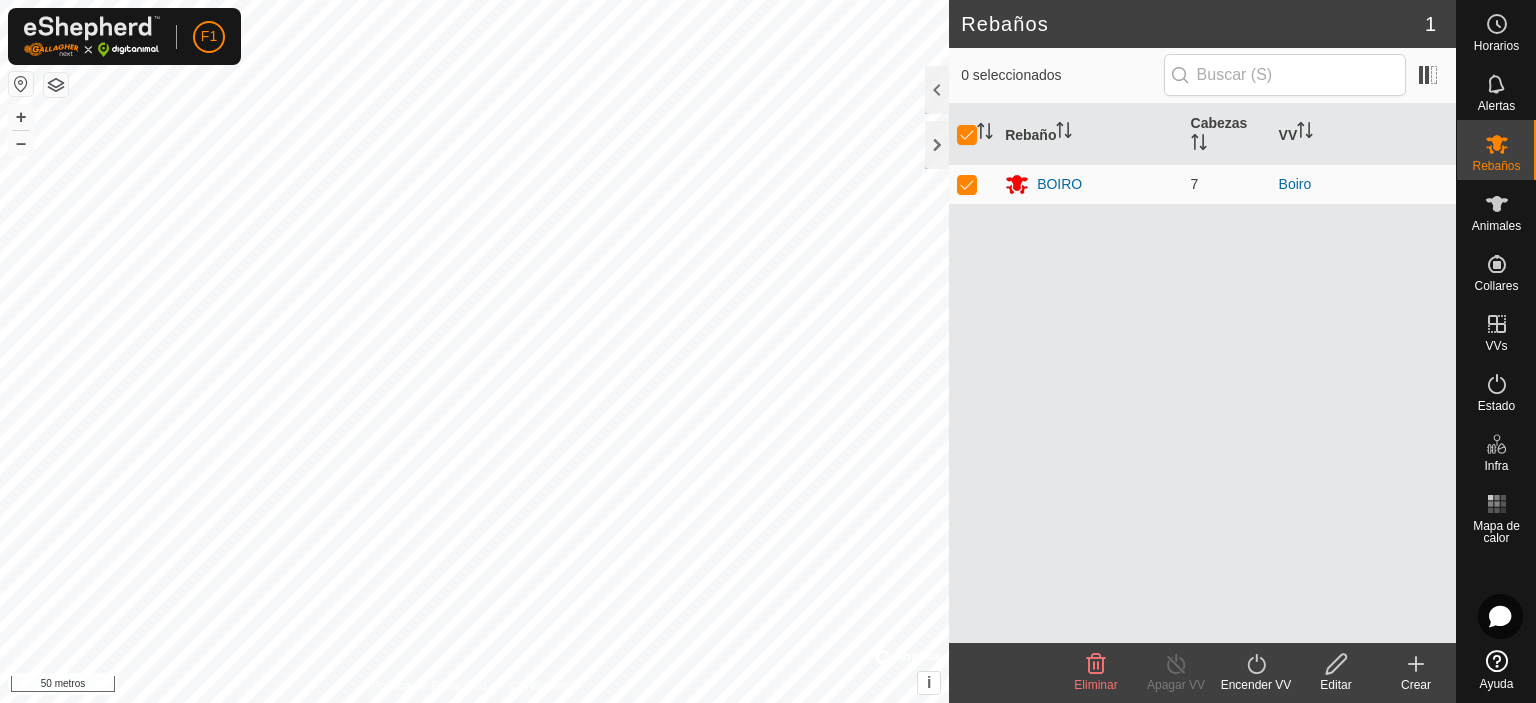click 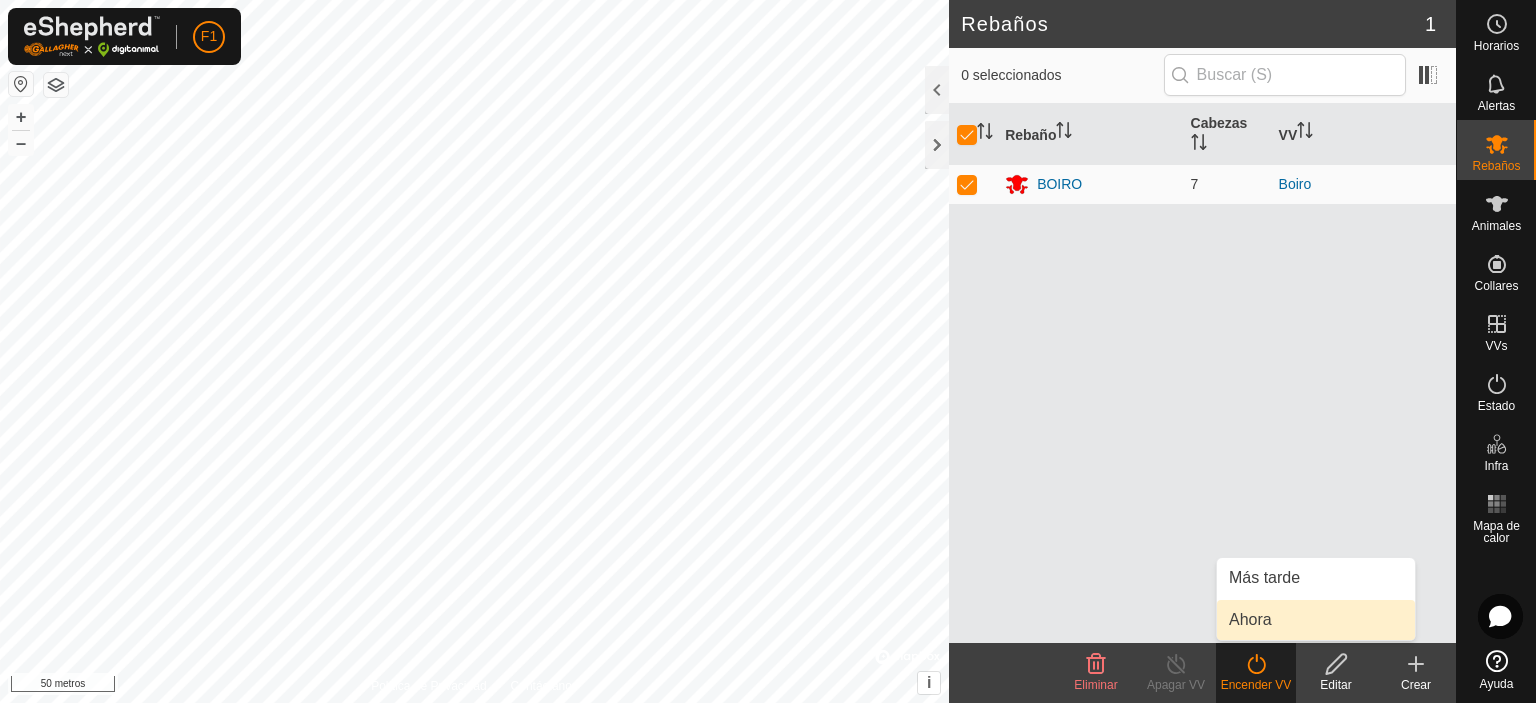 click on "Ahora" at bounding box center (1316, 620) 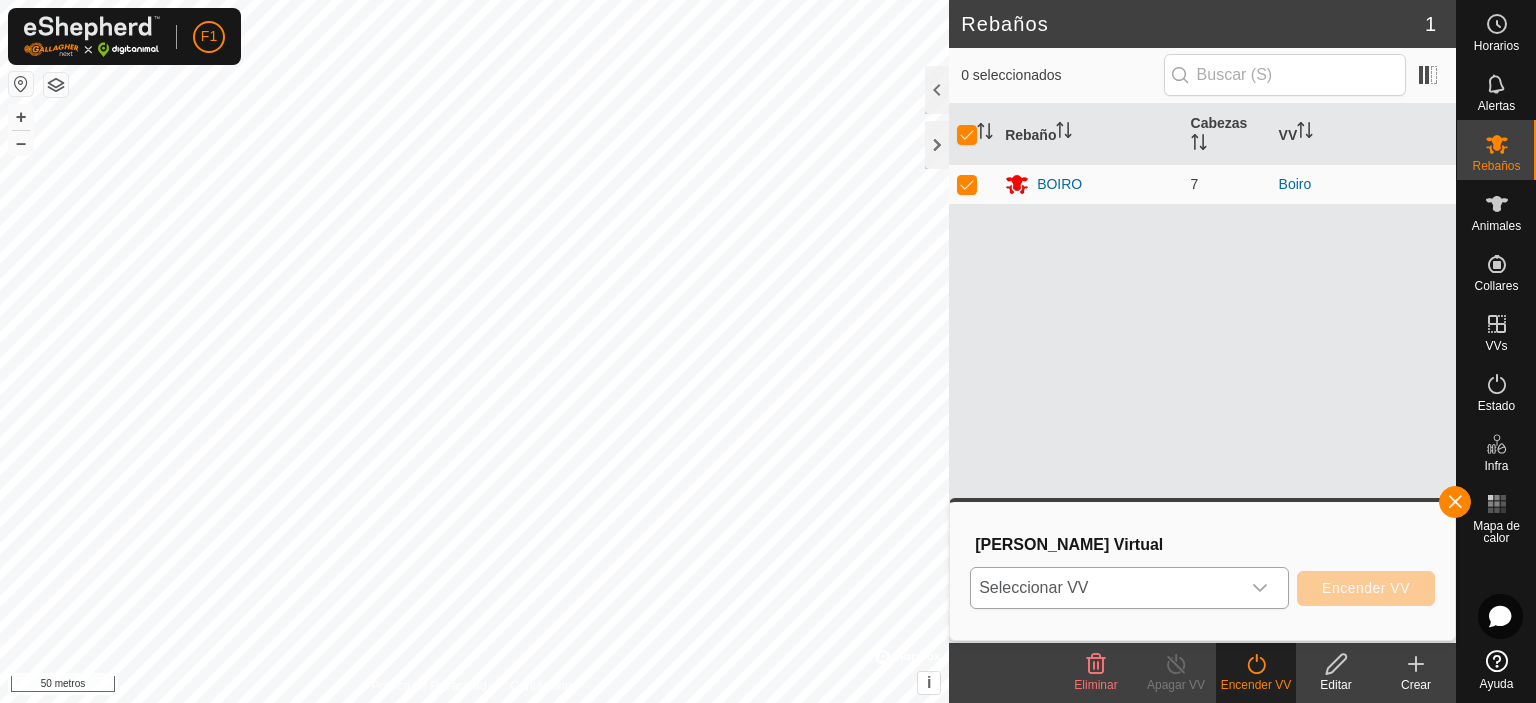 click on "Seleccionar VV" at bounding box center [1105, 588] 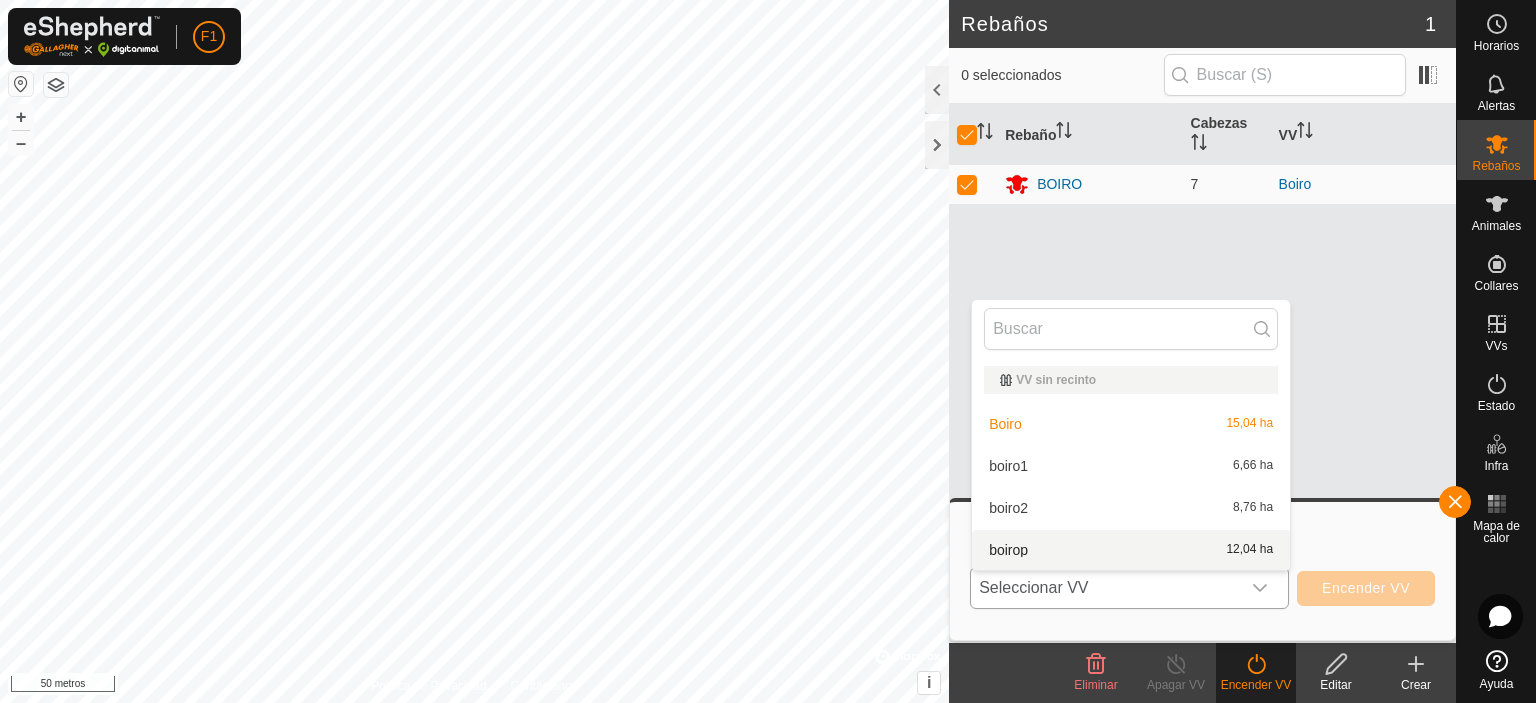 click on "boirop 12,04 ha" at bounding box center (1131, 550) 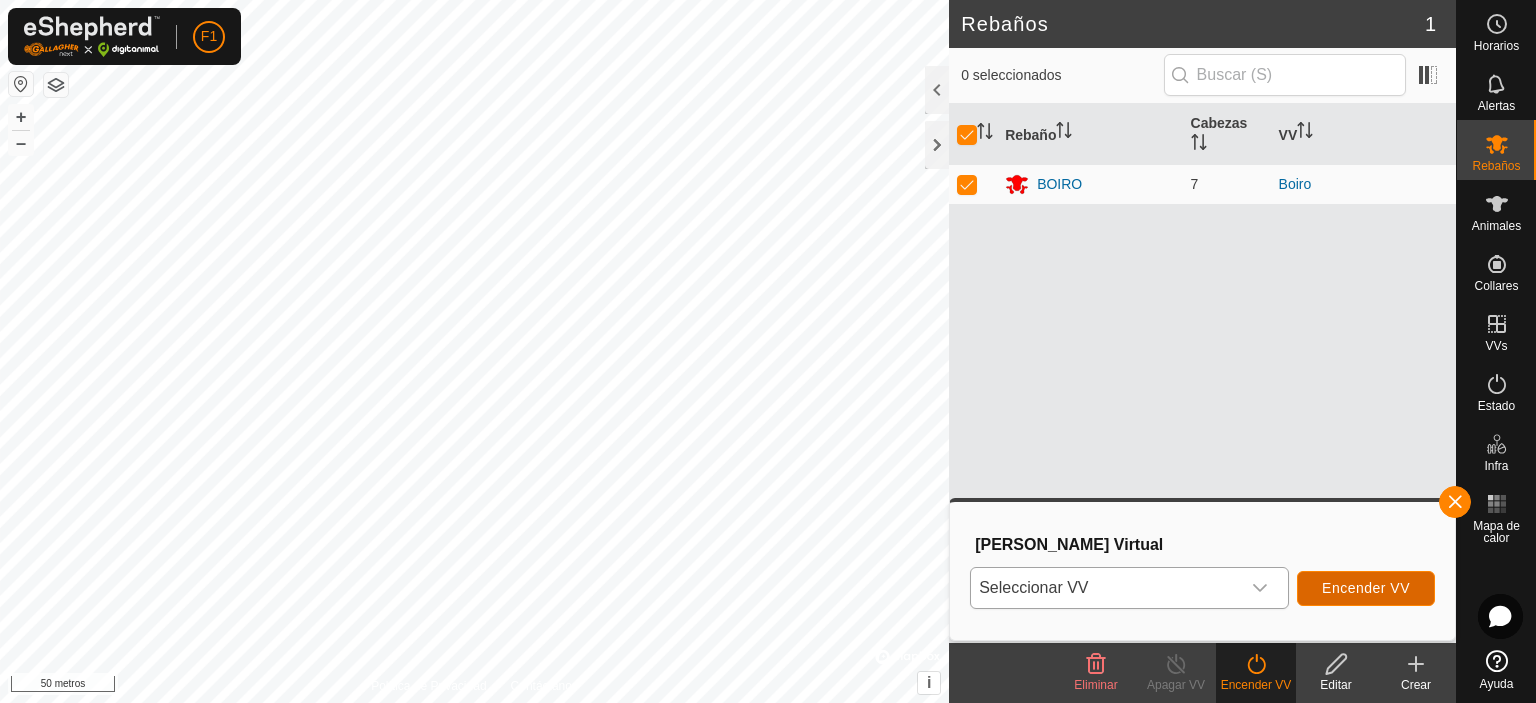 click on "Encender VV" at bounding box center (1366, 588) 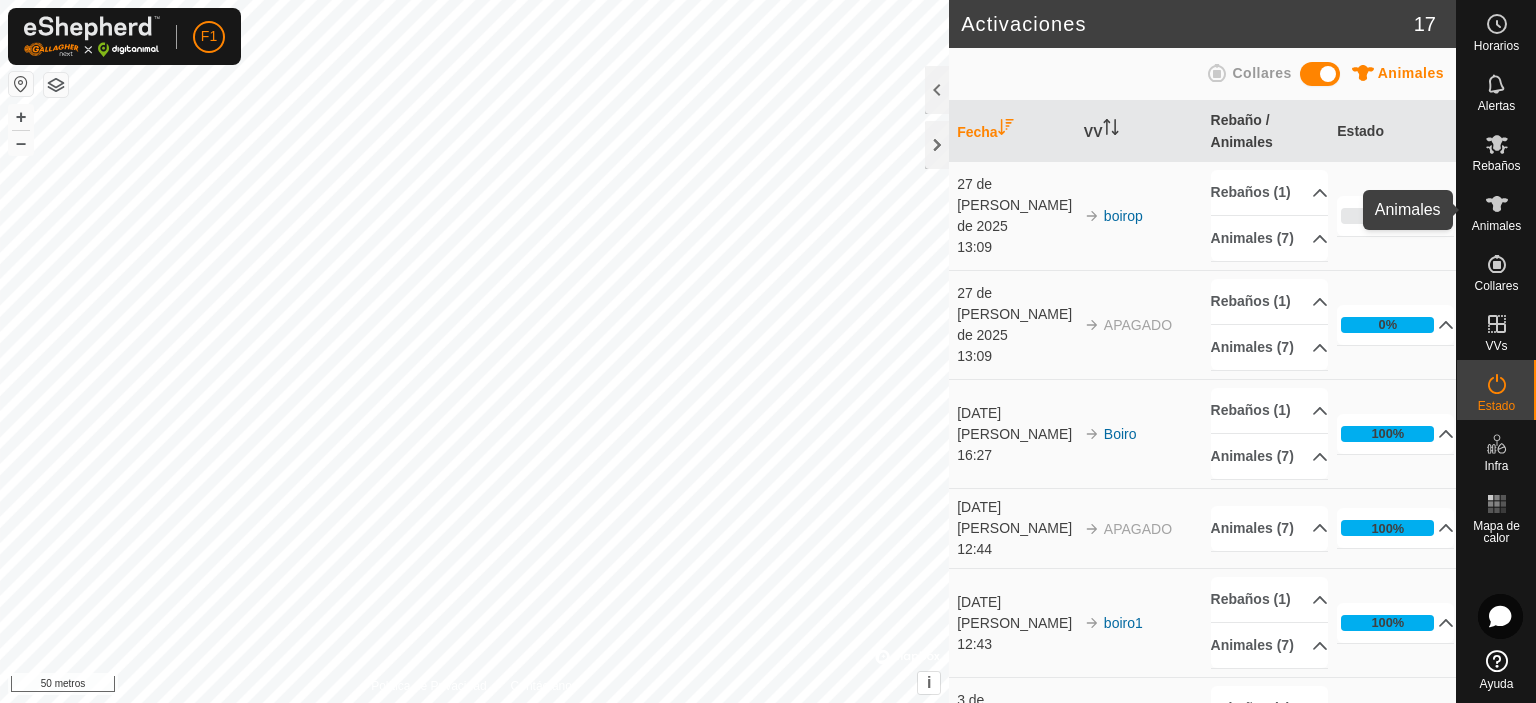 click 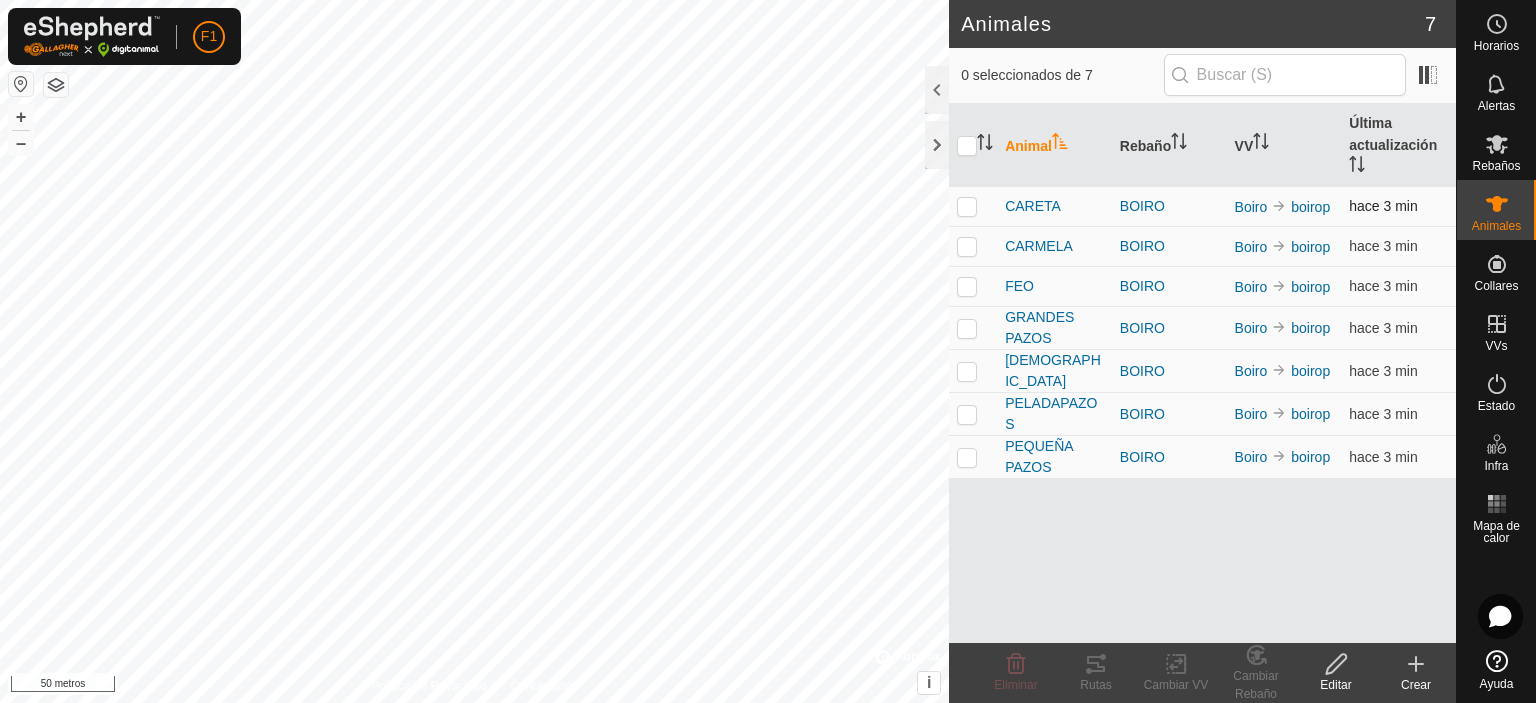 click at bounding box center (967, 206) 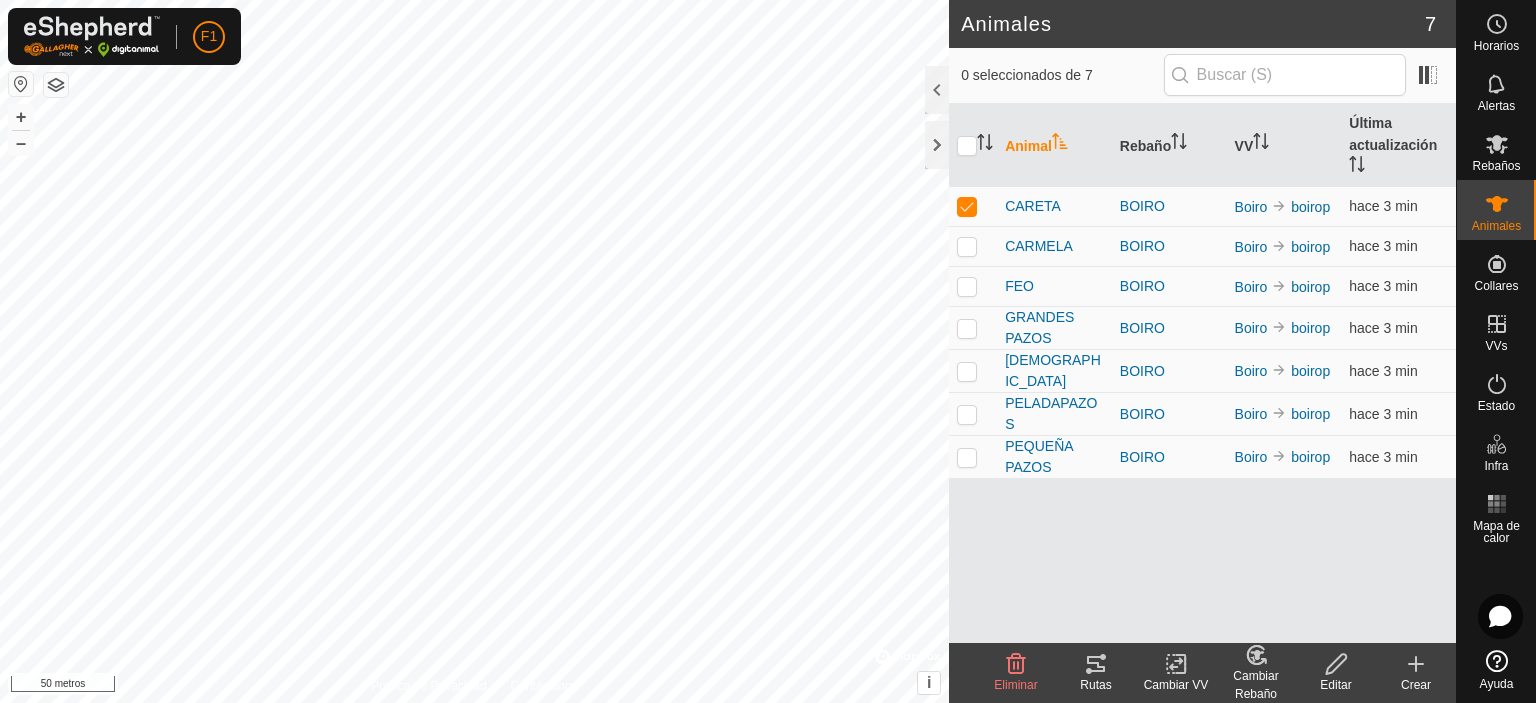 click 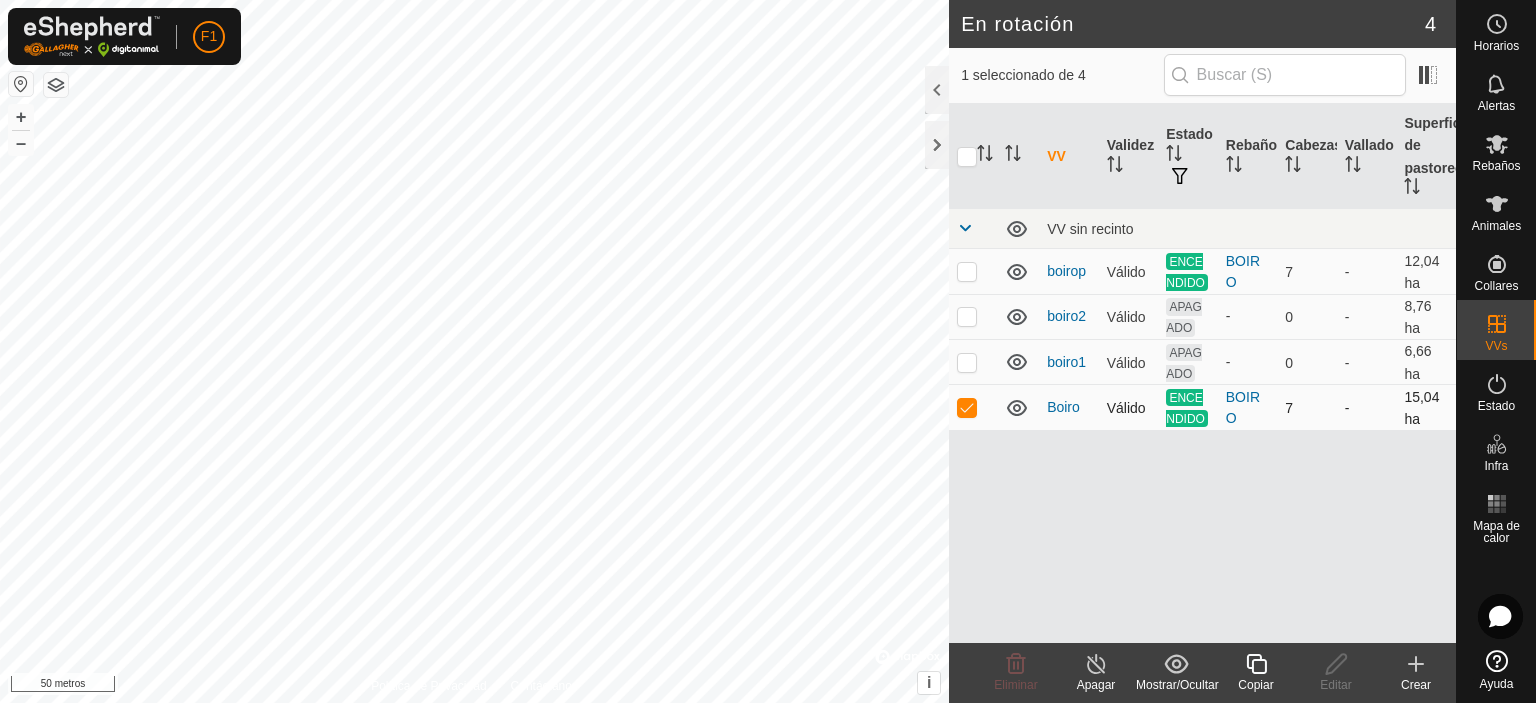 click at bounding box center (973, 407) 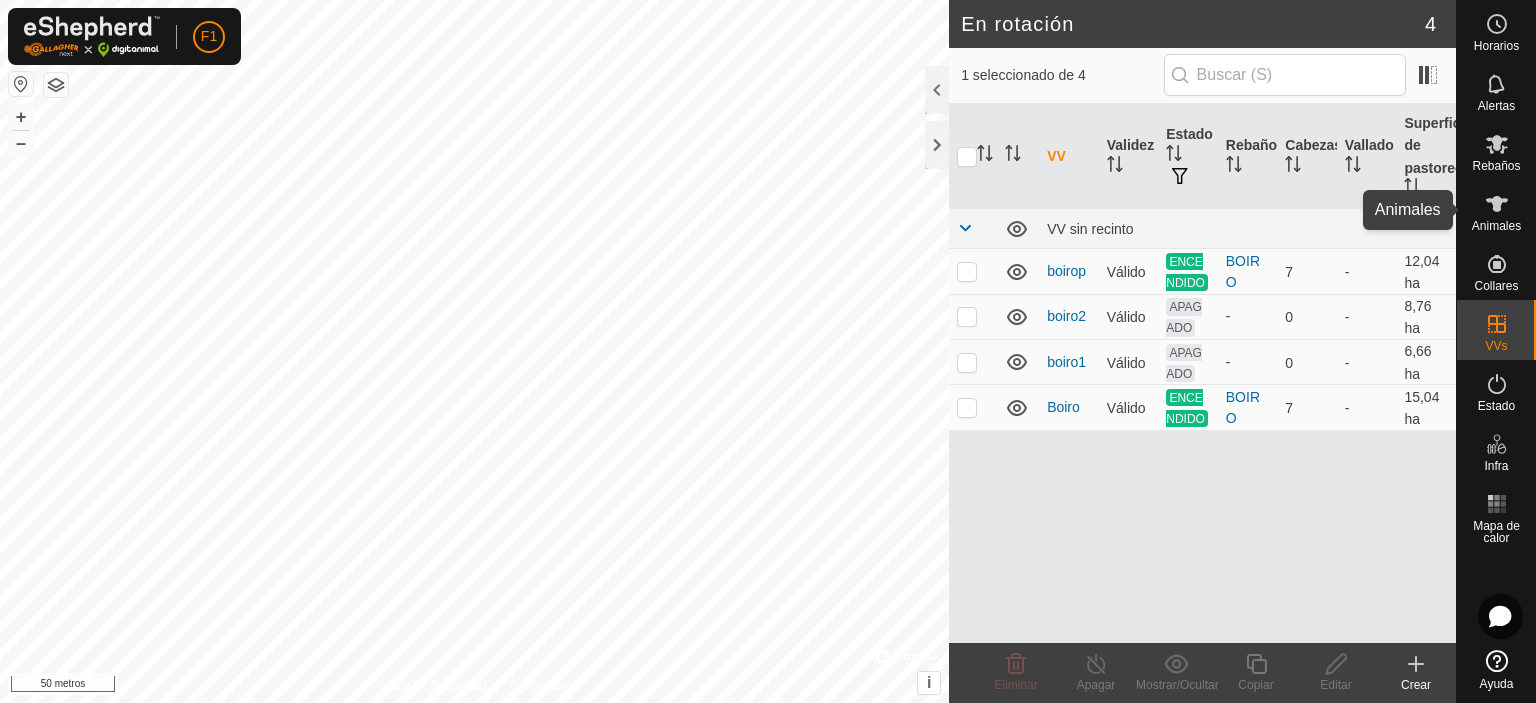 click 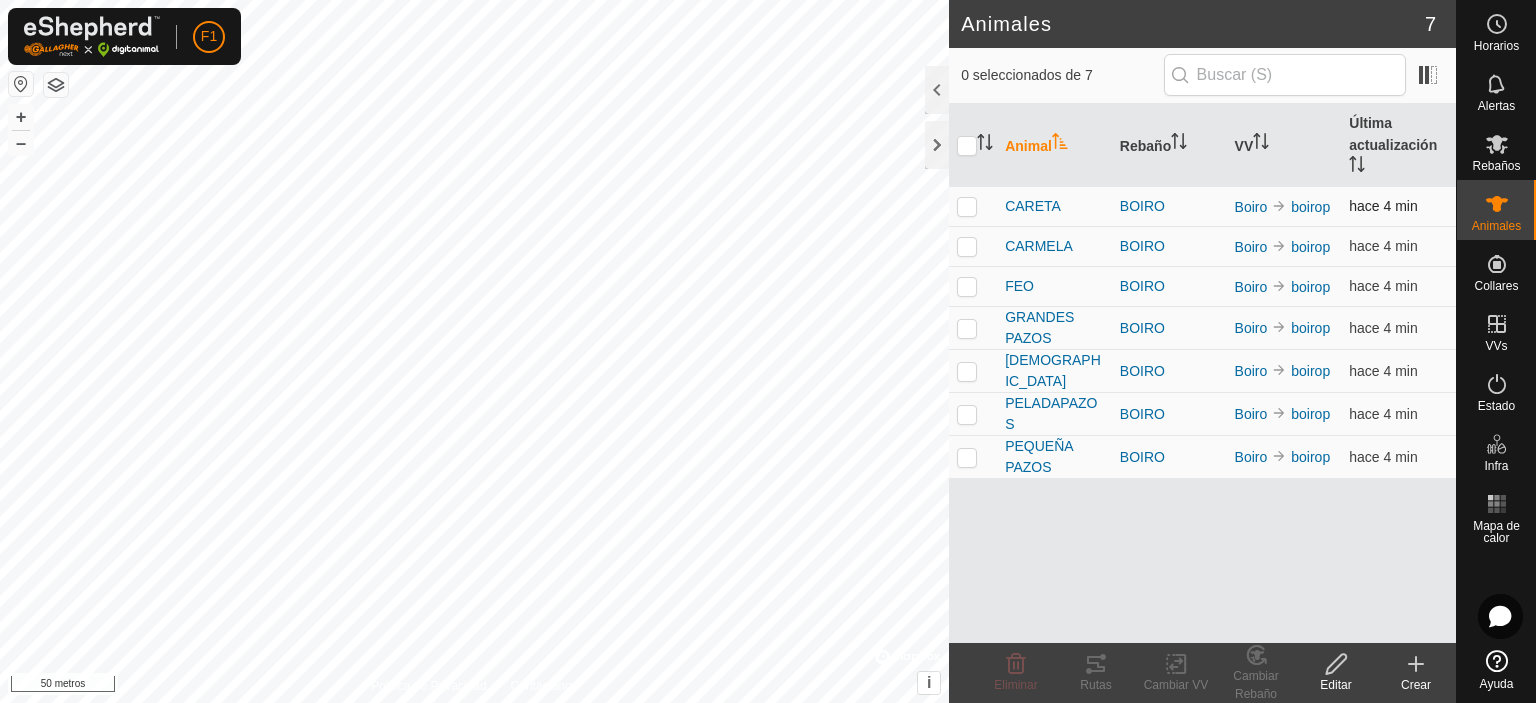 click at bounding box center [973, 207] 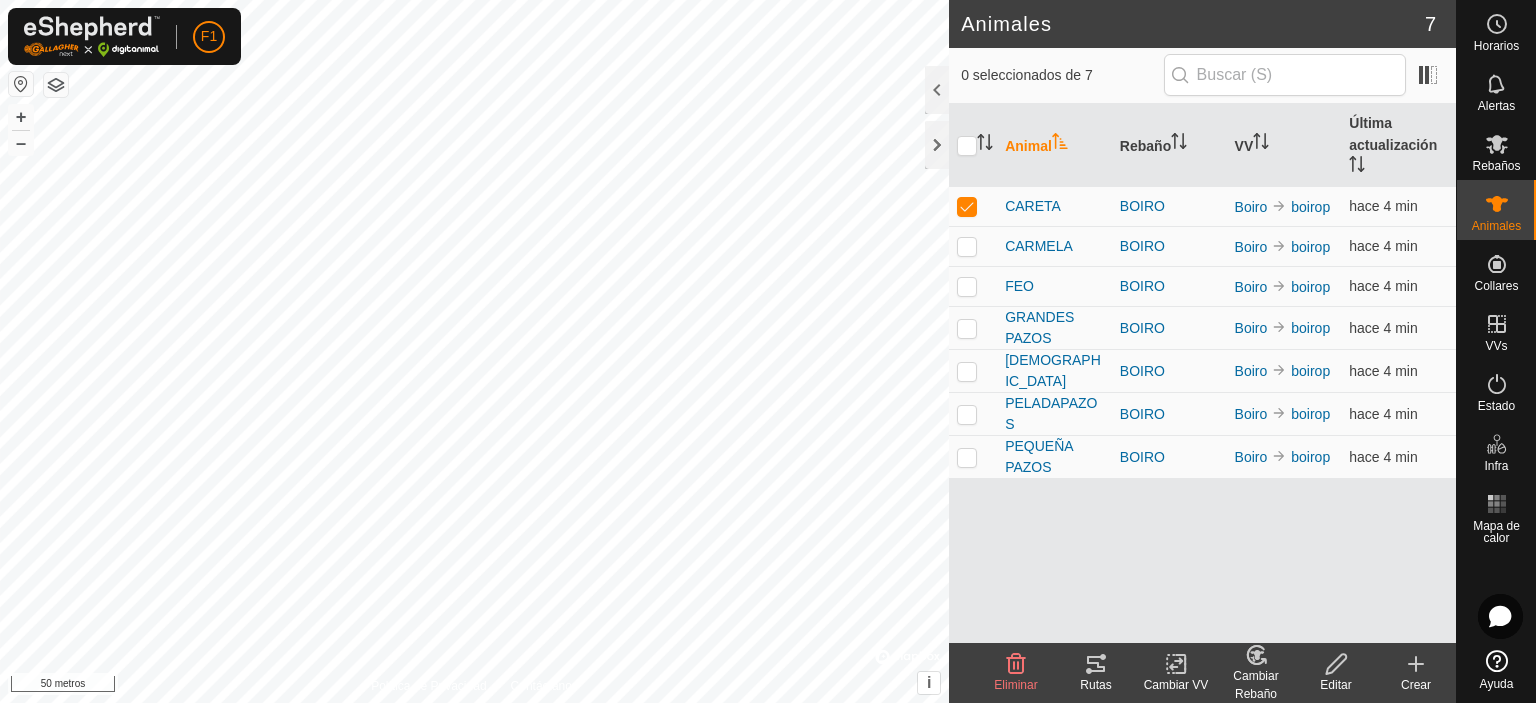 click 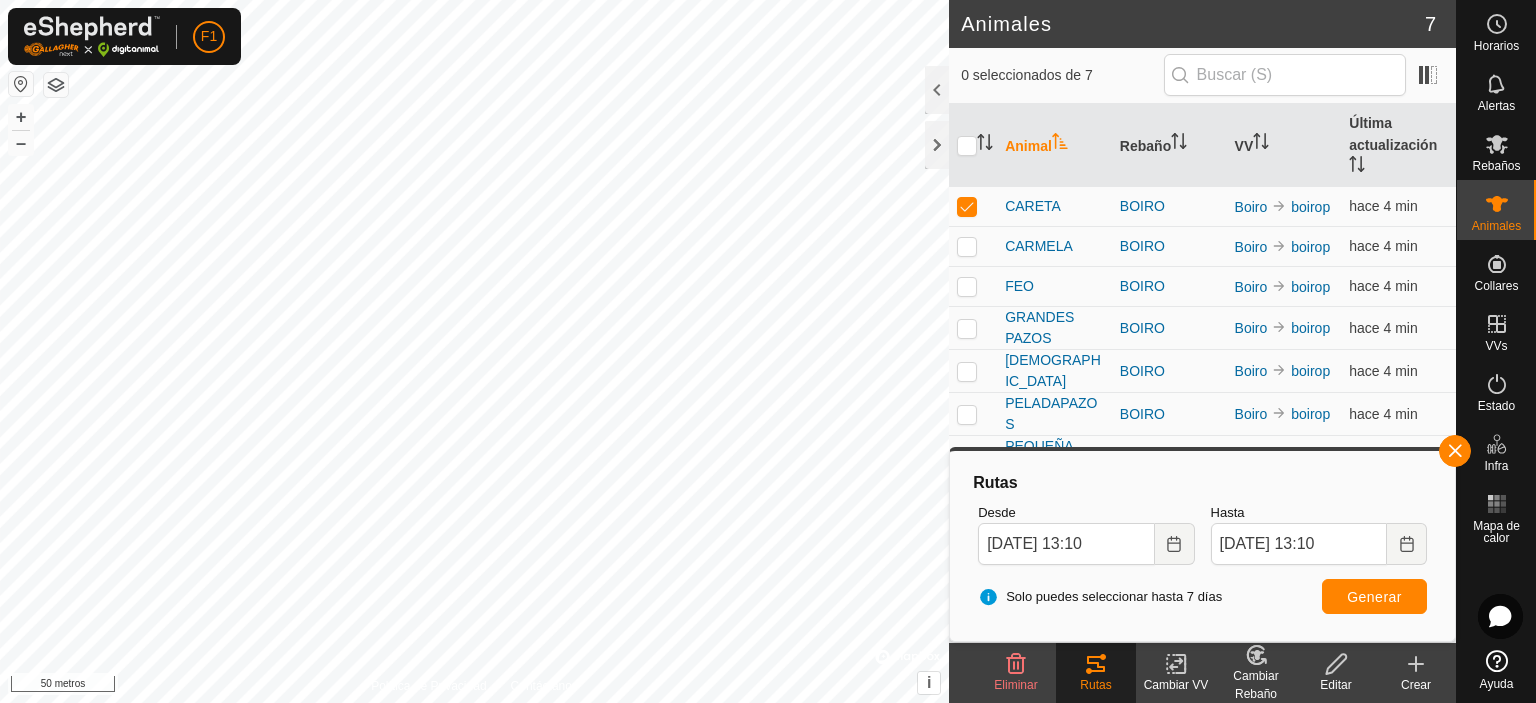 click on "F1 Horarios Alertas Rebaños Animales Collares VVs Estado Infra Mapa de calor Ayuda Animales 7 0 seleccionados de 7 Animal Rebaño VV Última actualización [PERSON_NAME] Boiro  boirop hace 4 min [PERSON_NAME] Boiro  boirop hace 4 min FEO BOIRO Boiro  boirop hace 4 min GRANDES [PERSON_NAME] BOIRO Boiro  boirop hace 4 min [PERSON_NAME] Boiro  boirop hace 4 min PELADAPAZOS BOIRO Boiro  boirop hace 4 min PEQUEÑA [PERSON_NAME] BOIRO Boiro  boirop hace 4 min Eliminar Rutas Cambiar VV Cambiar Rebaño Editar Crear Política de Privacidad Contáctanos
[GEOGRAPHIC_DATA]
+ – ⇧ i ©  Mapbox  , ©  OpenStreetMap  ,  Mejora este mapa 50 metros
Texto original Valora esta traducción Tu opinión servirá para ayudar a mejorar el Traductor de Google
Rutas Desde [DATE] 13:10 Hasta [DATE] 13:10 Solo puedes seleccionar hasta 7 [PERSON_NAME] Generar" at bounding box center (768, 351) 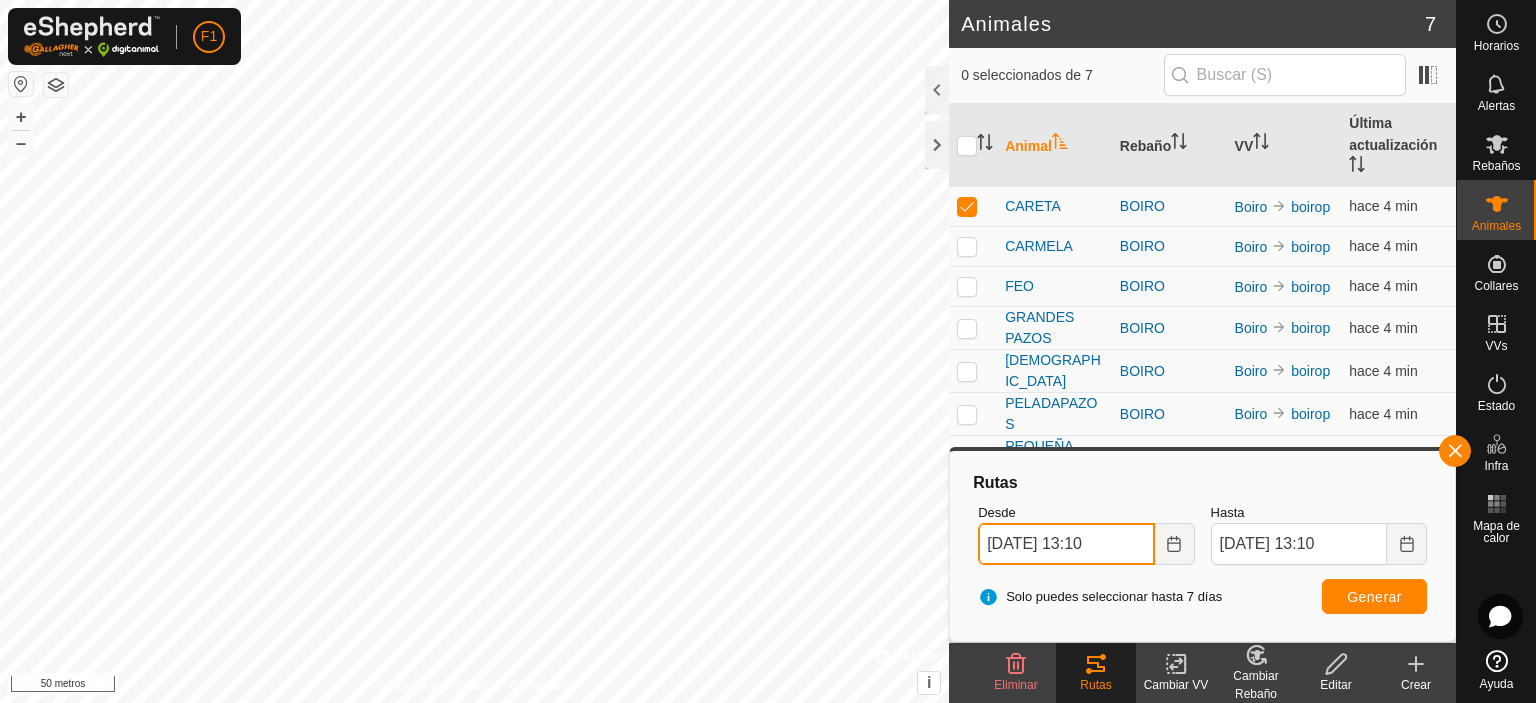 click on "[DATE] 13:10" at bounding box center (1066, 544) 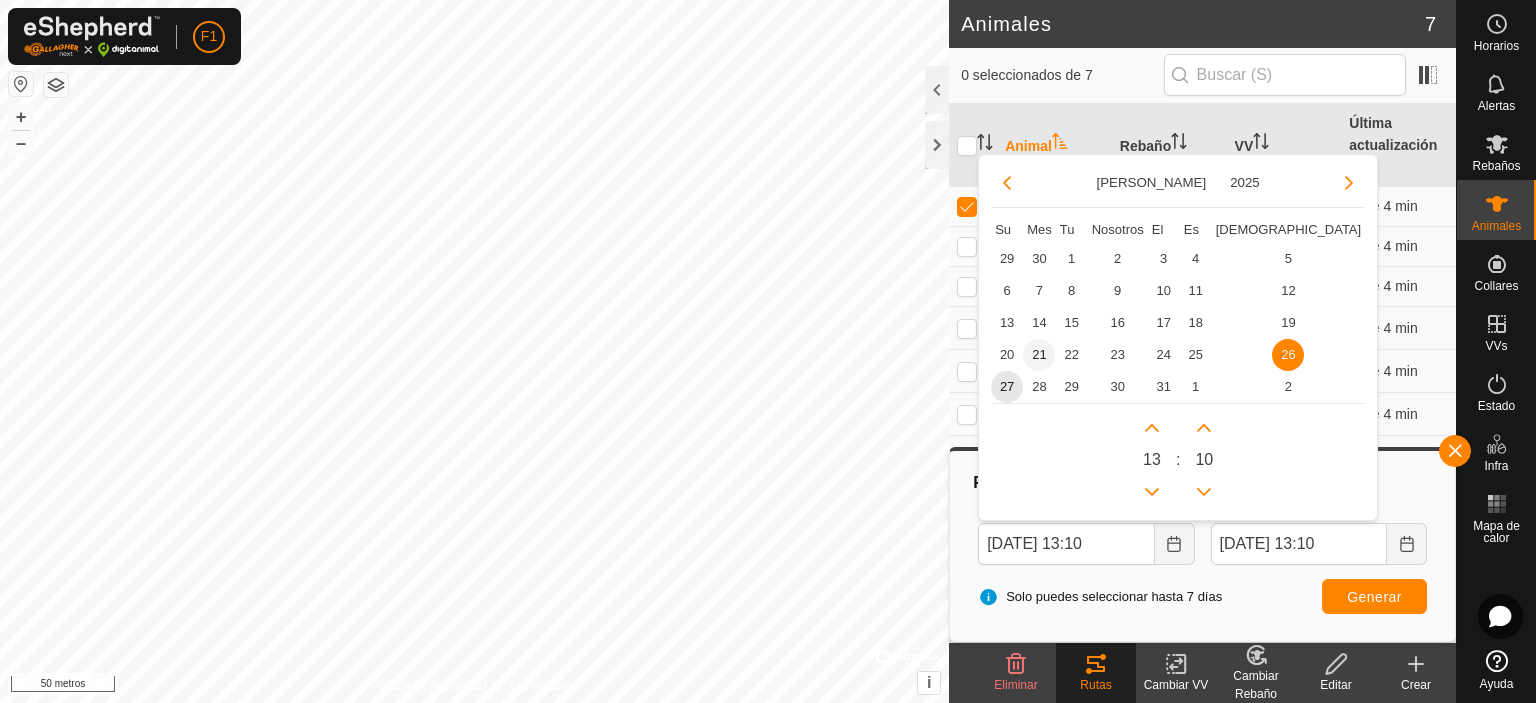 click on "21" at bounding box center (1039, 355) 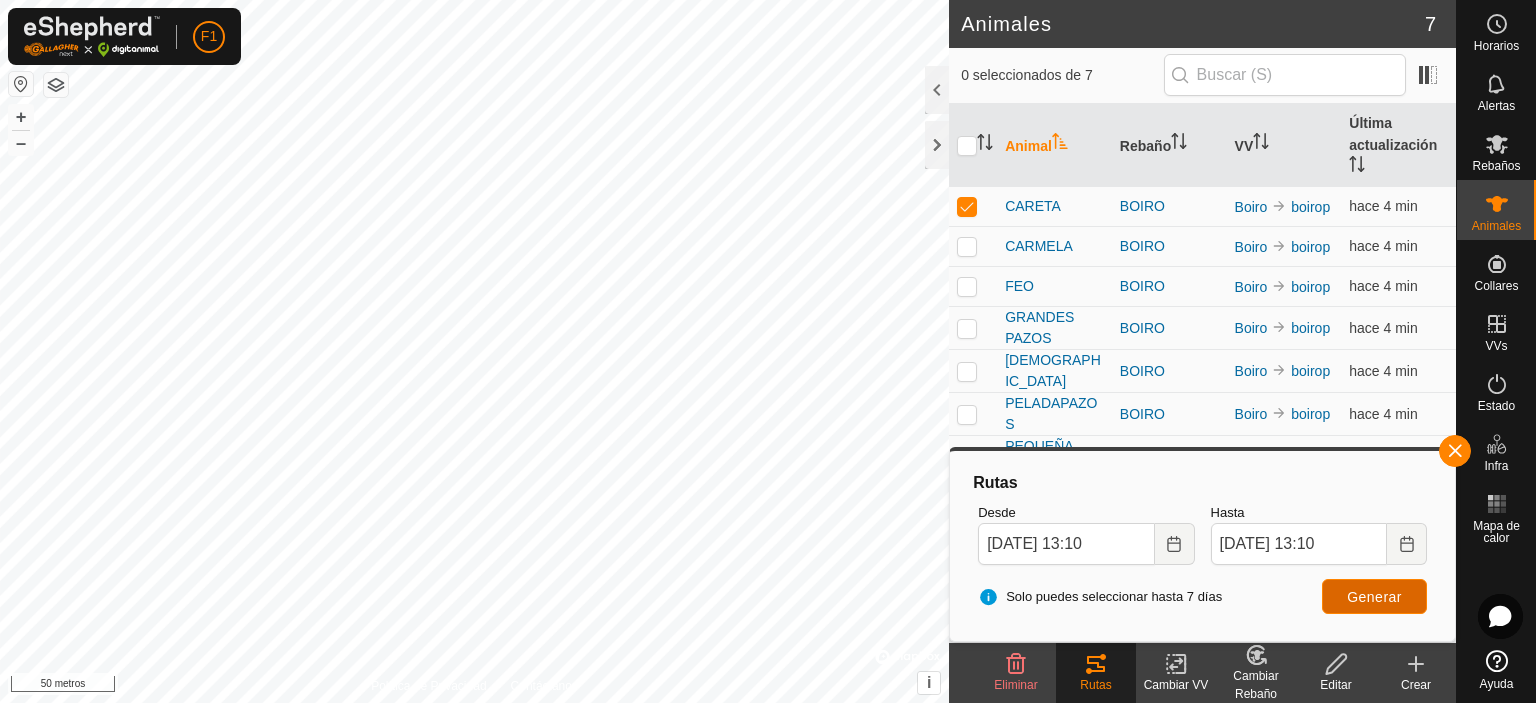 click on "Generar" at bounding box center (1374, 597) 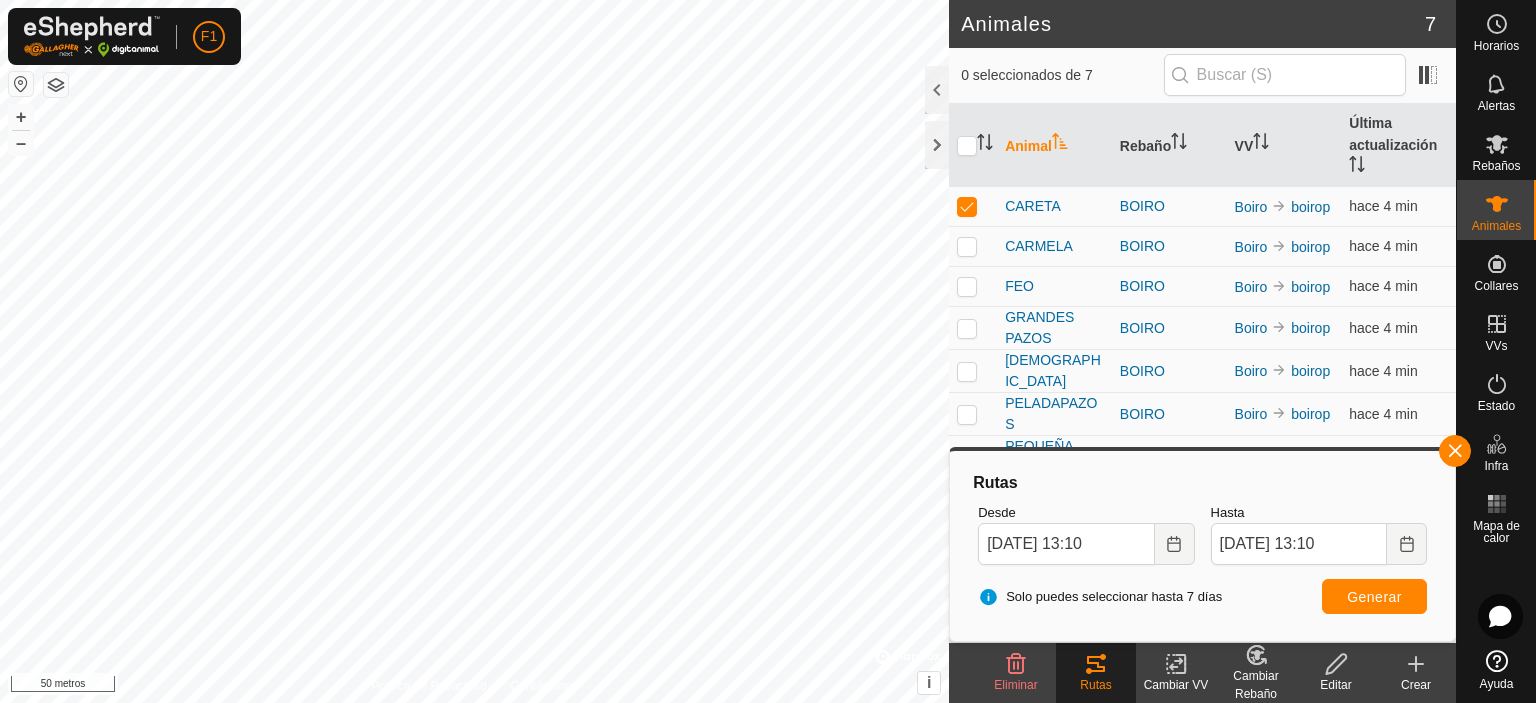 click on "F1 Horarios Alertas Rebaños Animales Collares VVs Estado Infra Mapa de calor Ayuda Animales 7 0 seleccionados de 7 Animal Rebaño VV Última actualización [PERSON_NAME] Boiro  boirop hace 4 min [PERSON_NAME] Boiro  boirop hace 4 min FEO BOIRO Boiro  boirop hace 4 min GRANDES [PERSON_NAME] BOIRO Boiro  boirop hace 4 min [PERSON_NAME] Boiro  boirop hace 4 min PELADAPAZOS BOIRO Boiro  boirop hace 4 min PEQUEÑA [PERSON_NAME] BOIRO Boiro  boirop hace 4 min Eliminar Rutas Cambiar VV Cambiar Rebaño Editar Crear Política de Privacidad Contáctanos
[GEOGRAPHIC_DATA]
3200409389
Boiro
[DATE] 15:05:51
+ – ⇧ i ©  Mapbox  , ©  OpenStreetMap  ,  Mejora este mapa 50 metros
Texto original Valora esta traducción Tu opinión servirá para ayudar a mejorar el Traductor de Google
Rutas Desde [DATE] 13:10 Hasta [DATE] 13:10 Generar" at bounding box center (768, 351) 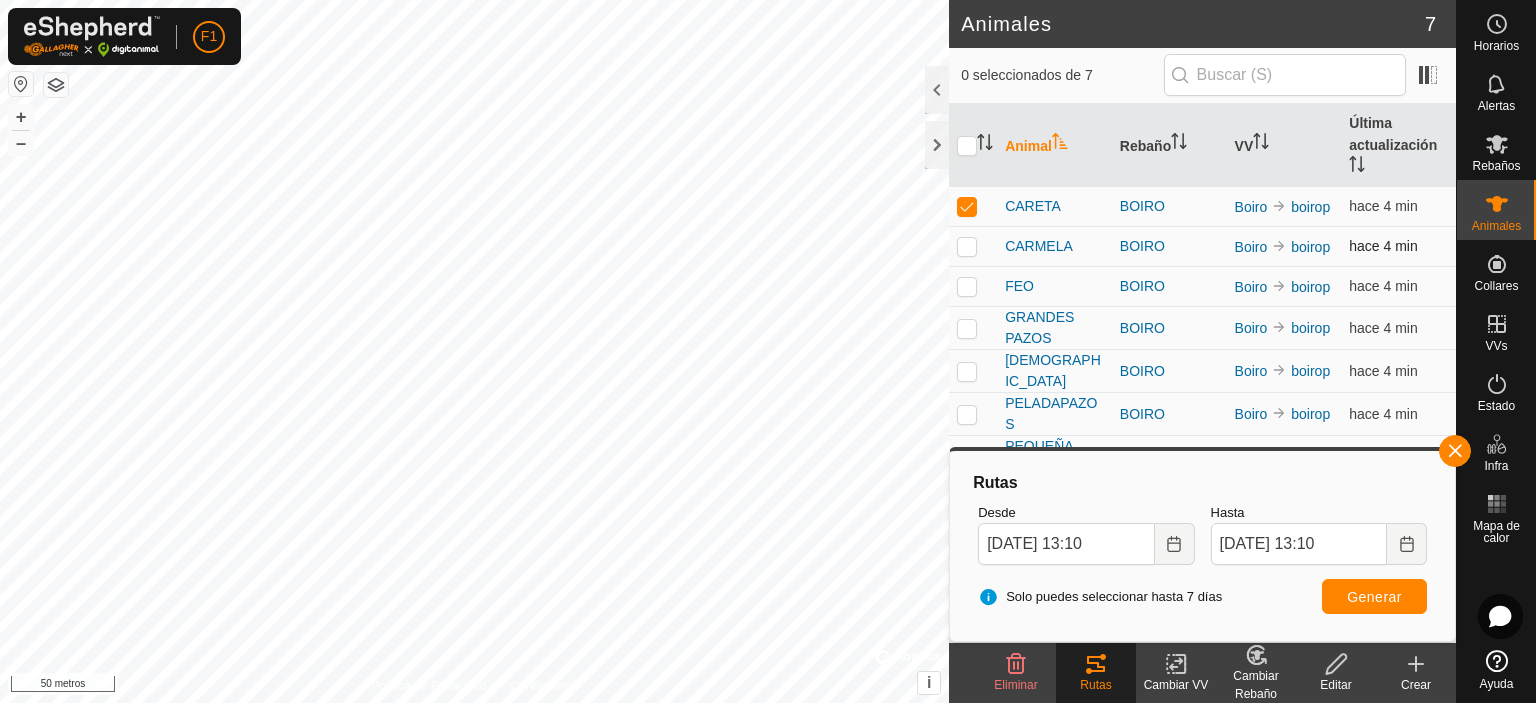 click at bounding box center (973, 247) 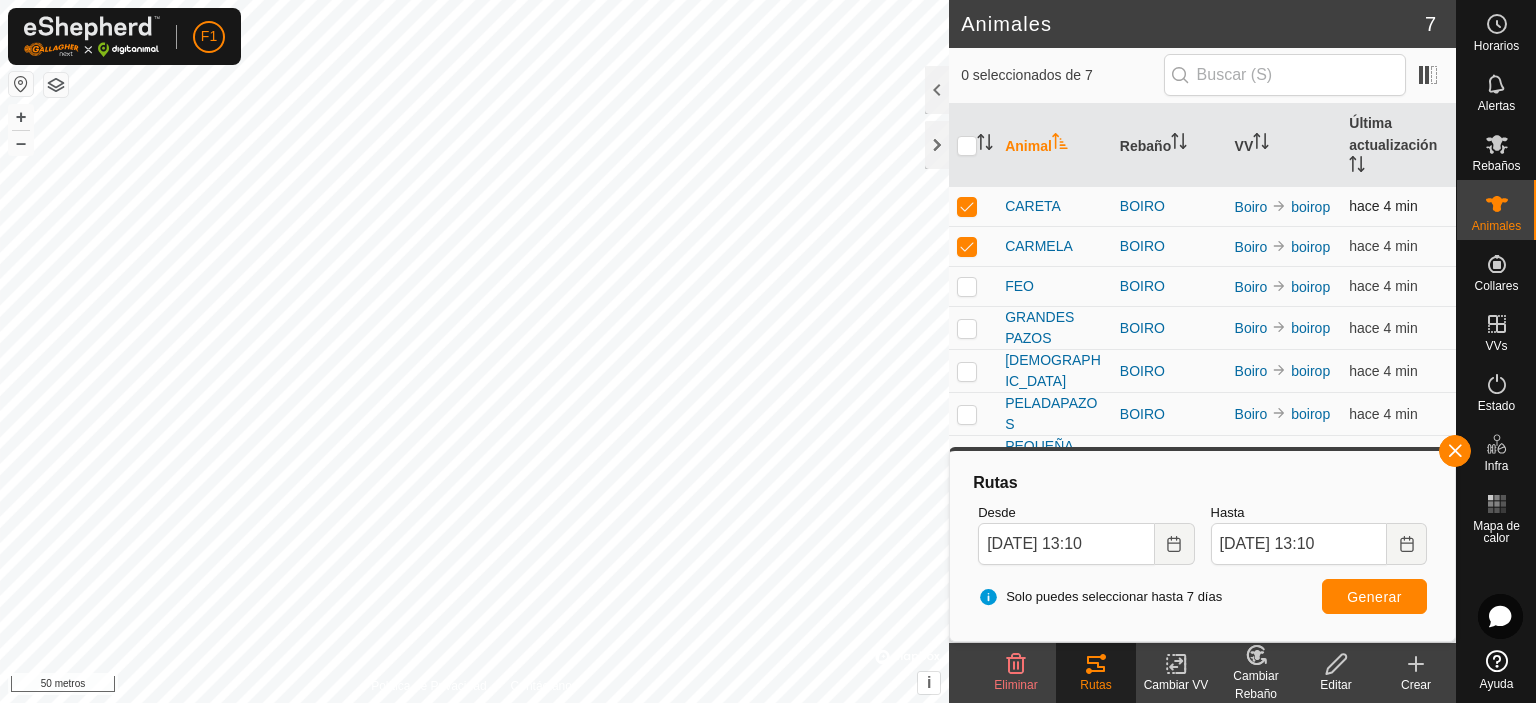click at bounding box center [967, 206] 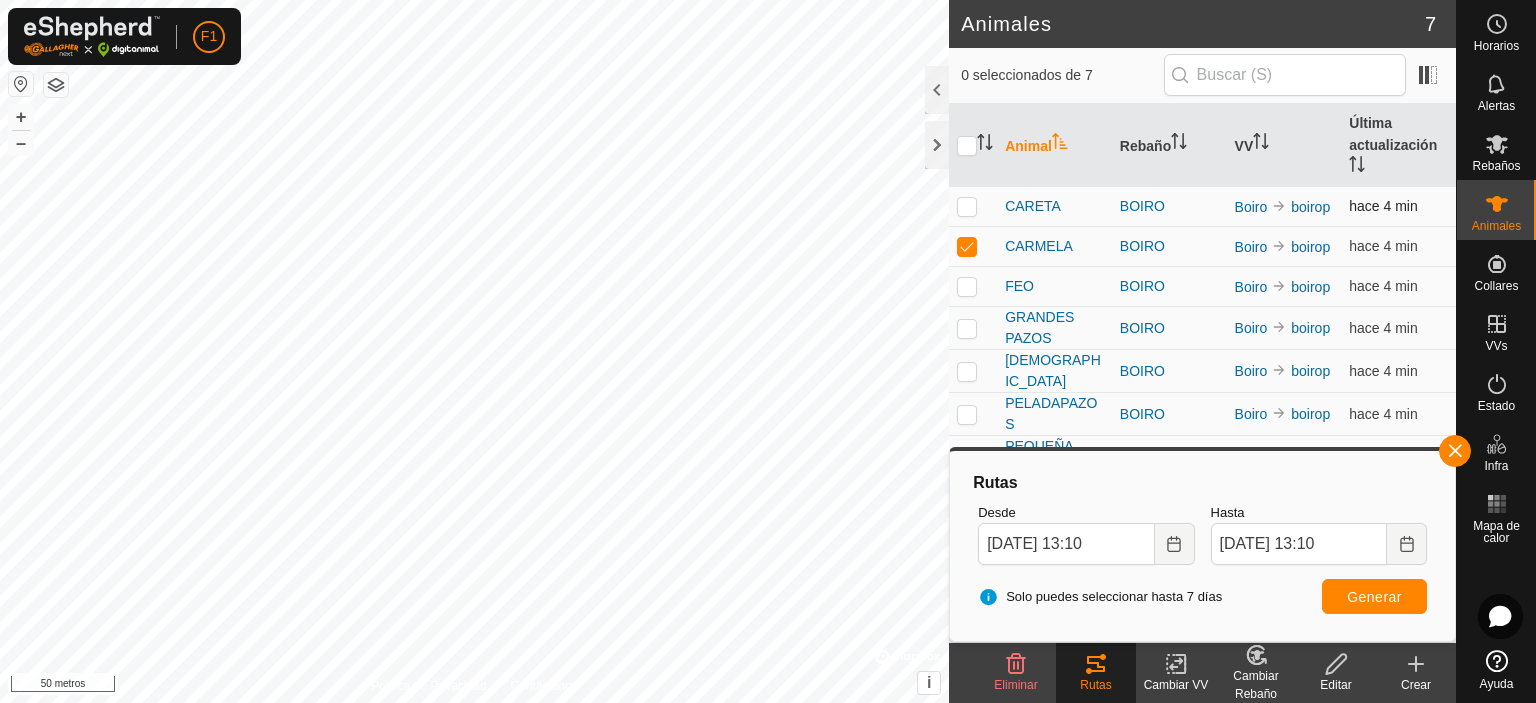 click at bounding box center [973, 207] 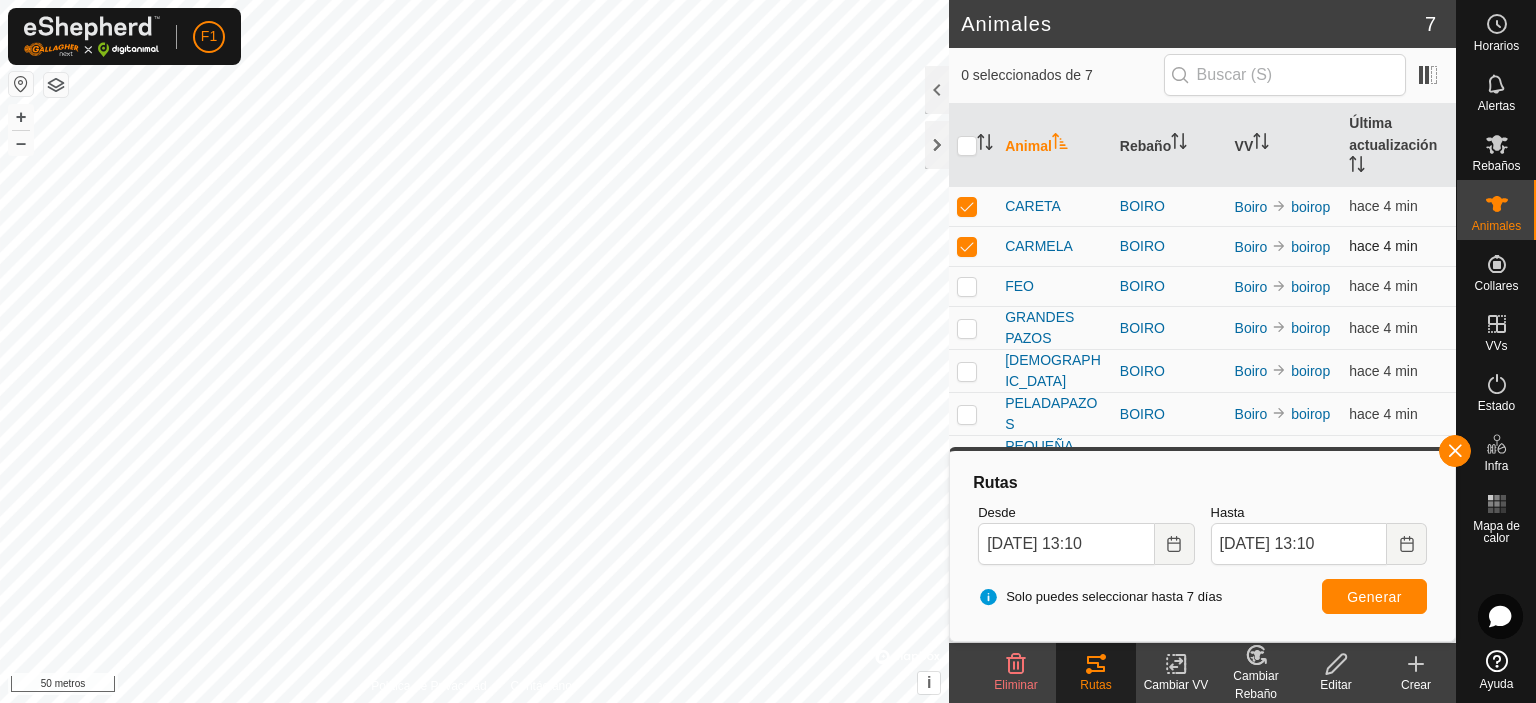 click at bounding box center [967, 246] 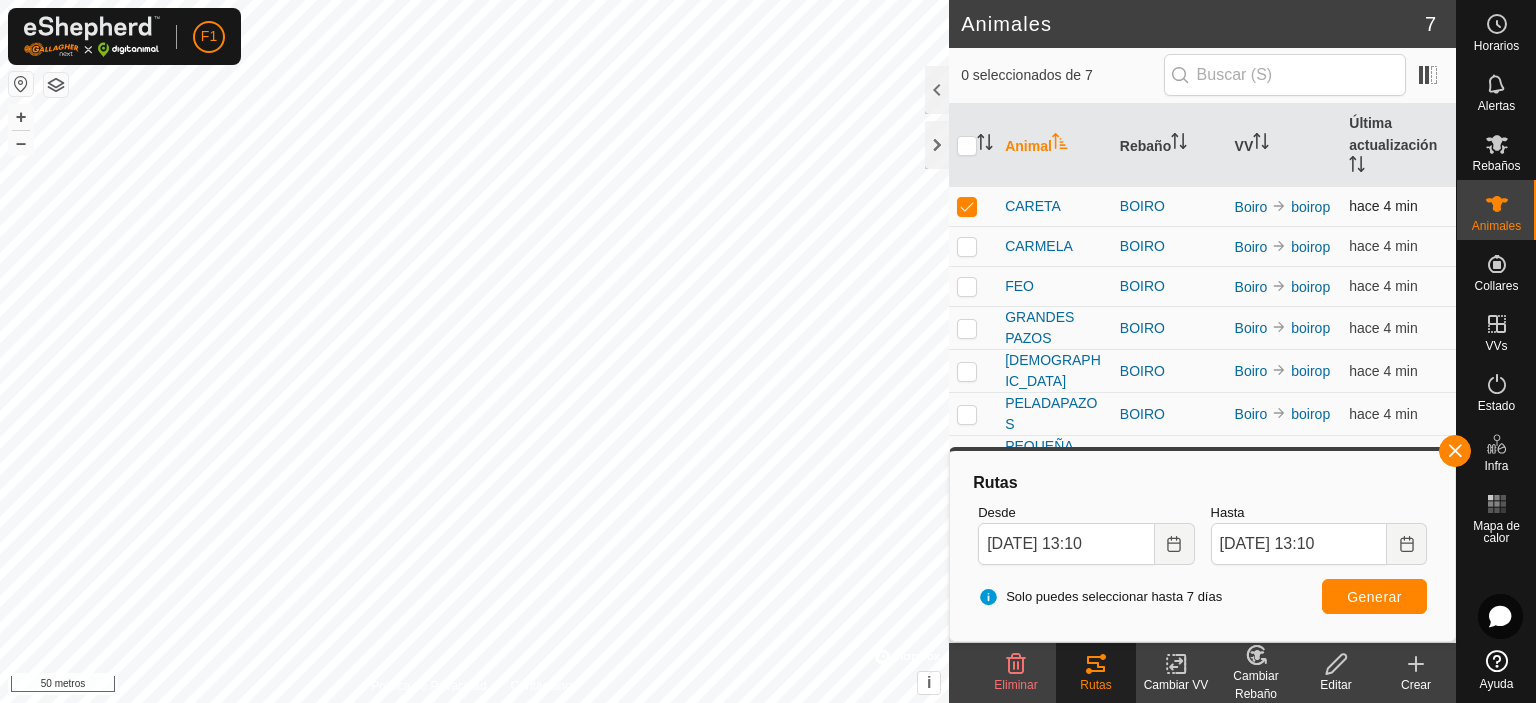 click at bounding box center [967, 206] 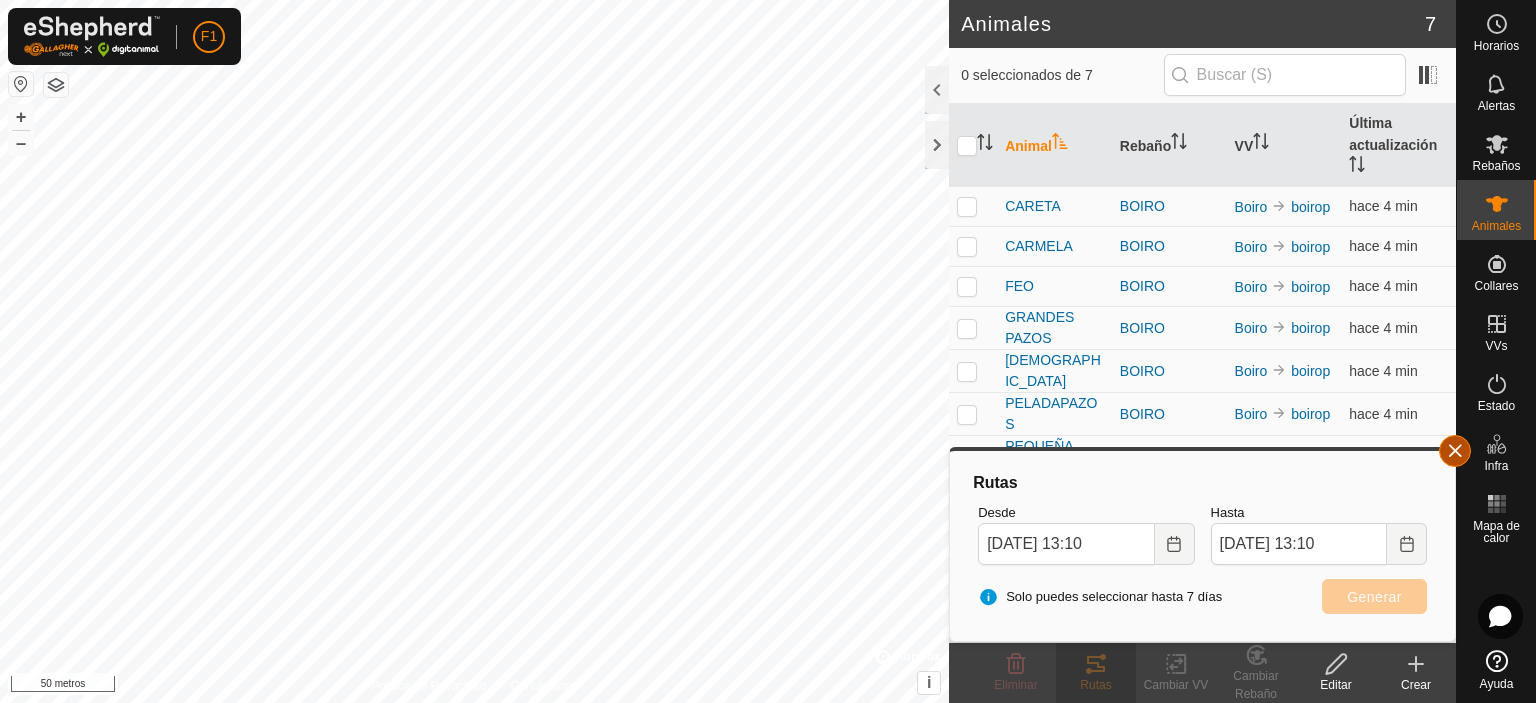 click at bounding box center [1455, 451] 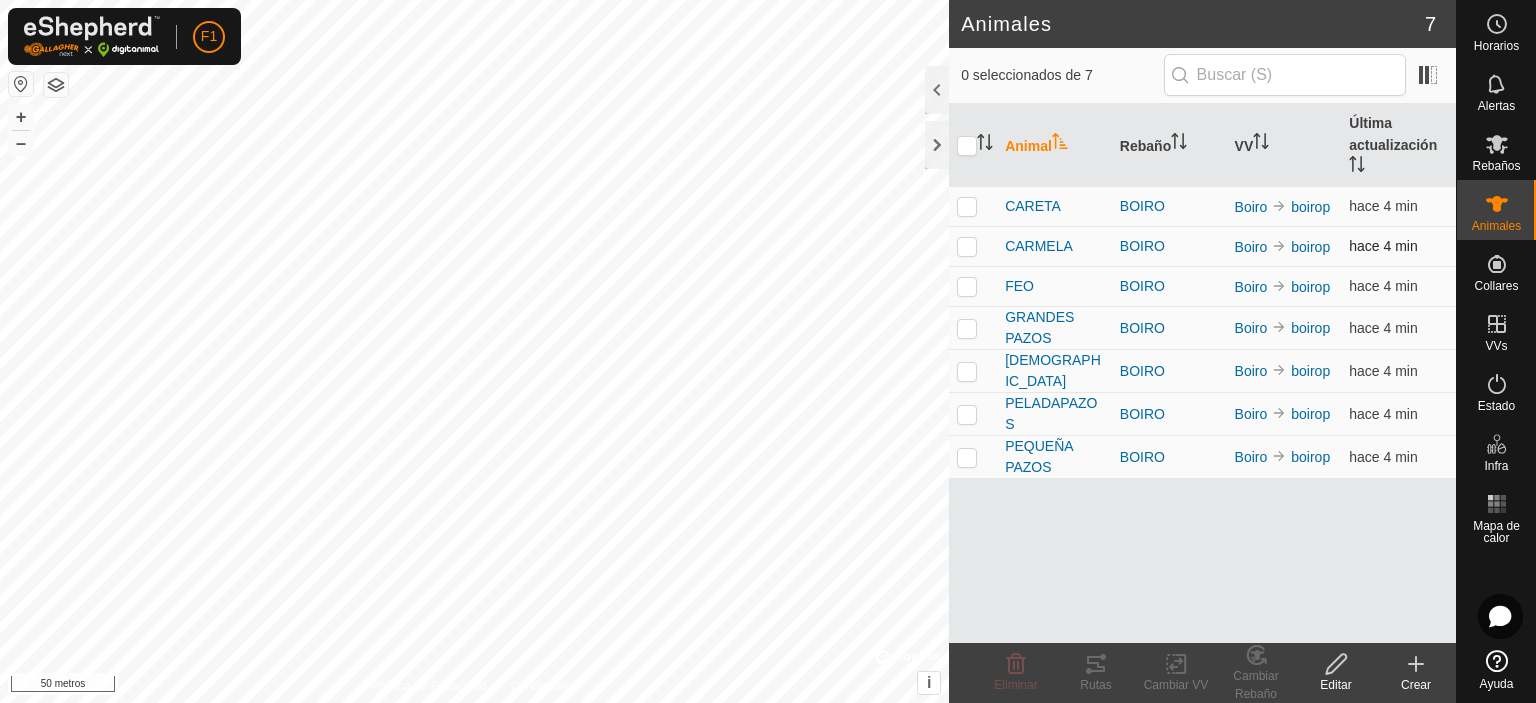 click at bounding box center [967, 246] 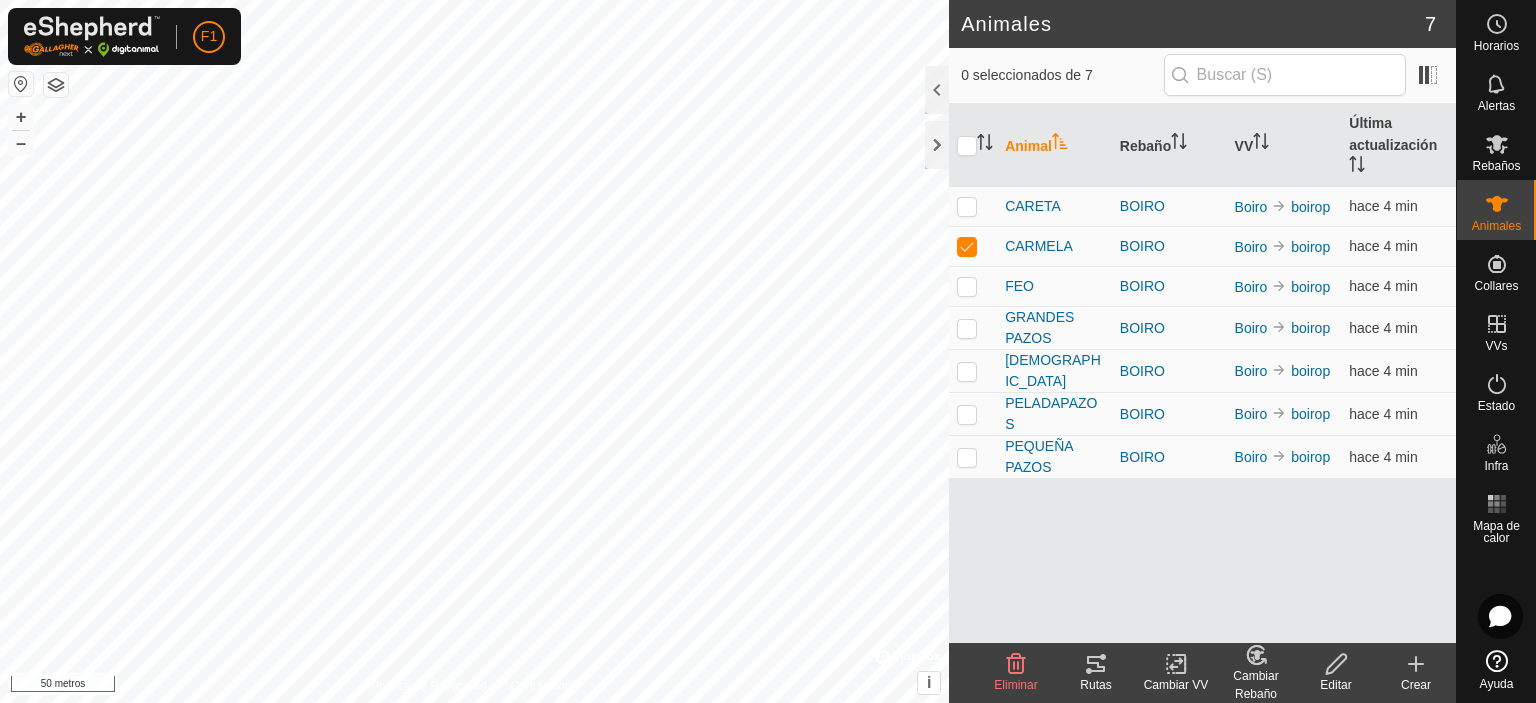 click 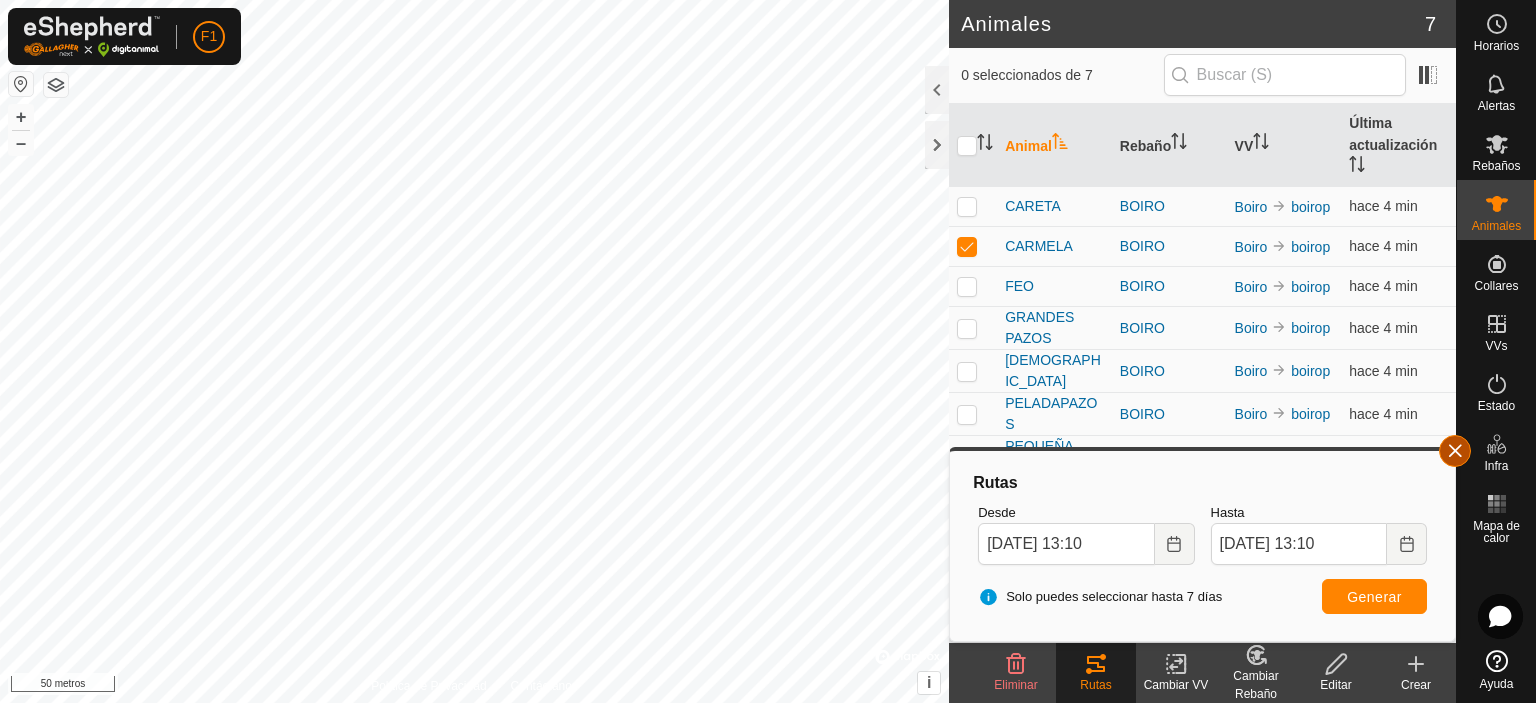click at bounding box center (1455, 451) 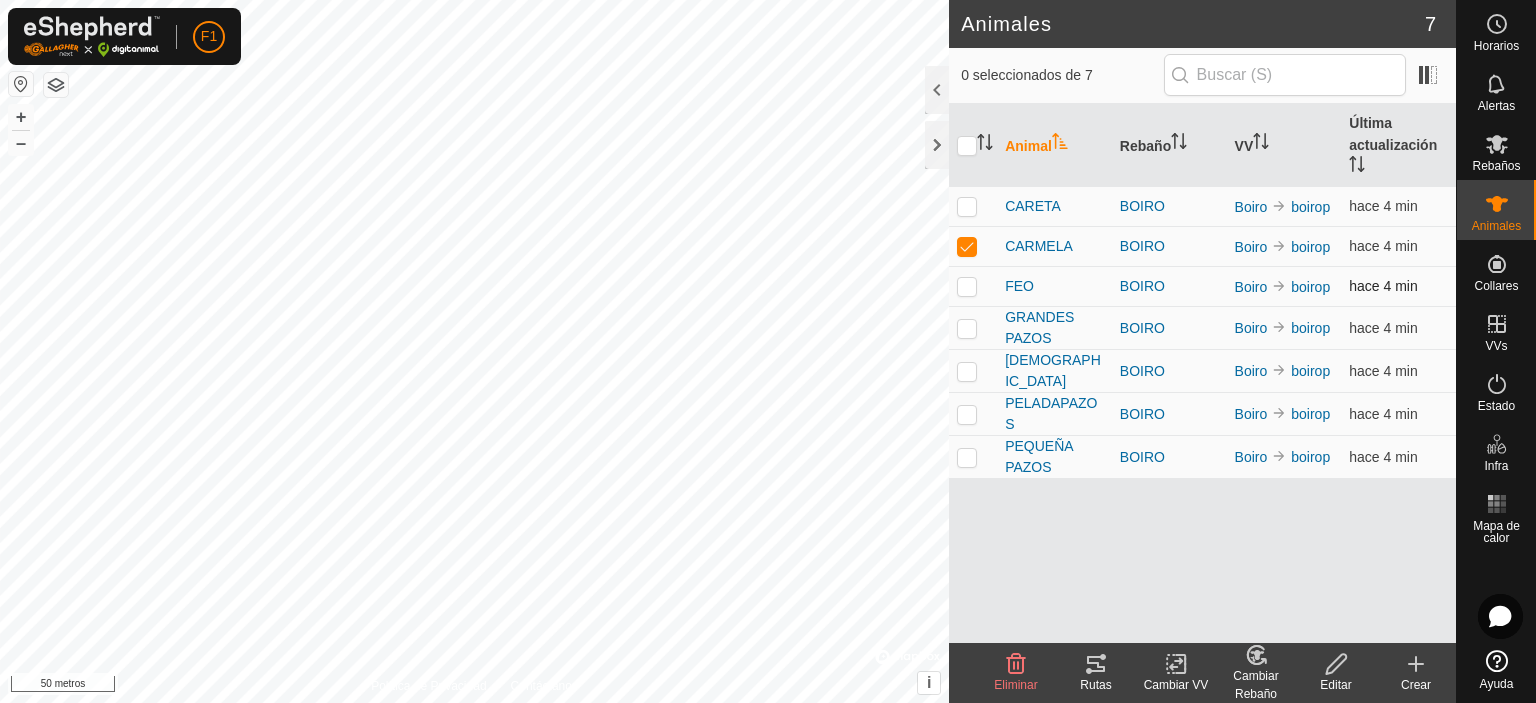 click at bounding box center [967, 286] 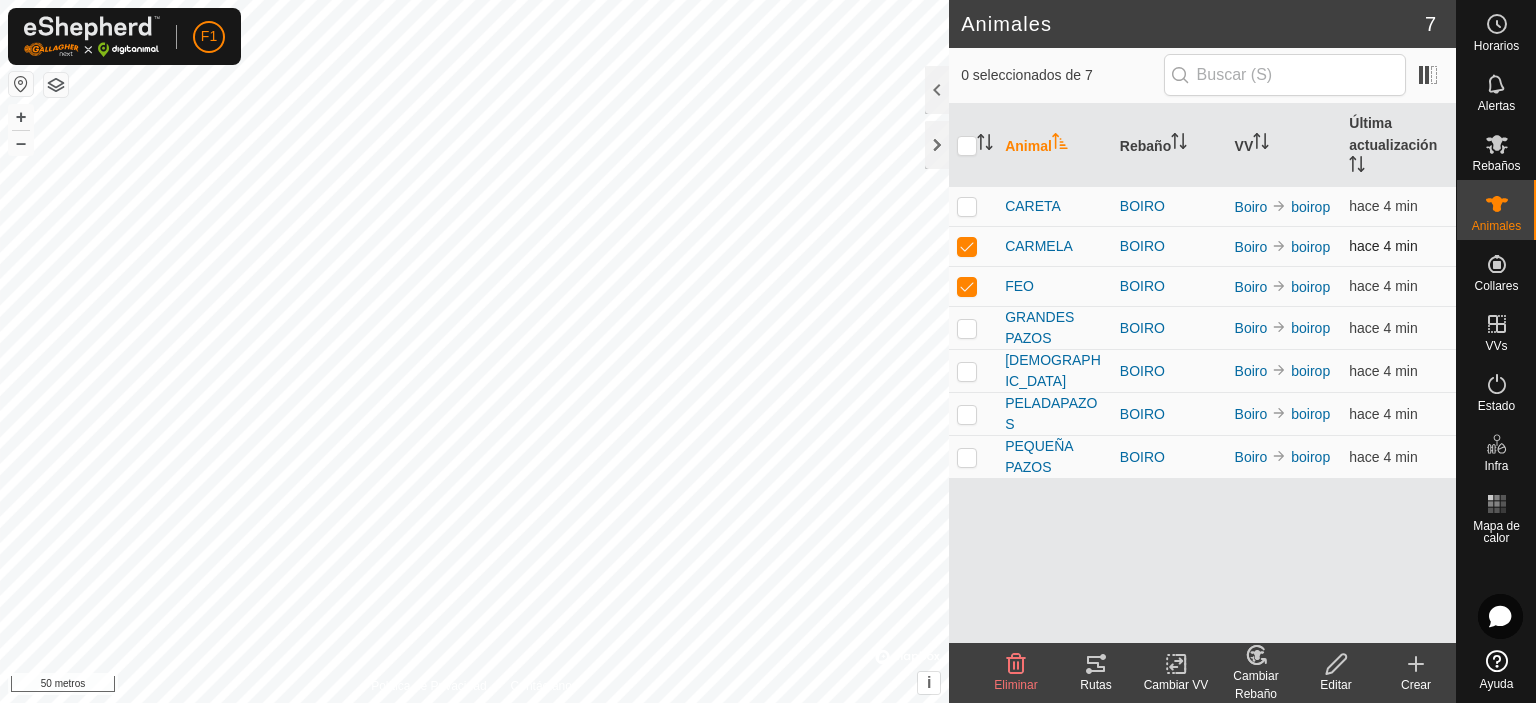 click at bounding box center [967, 246] 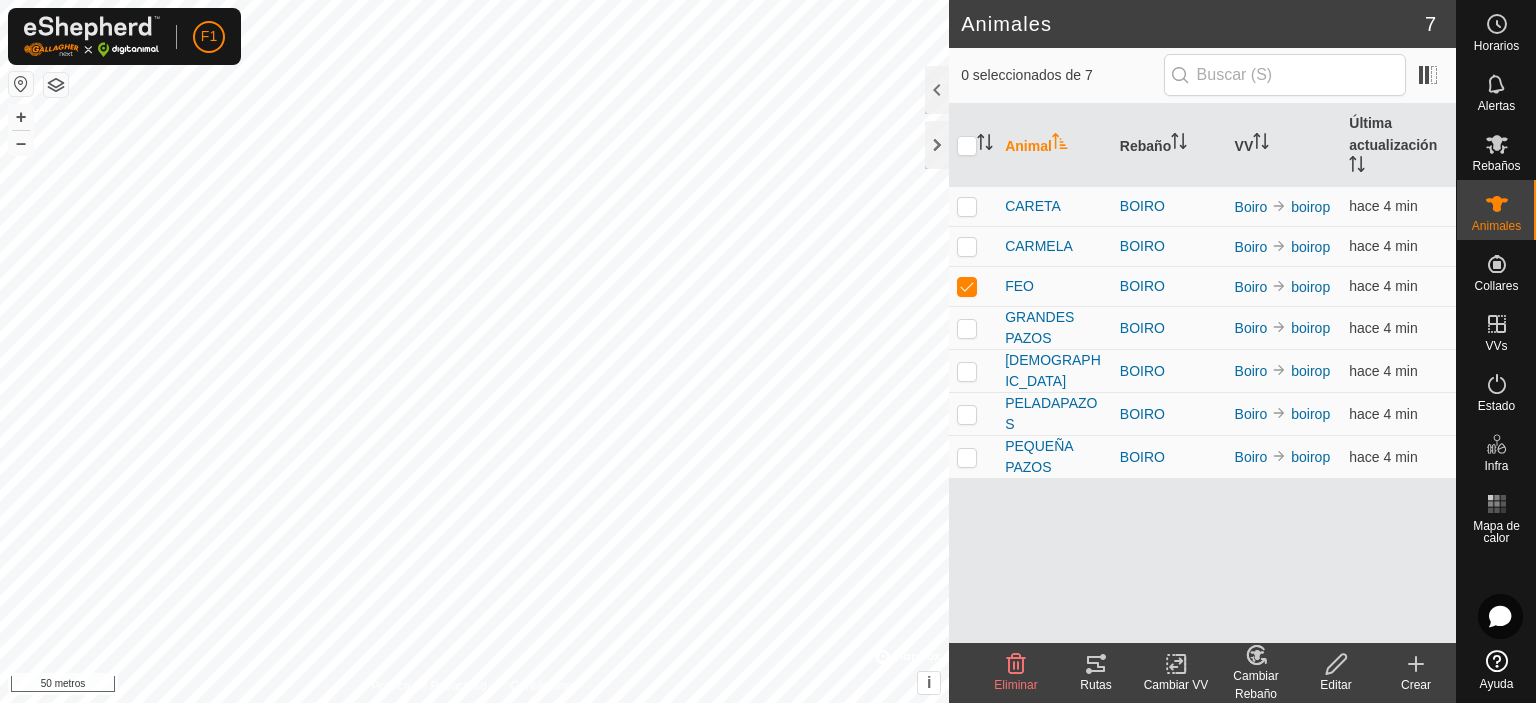 click 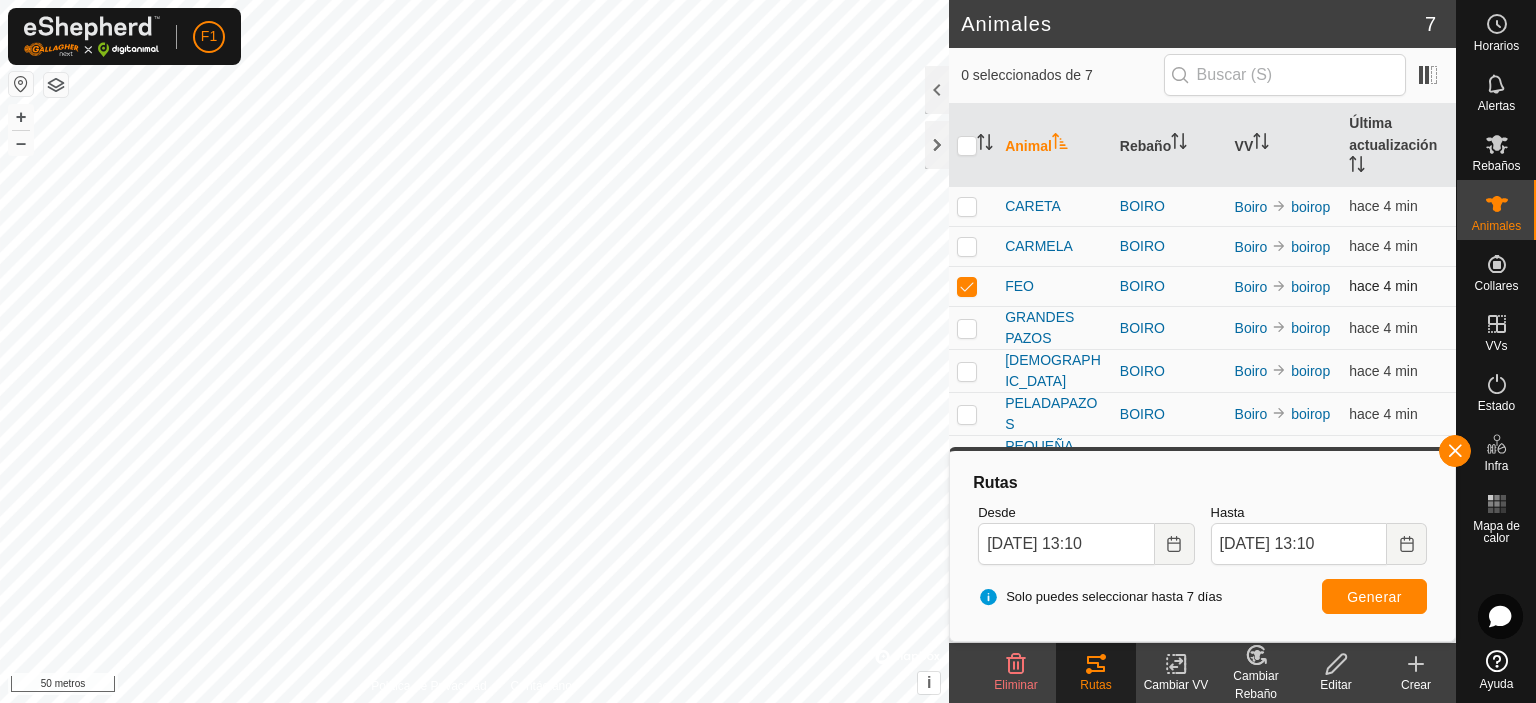 click at bounding box center (967, 286) 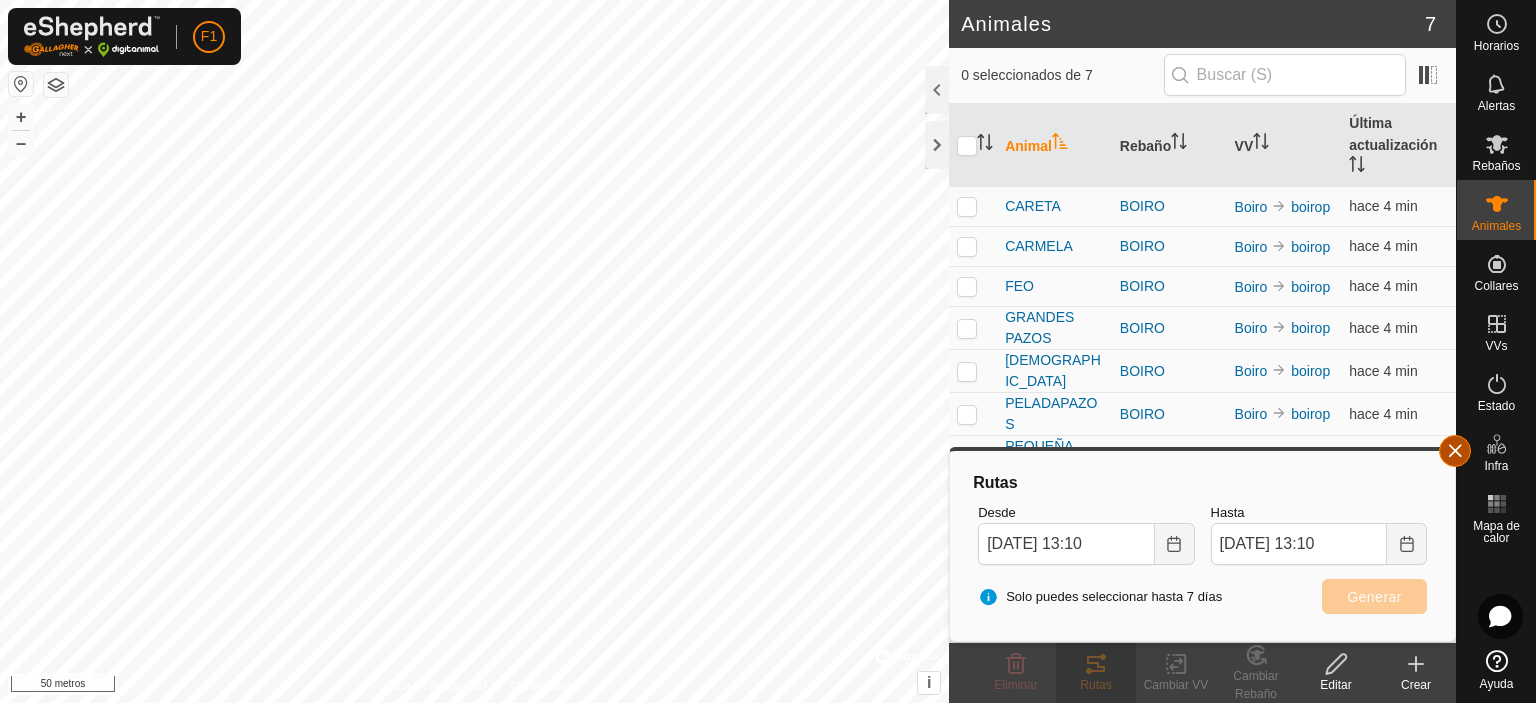 click at bounding box center (1455, 451) 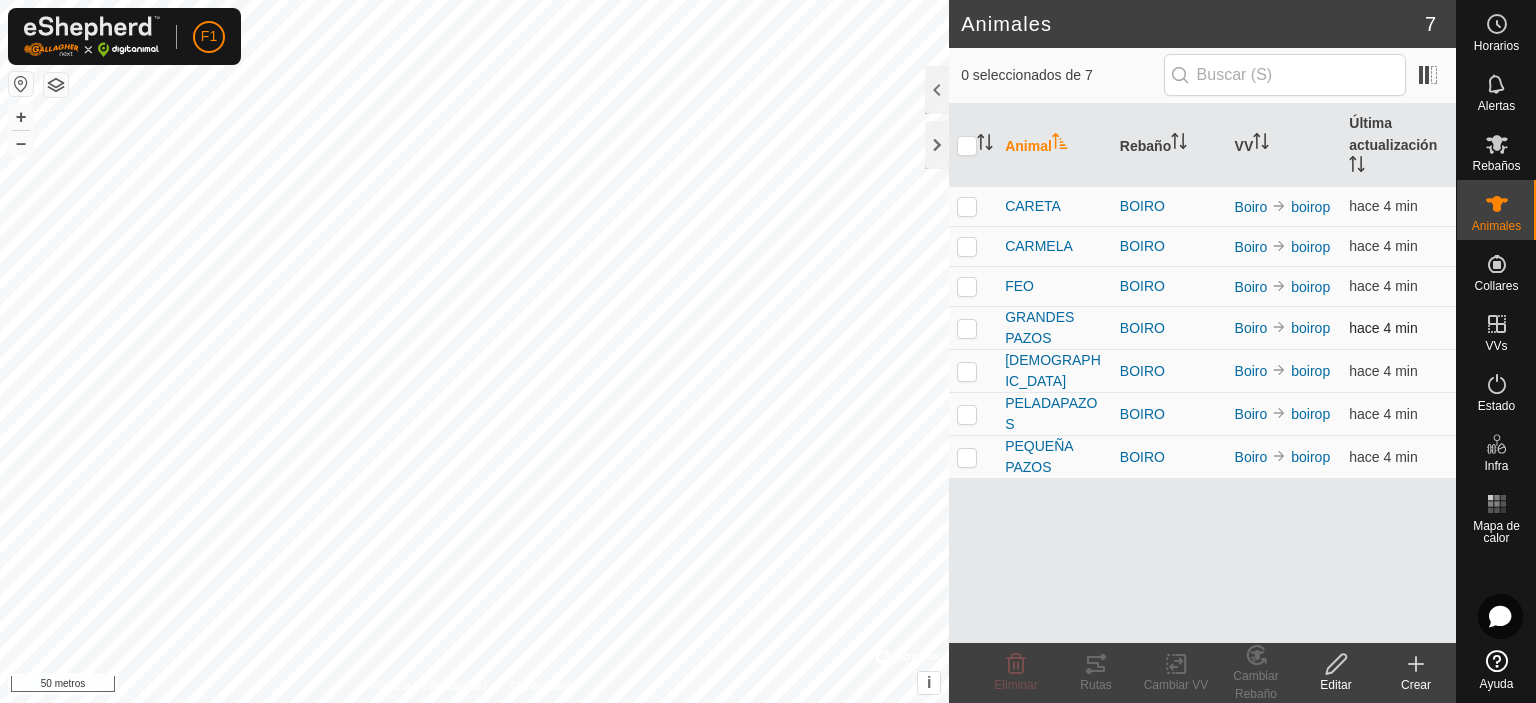 click at bounding box center (967, 328) 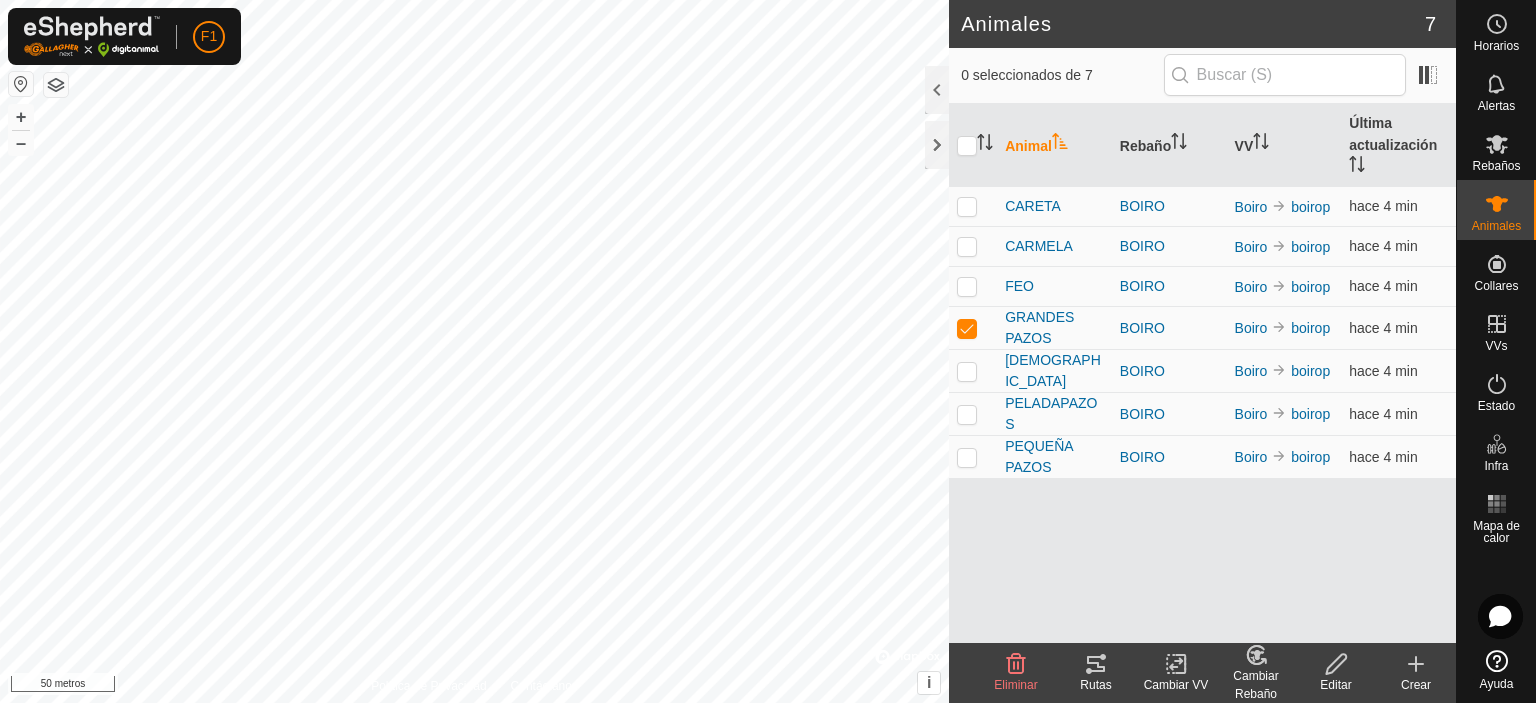 click 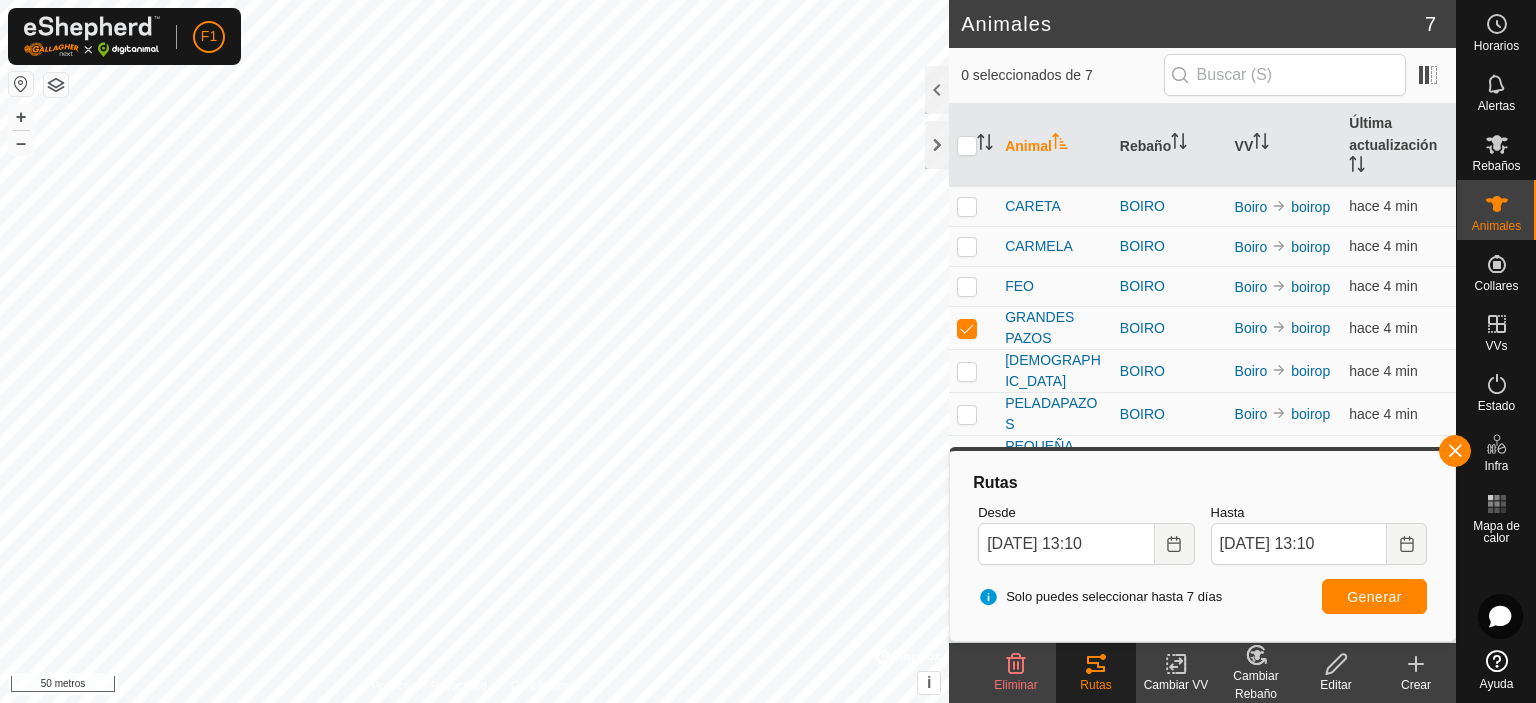 click on "F1 Horarios Alertas Rebaños Animales Collares VVs Estado Infra Mapa de calor Ayuda Animales 7 0 seleccionados de 7 Animal Rebaño VV Última actualización [PERSON_NAME] Boiro  boirop hace 4 min [PERSON_NAME] Boiro  boirop hace 4 min FEO BOIRO Boiro  boirop hace 4 min GRANDES [PERSON_NAME] BOIRO Boiro  boirop hace 4 min [PERSON_NAME] Boiro  boirop hace 4 min PELADAPAZOS BOIRO Boiro  boirop hace 4 min PEQUEÑA [PERSON_NAME] BOIRO Boiro  boirop hace 4 min Eliminar Rutas Cambiar VV Cambiar Rebaño Editar Crear Política de Privacidad Contáctanos
[GEOGRAPHIC_DATA]
3791575269
Boiro
[DATE] 9:05:49
+ – ⇧ i ©  Mapbox  , ©  OpenStreetMap  ,  Mejora este mapa 50 metros
Texto original Valora esta traducción Tu opinión servirá para ayudar a mejorar el Traductor de Google
Rutas Desde [DATE] 13:10 Hasta [DATE] 13:10 Generar" at bounding box center (768, 351) 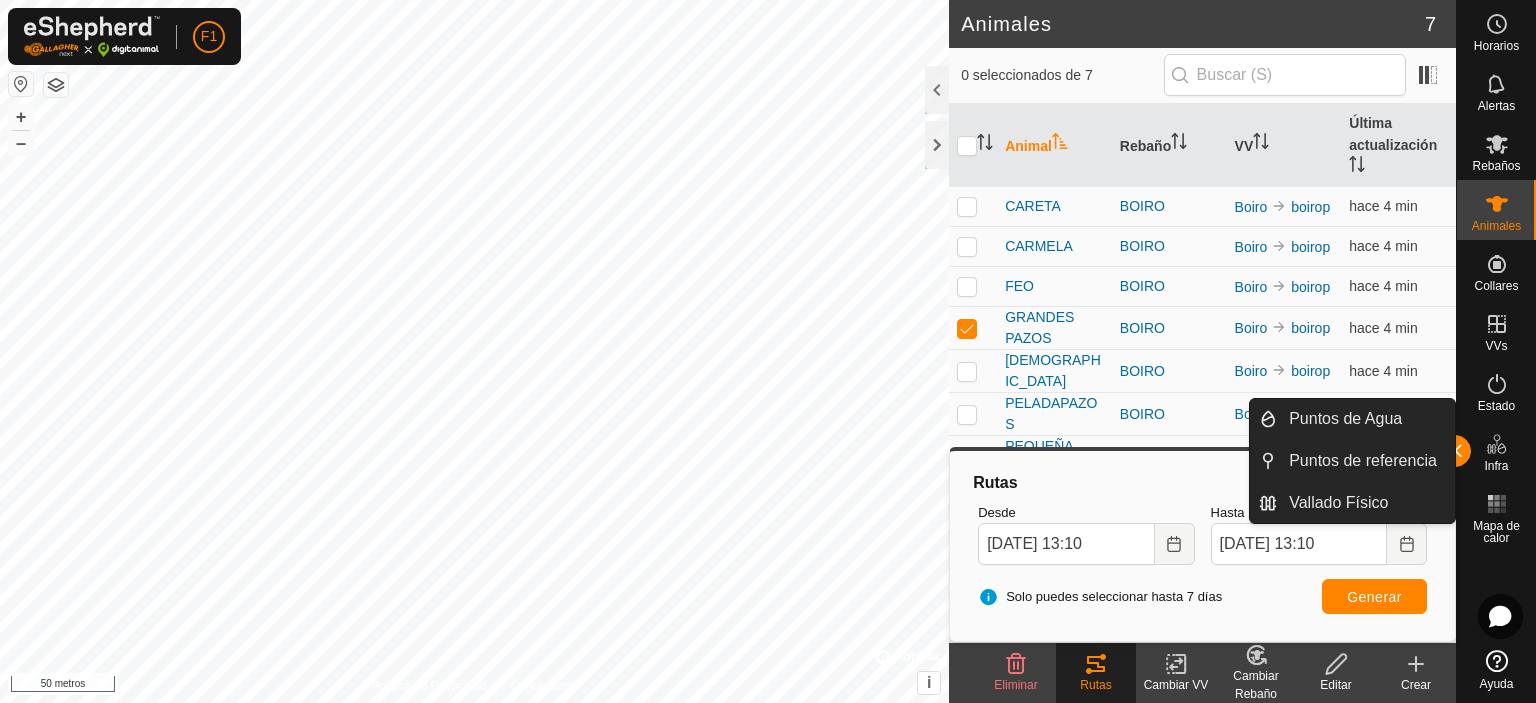 click on "Infra" at bounding box center (1496, 450) 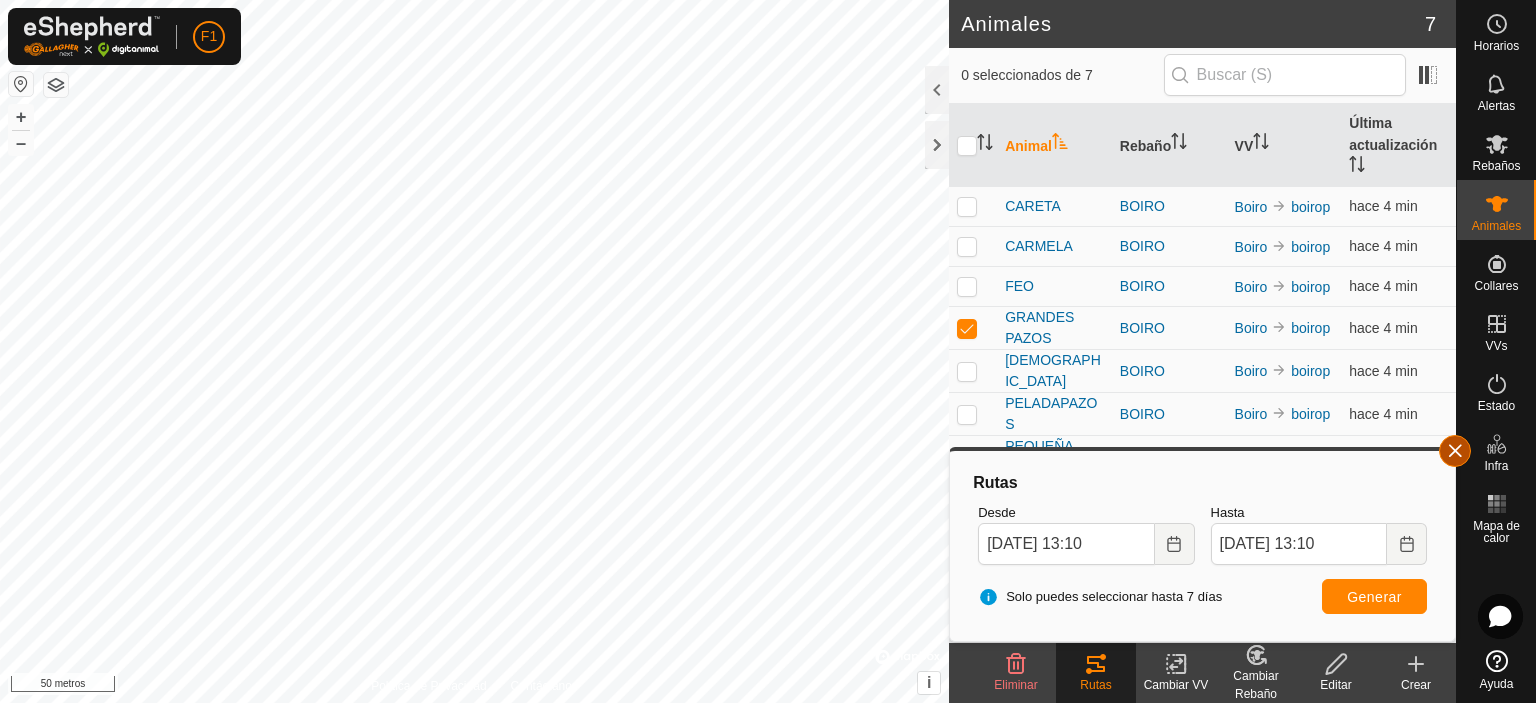 click at bounding box center (1455, 451) 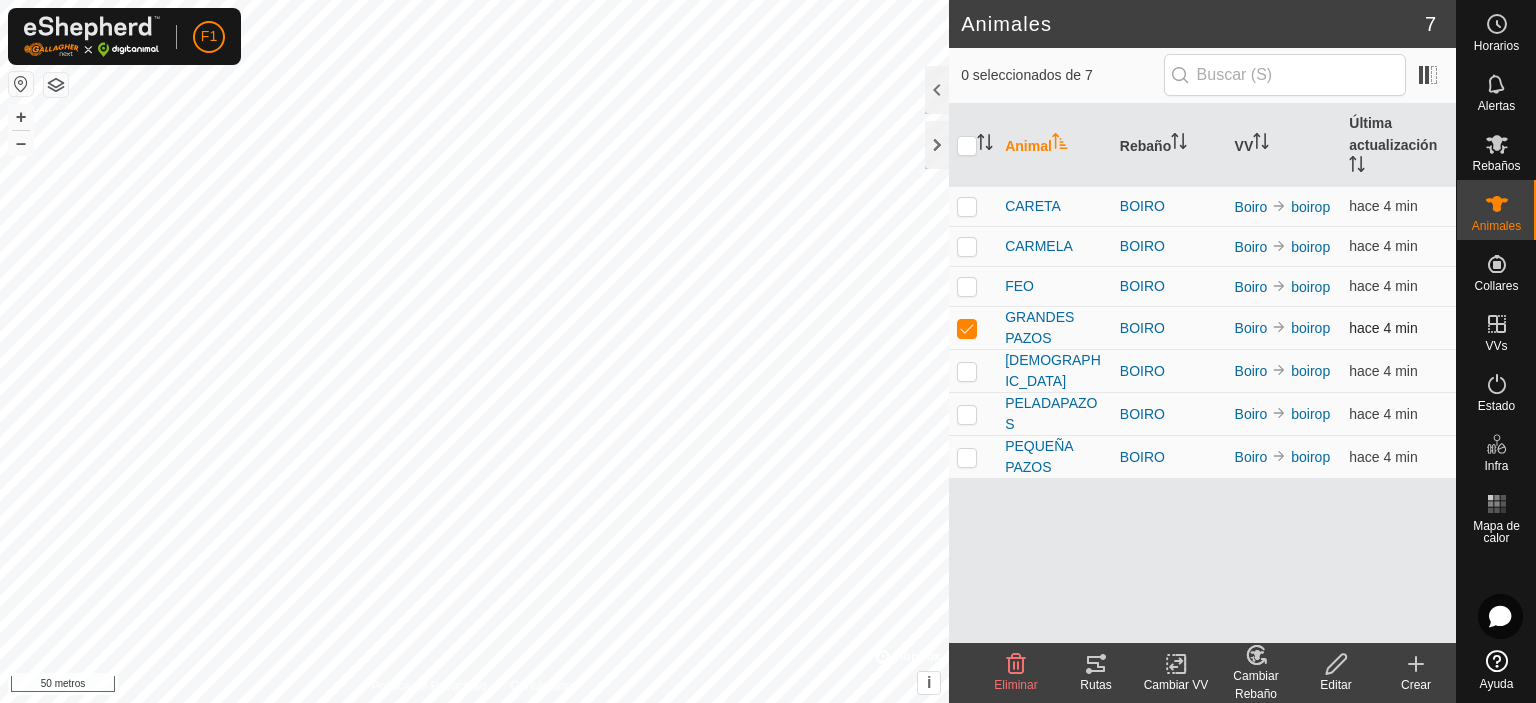 click at bounding box center [967, 328] 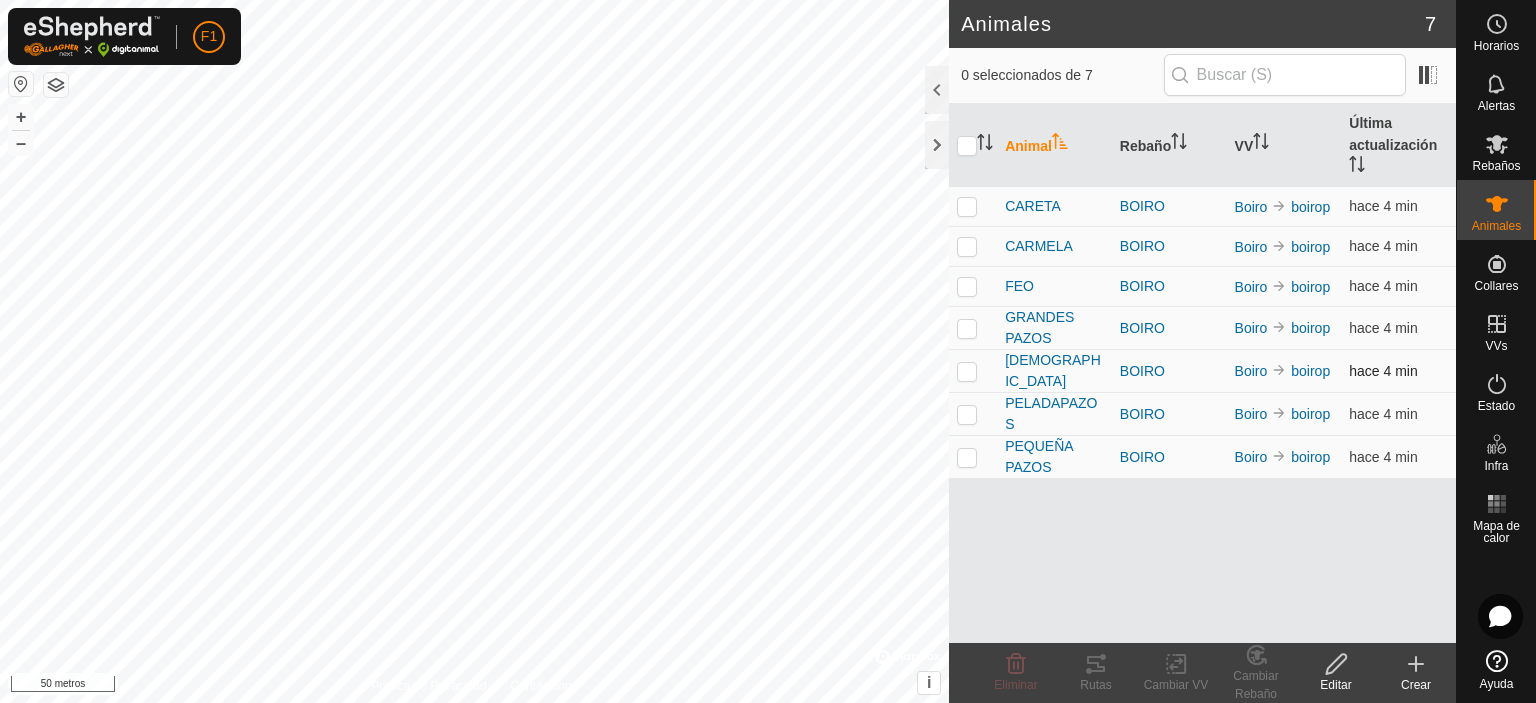 click at bounding box center (973, 371) 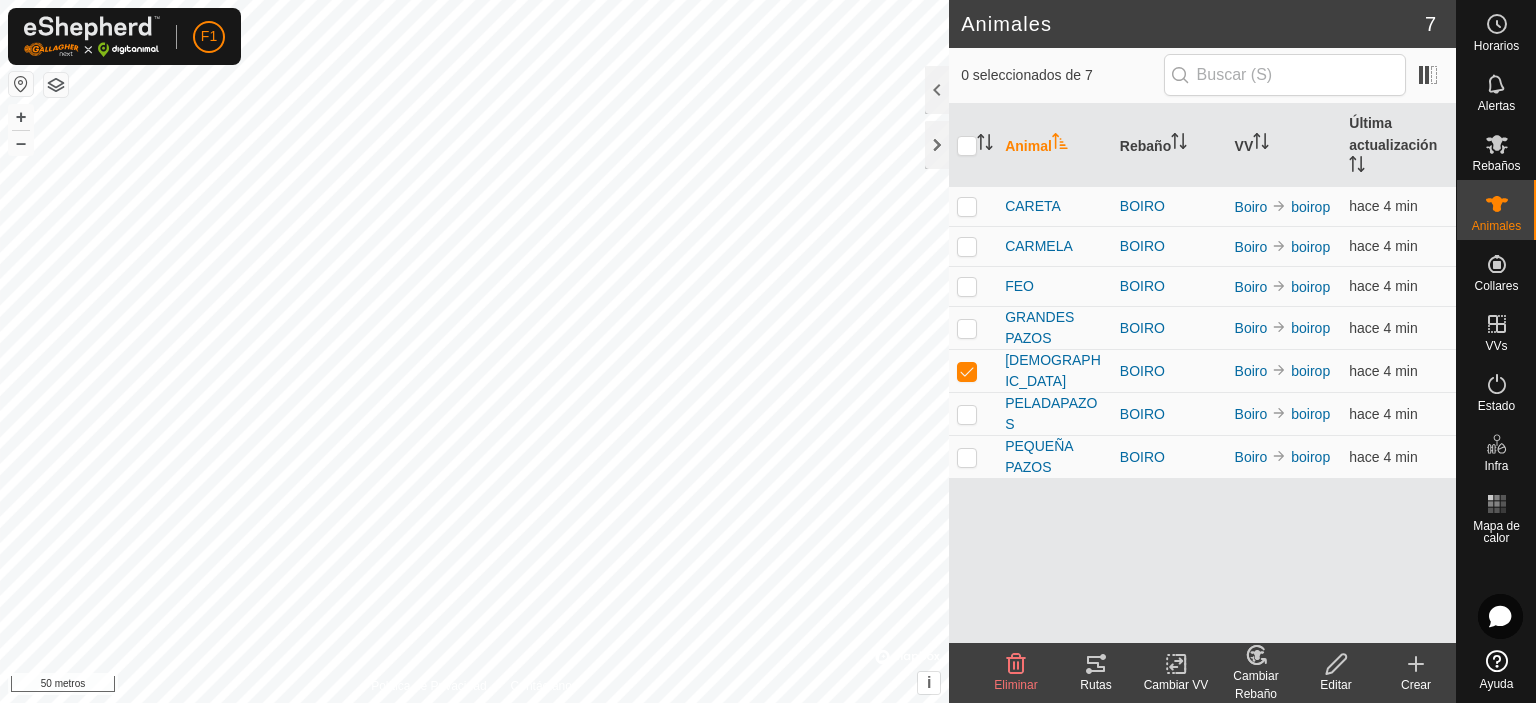 click 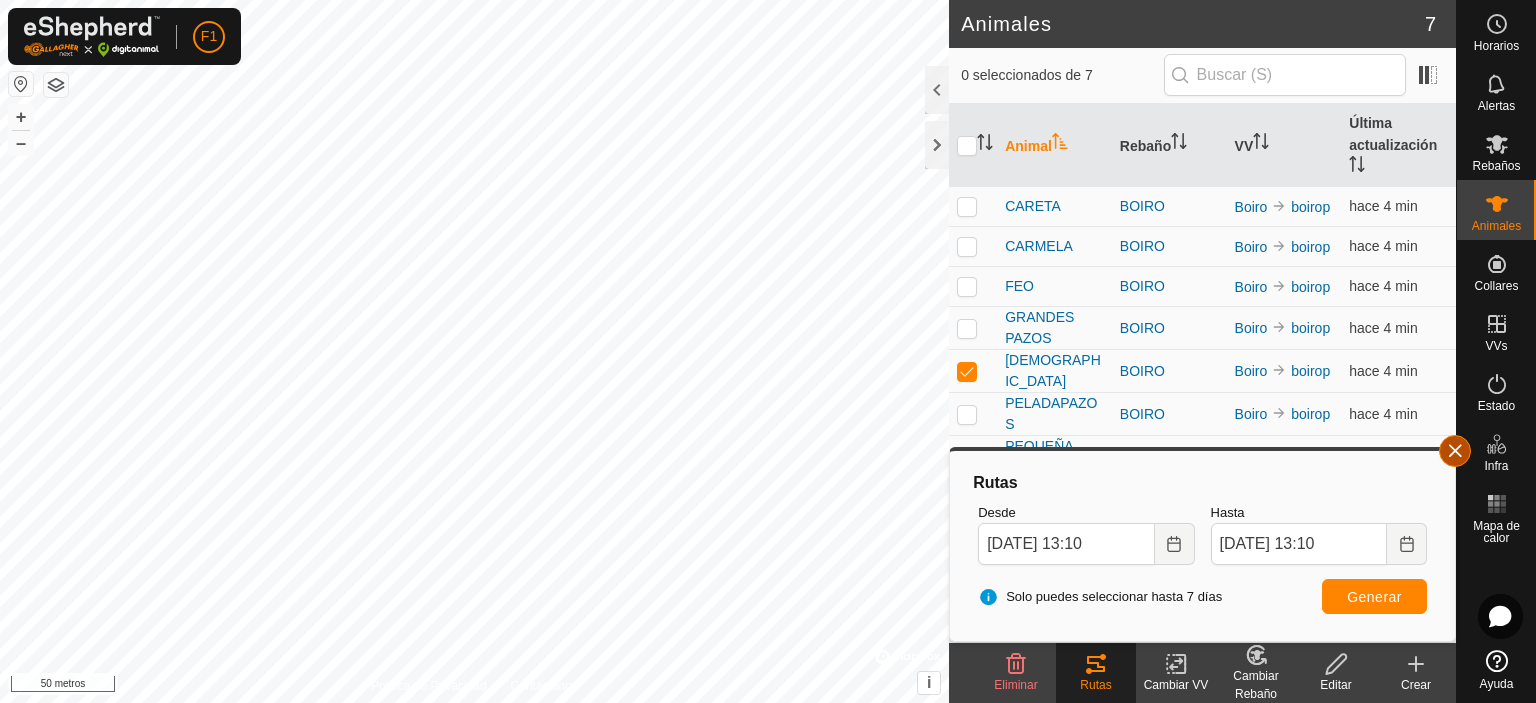 click at bounding box center [1455, 451] 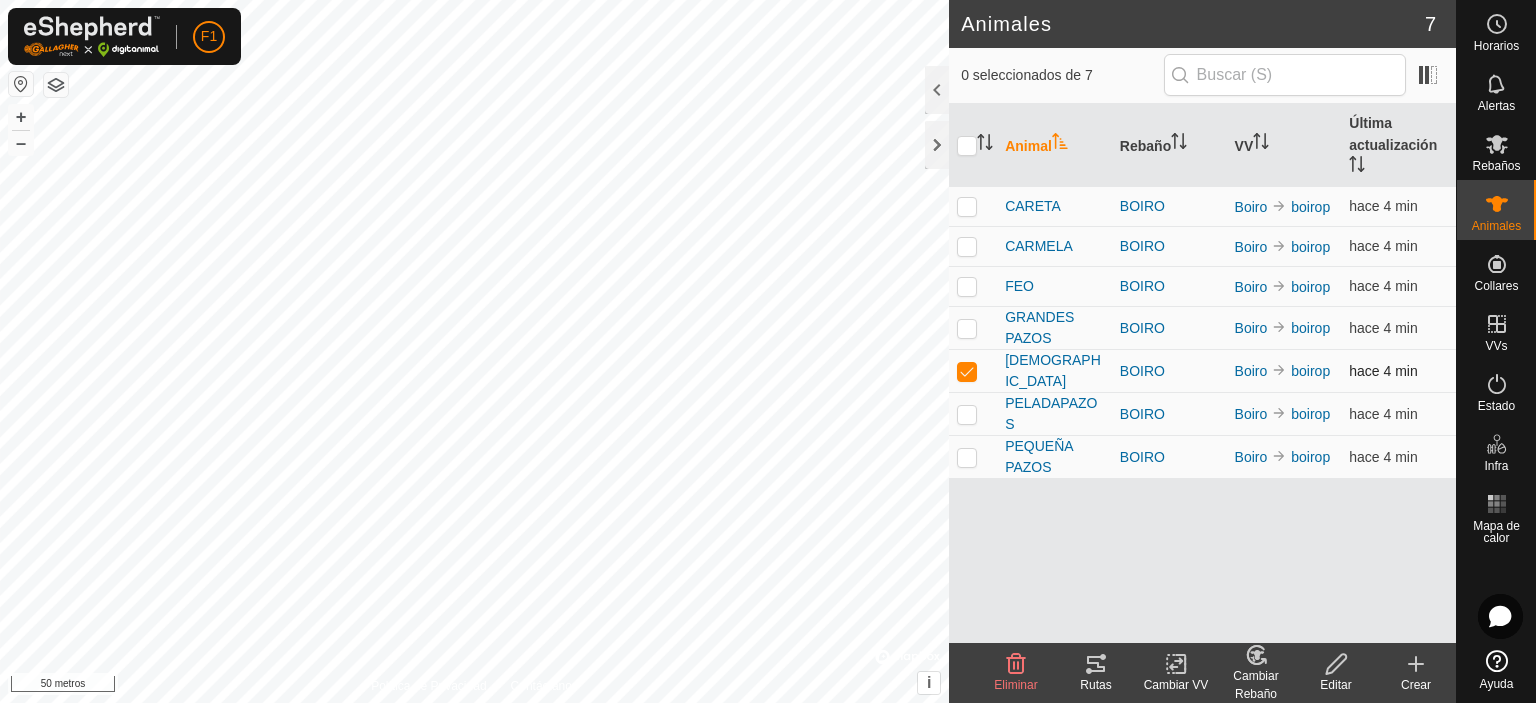 click at bounding box center [967, 371] 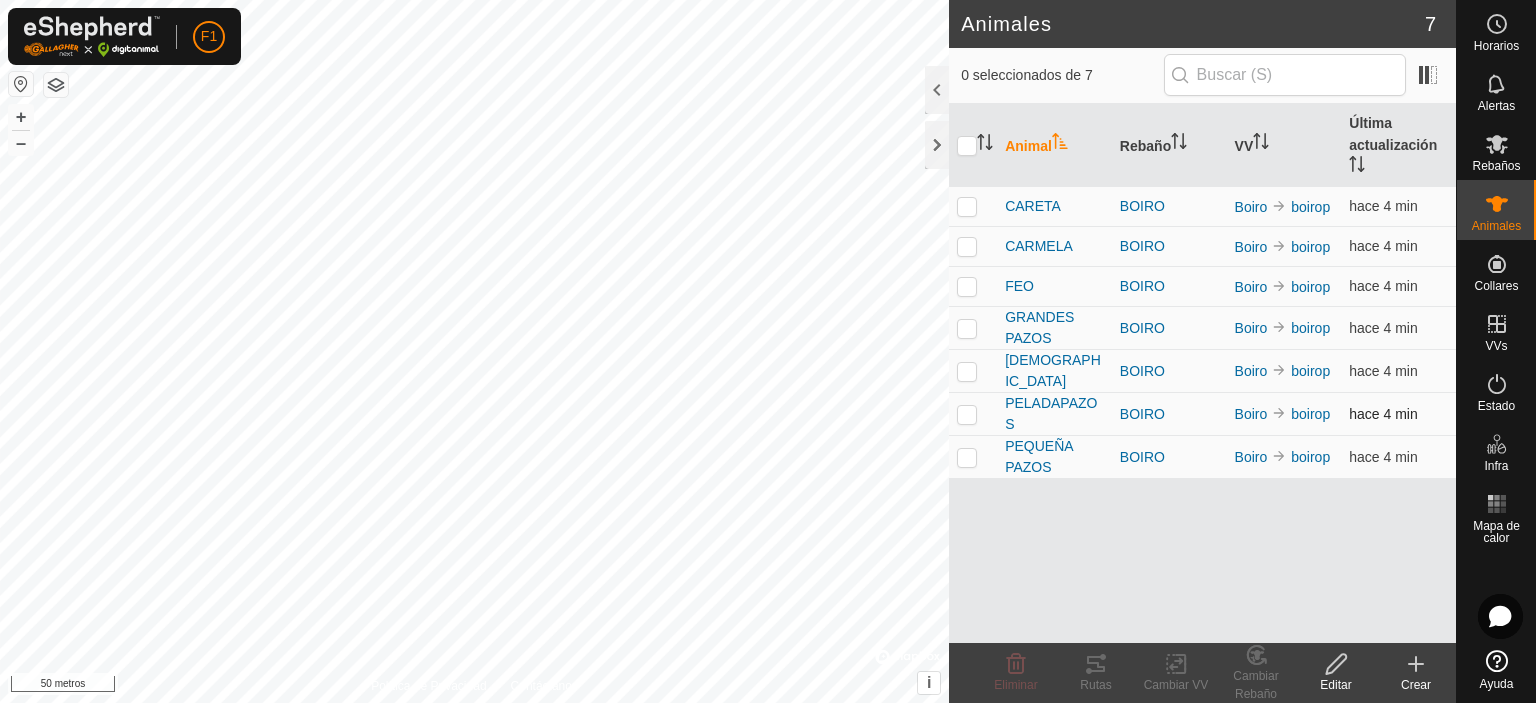 click at bounding box center (973, 414) 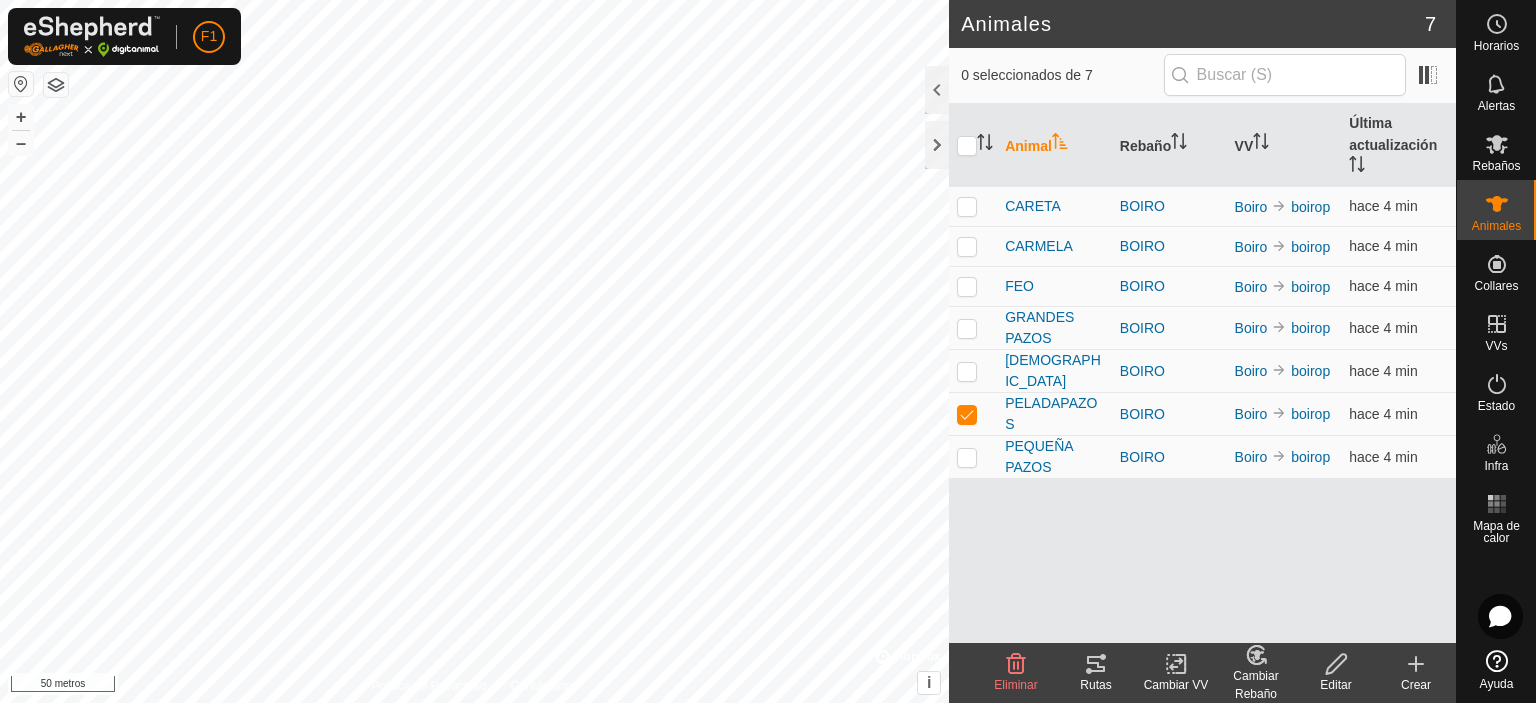 click 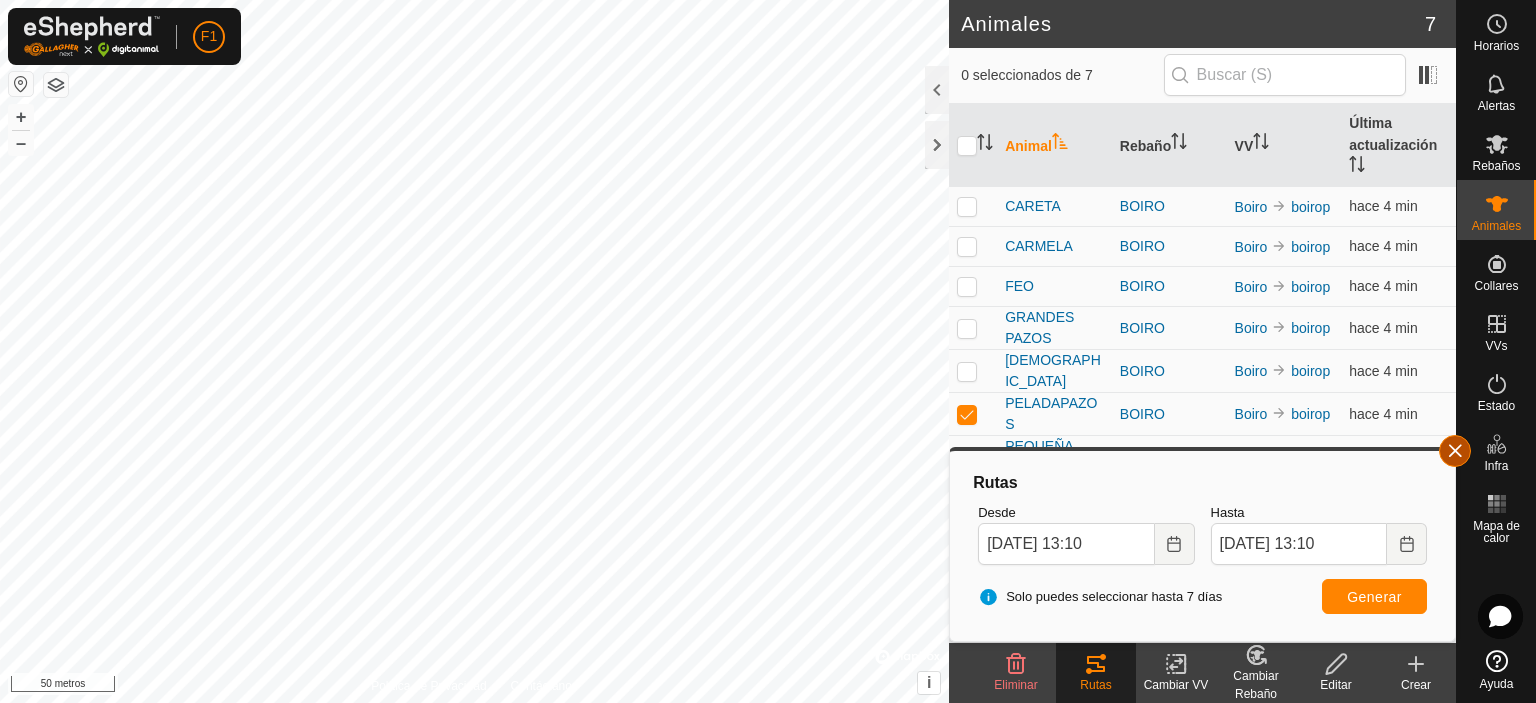 click at bounding box center (1455, 451) 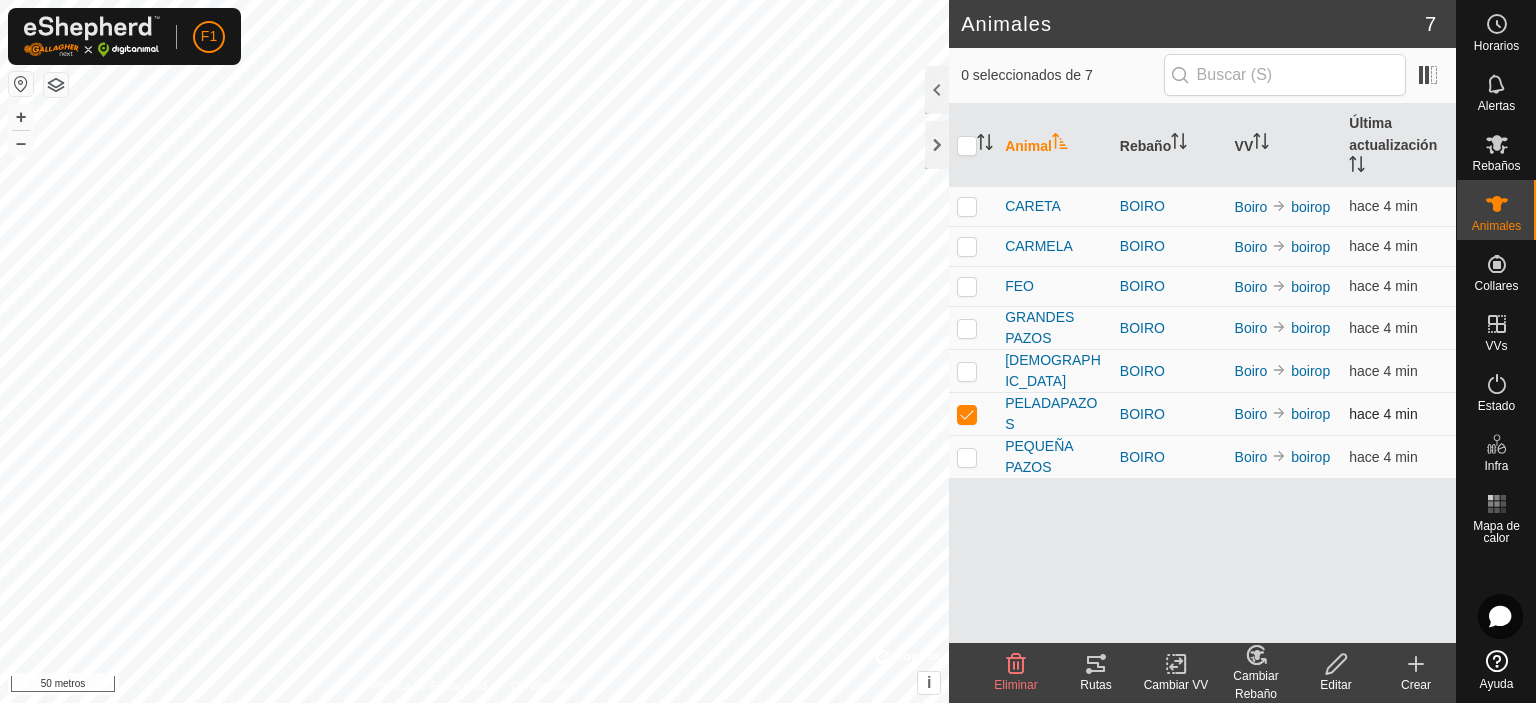 drag, startPoint x: 968, startPoint y: 425, endPoint x: 968, endPoint y: 441, distance: 16 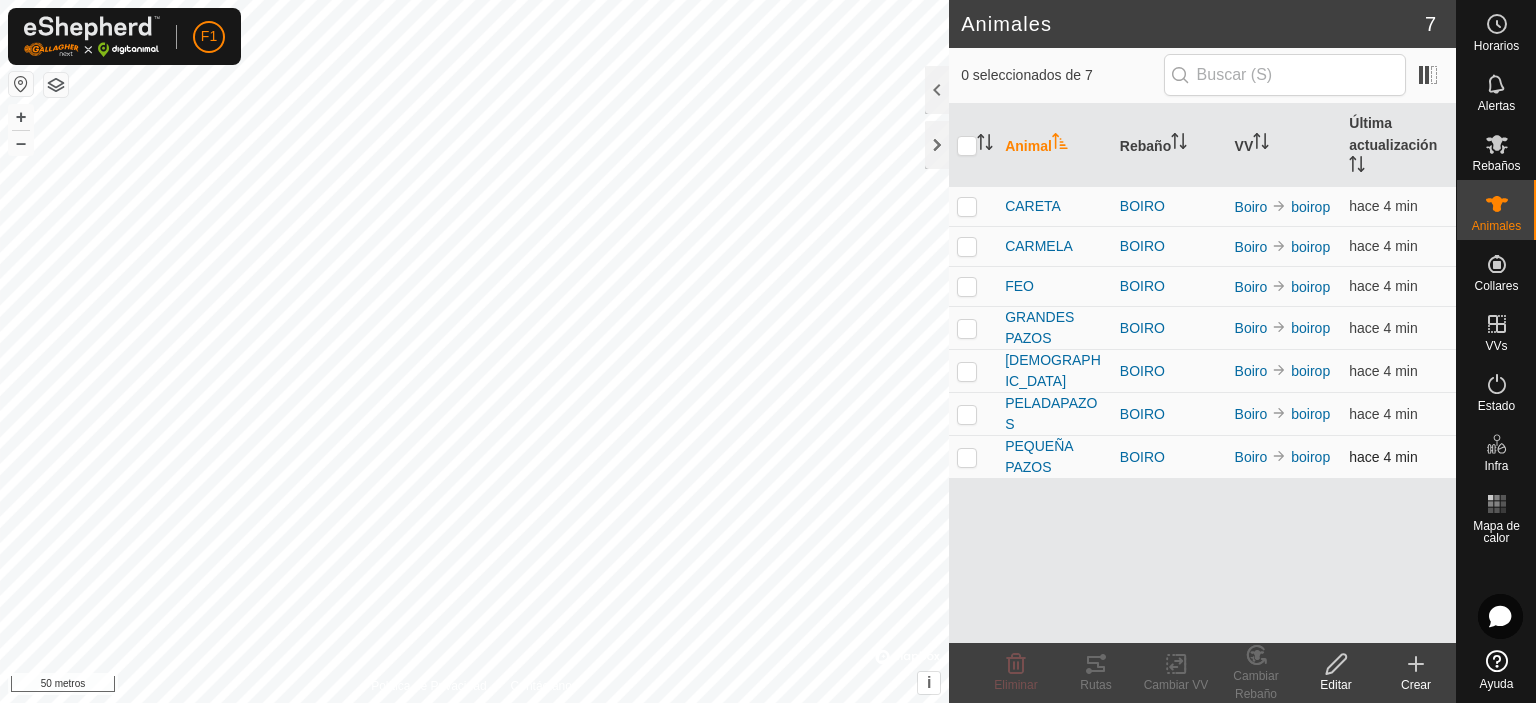 click at bounding box center [967, 457] 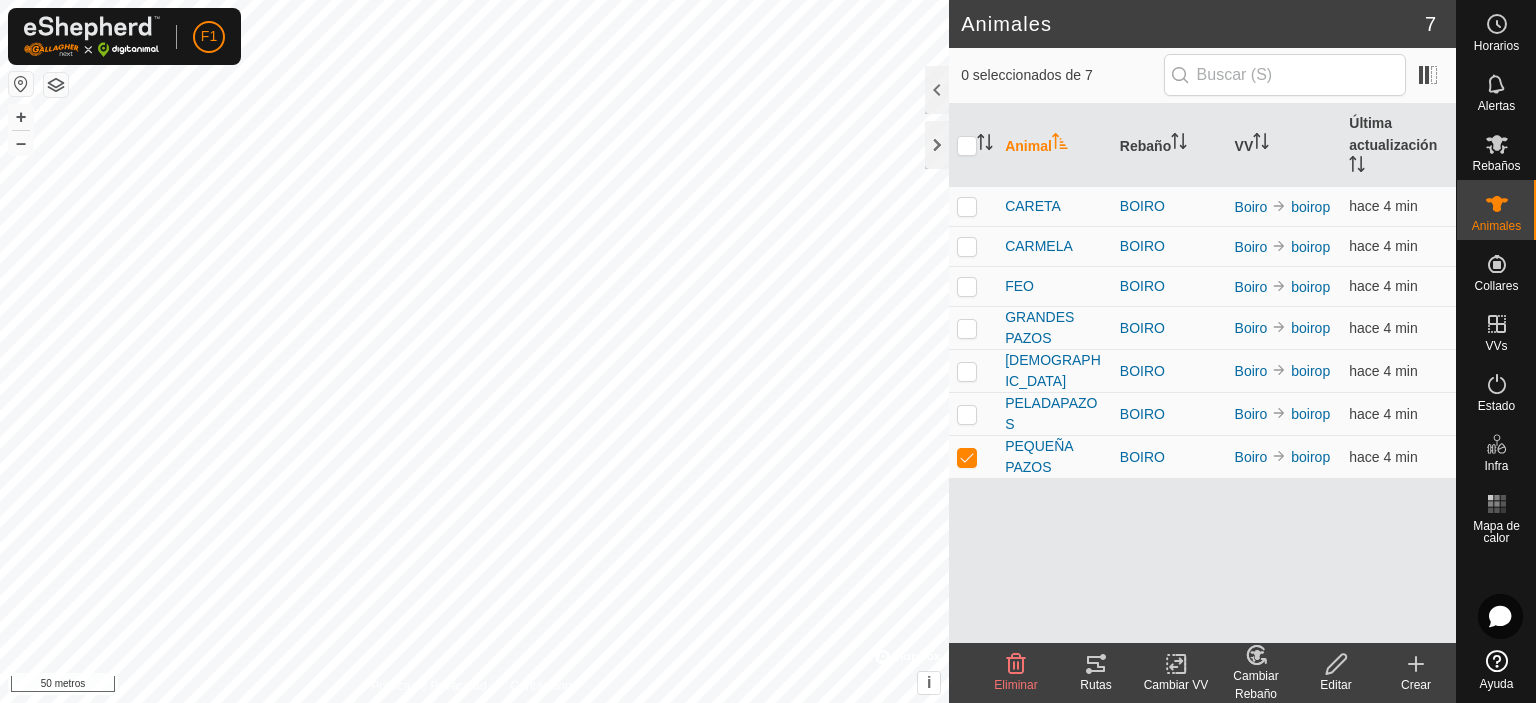 click 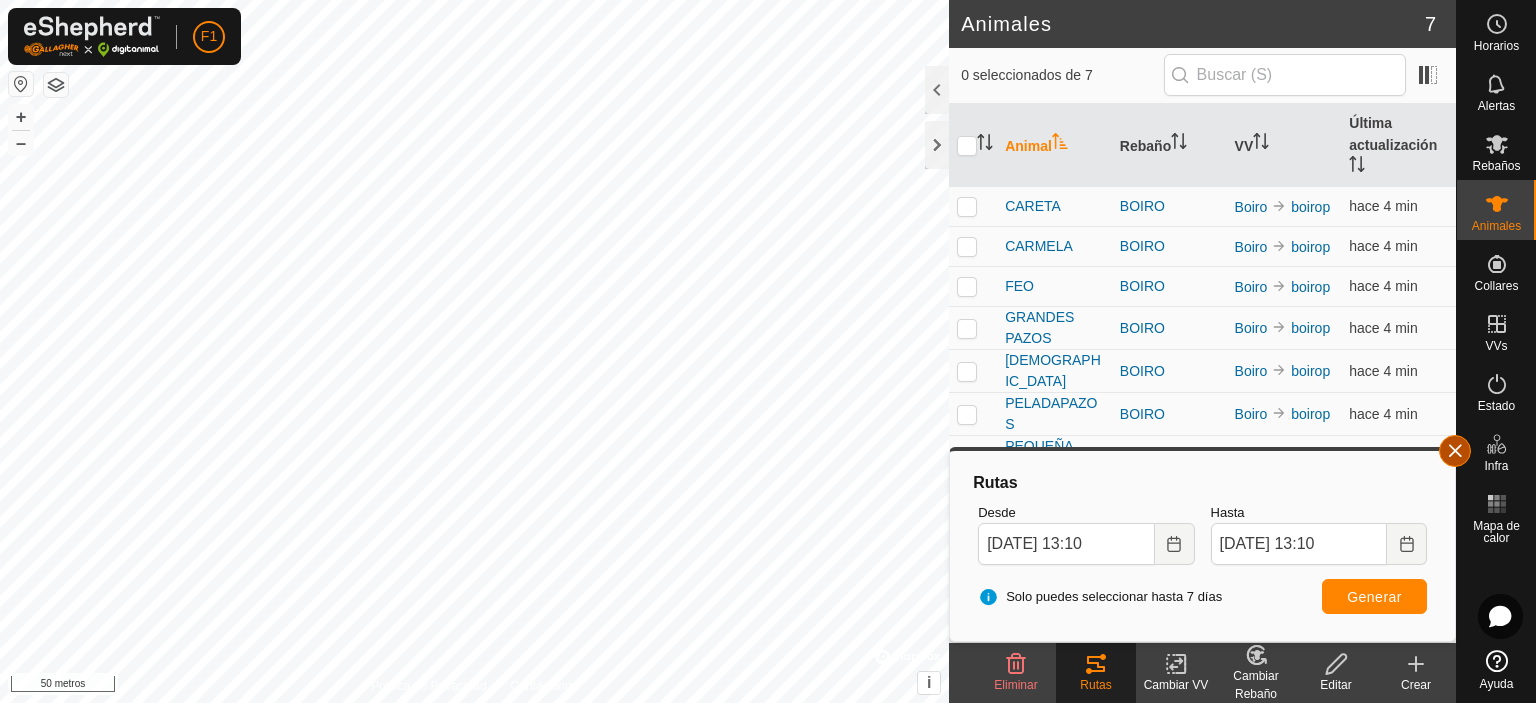 click at bounding box center (1455, 451) 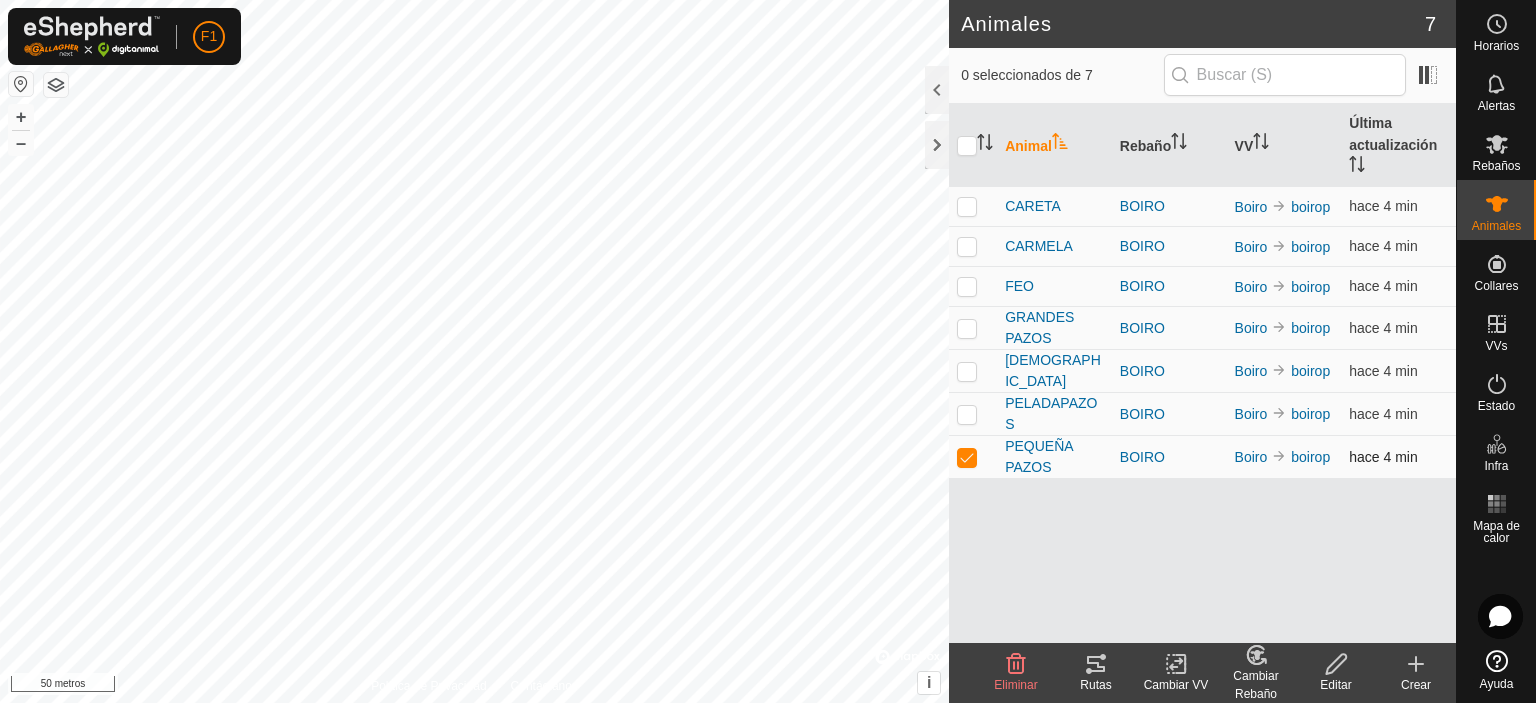 click at bounding box center (967, 457) 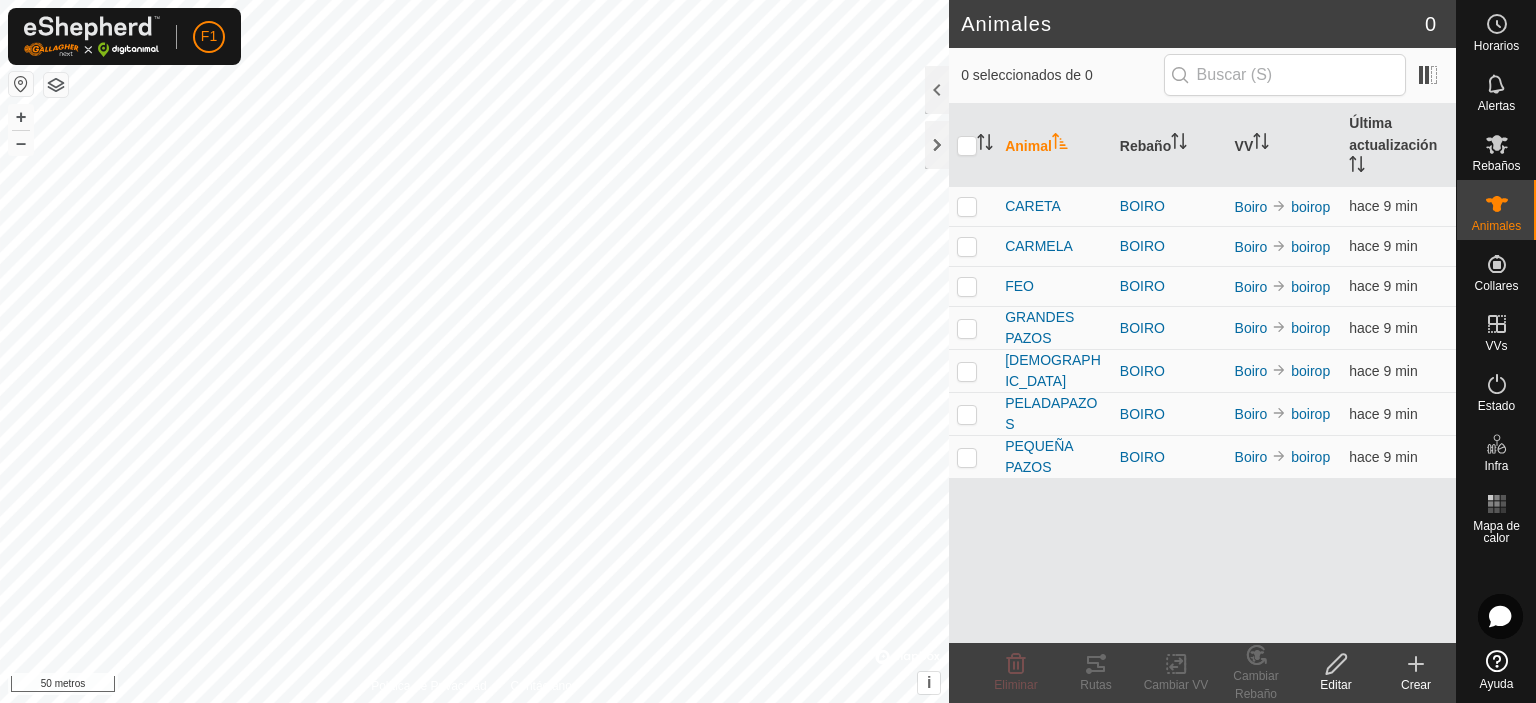 scroll, scrollTop: 0, scrollLeft: 0, axis: both 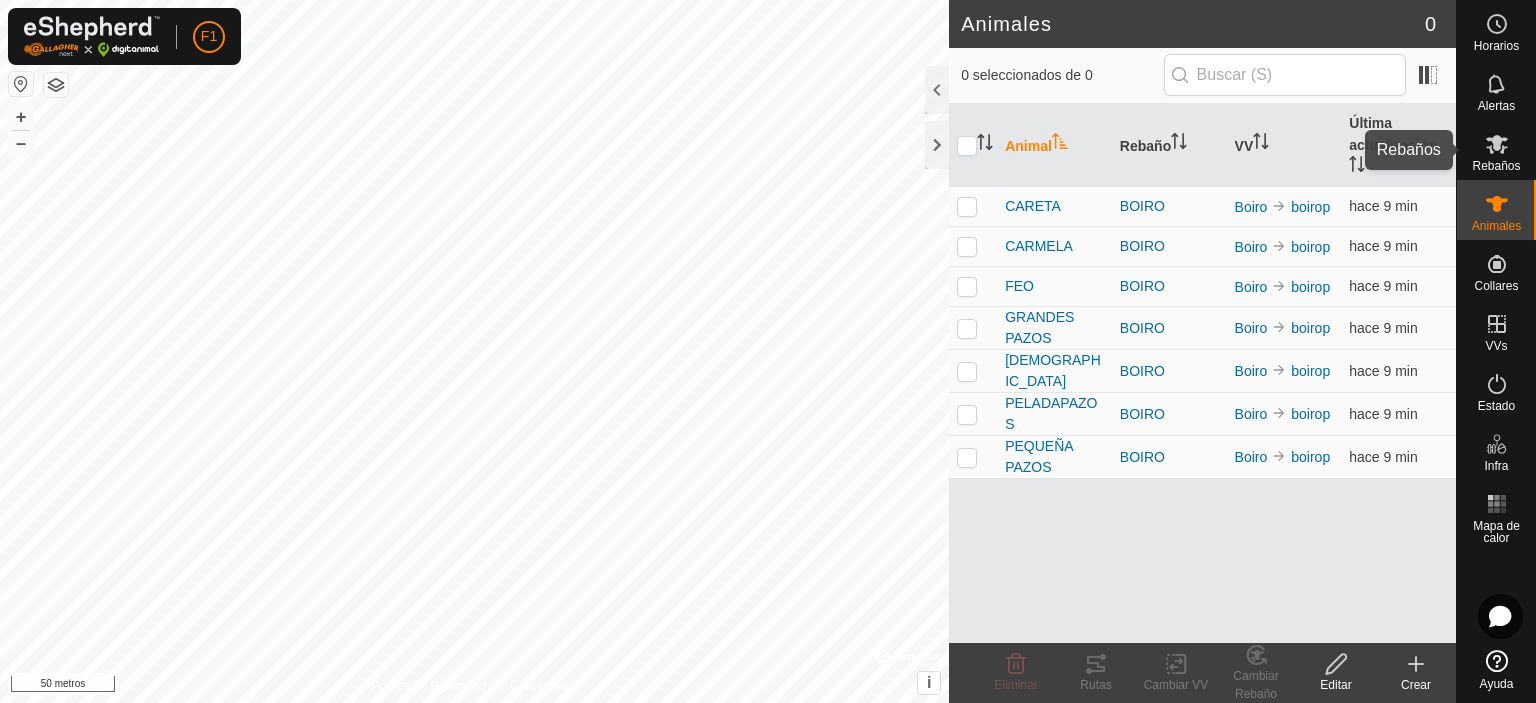 click on "Rebaños" at bounding box center (1496, 166) 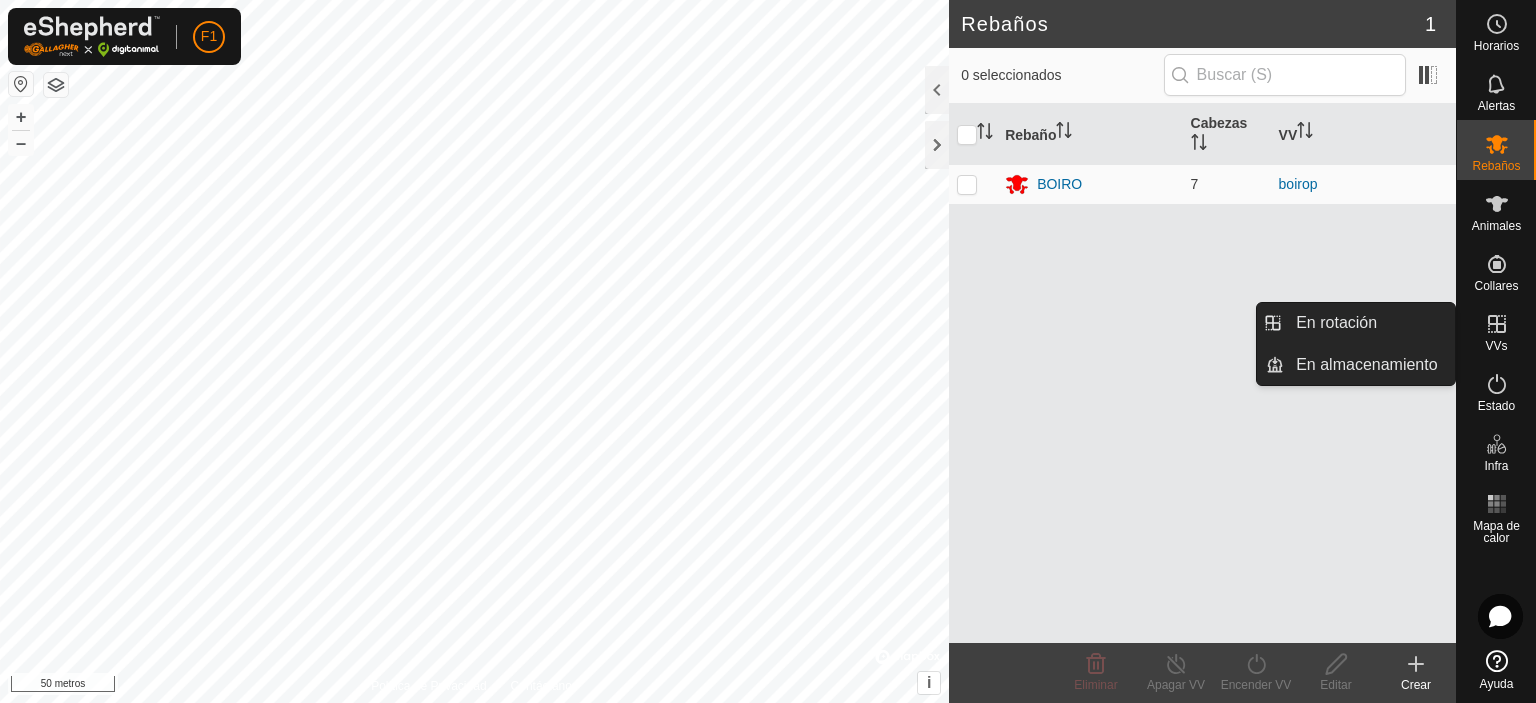 click on "VVs" at bounding box center (1496, 330) 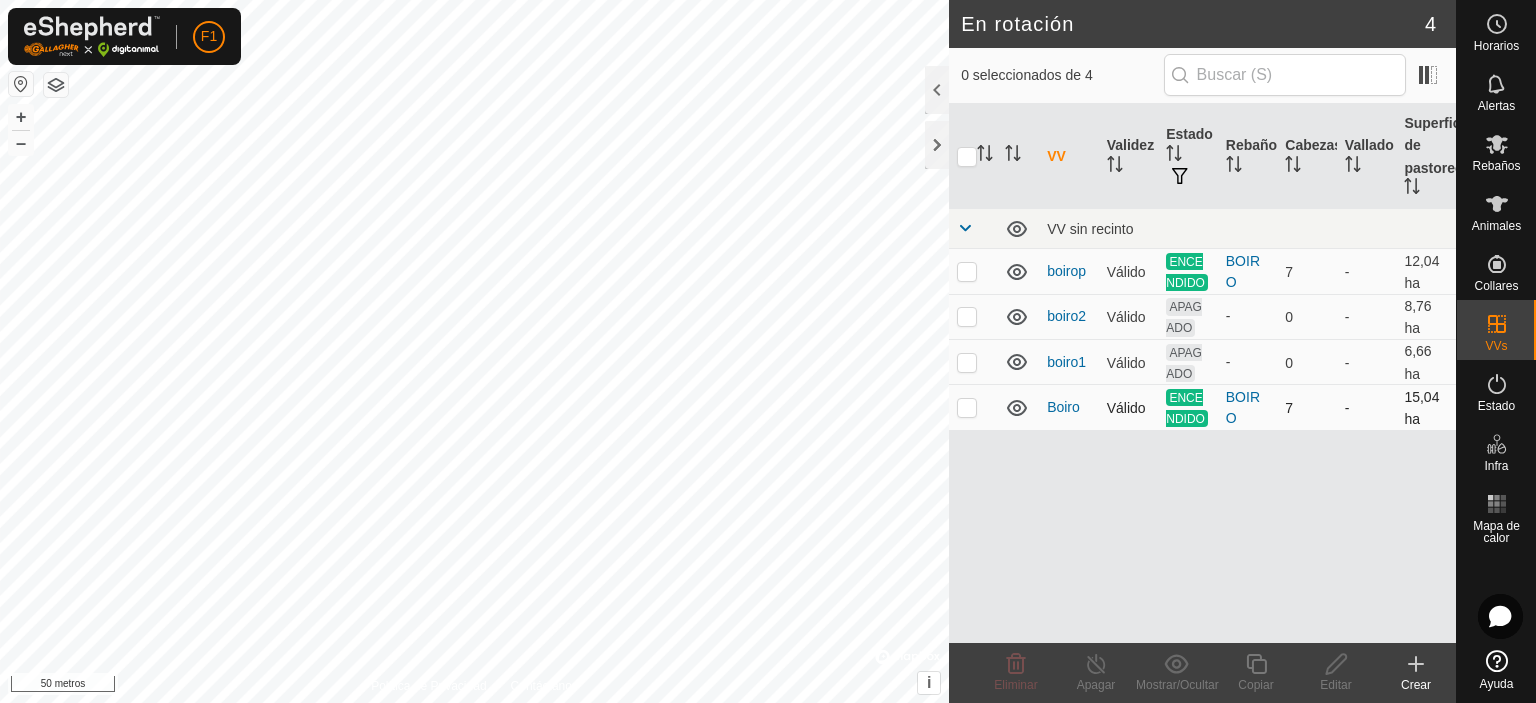 click at bounding box center (967, 407) 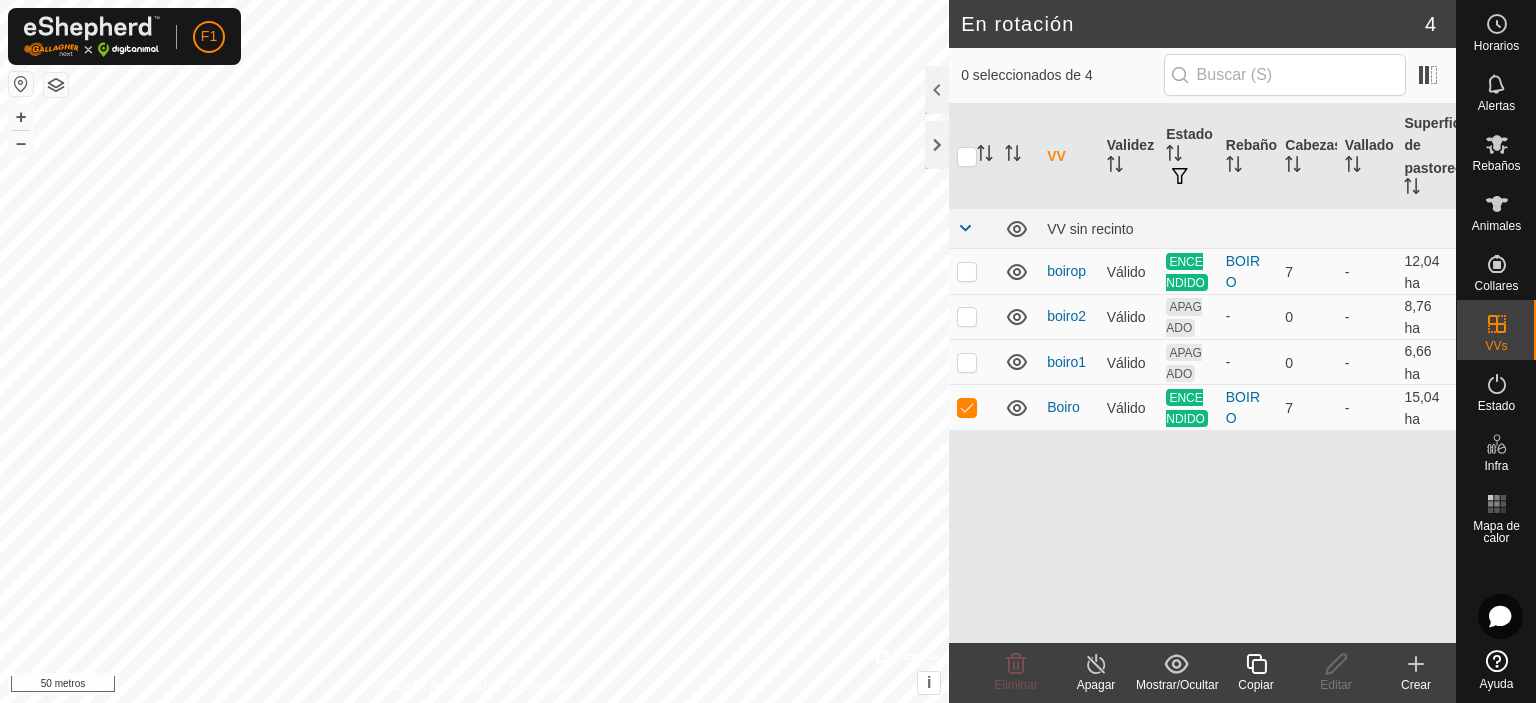 click 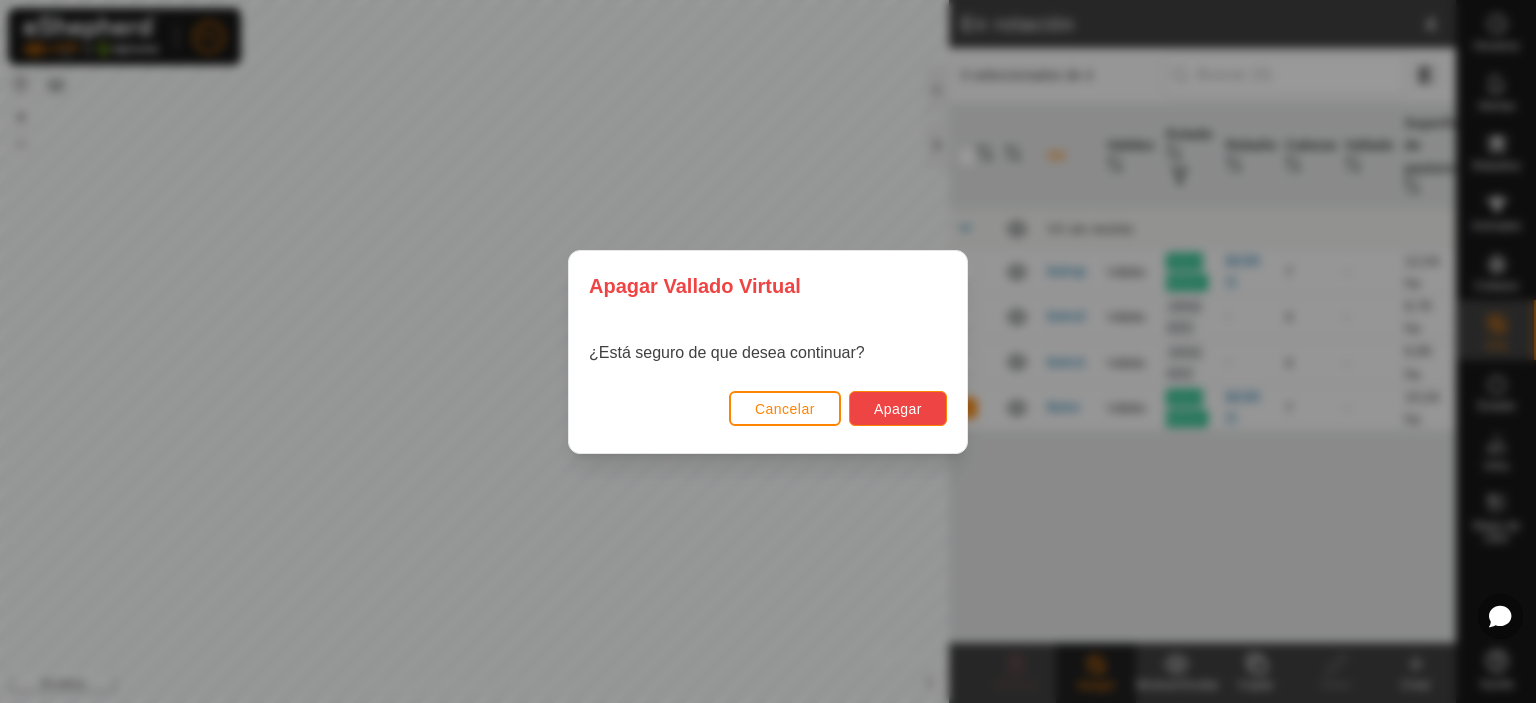 click on "Apagar" at bounding box center [898, 408] 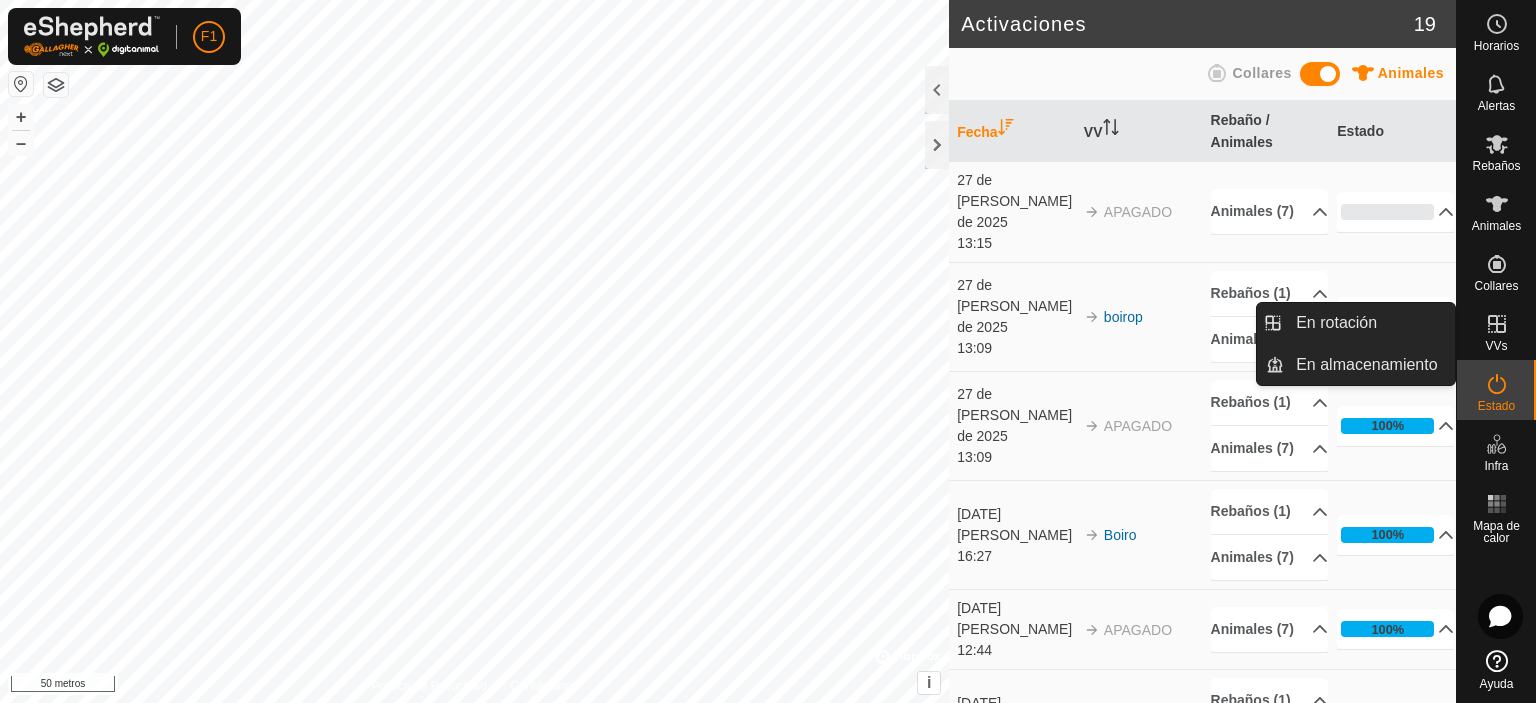 click 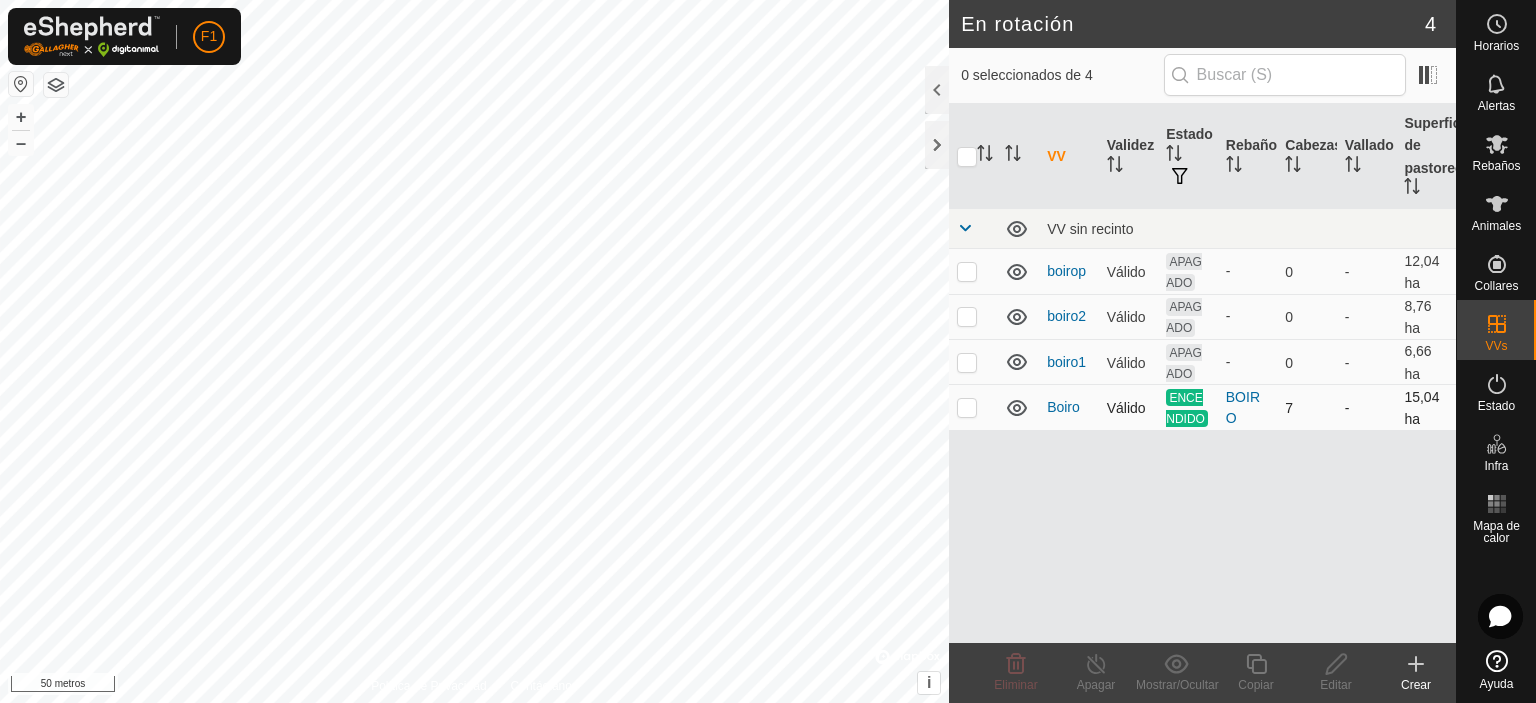 click at bounding box center [967, 407] 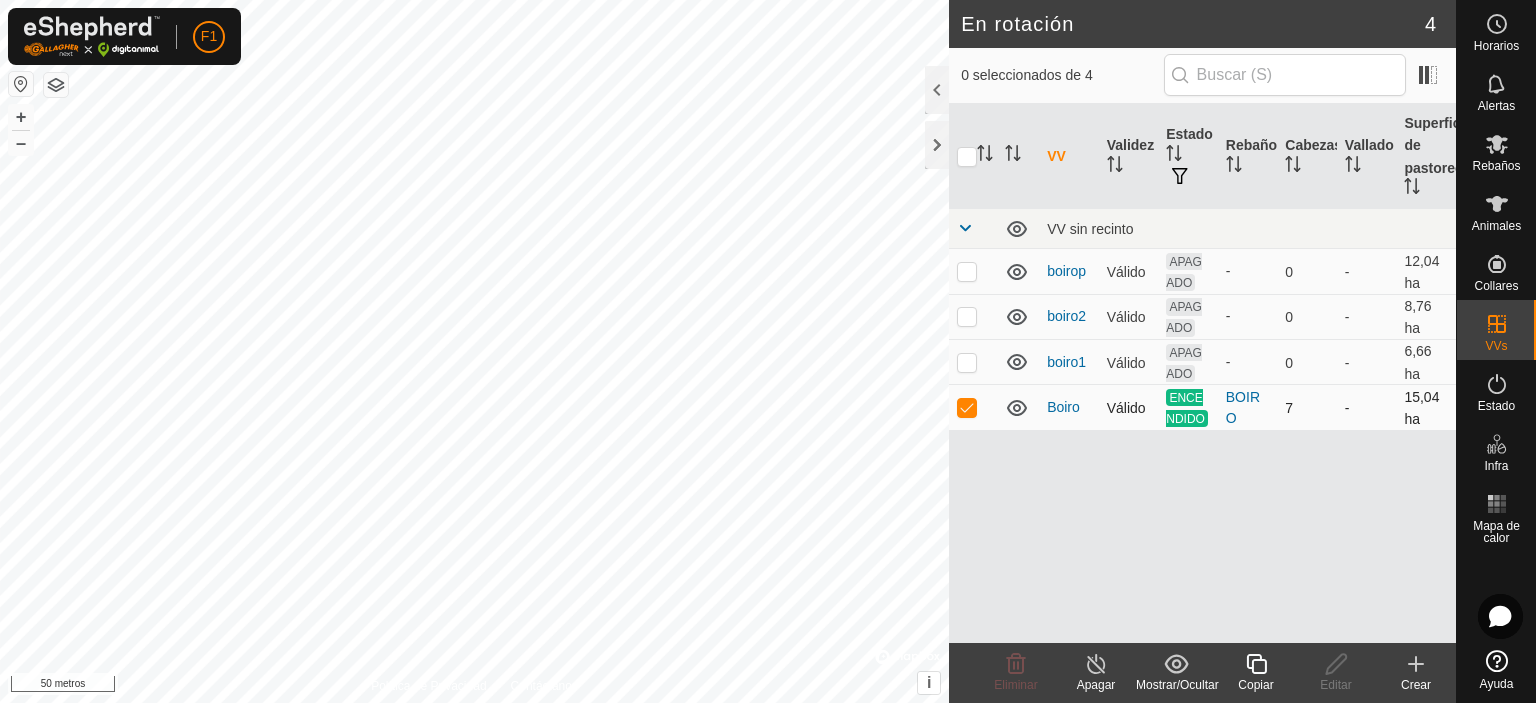 click at bounding box center (967, 407) 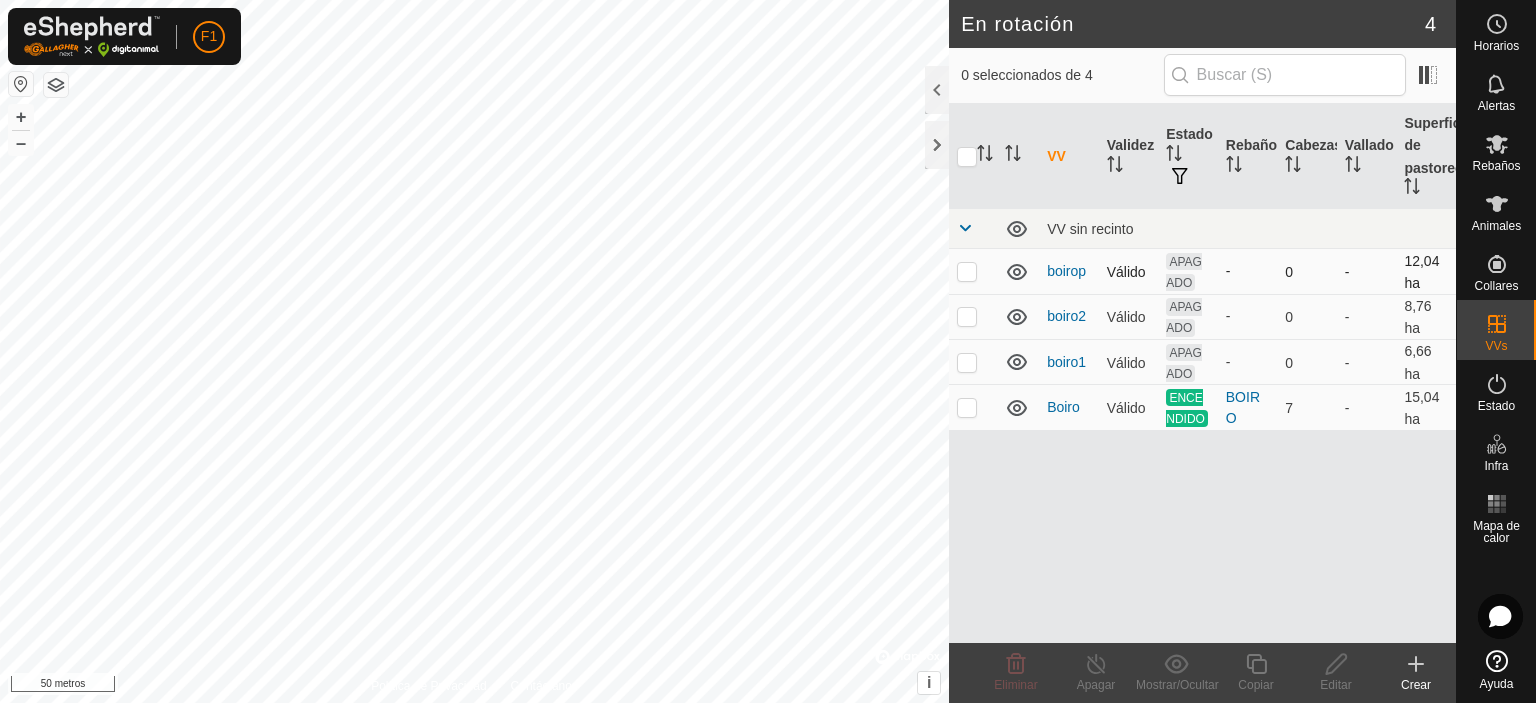 click at bounding box center (973, 271) 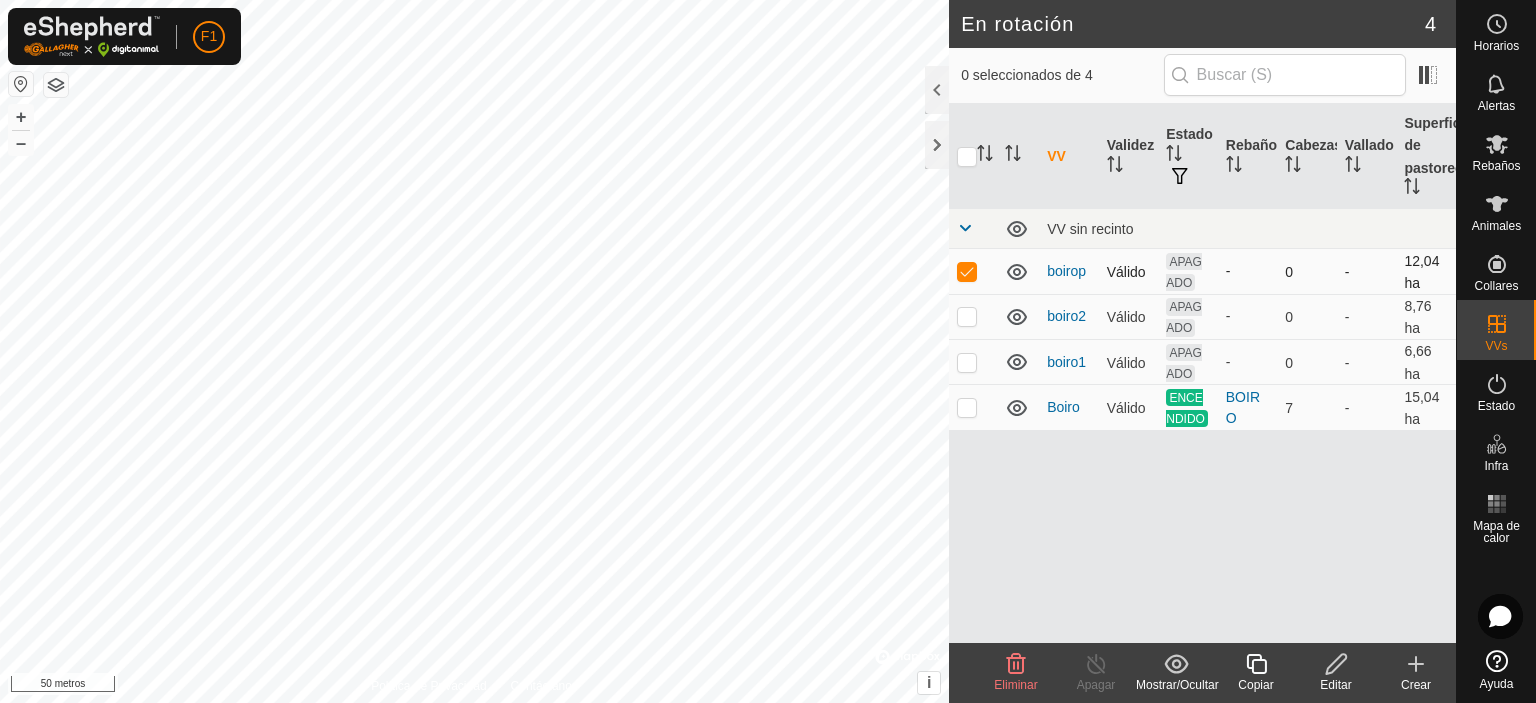 click at bounding box center [967, 271] 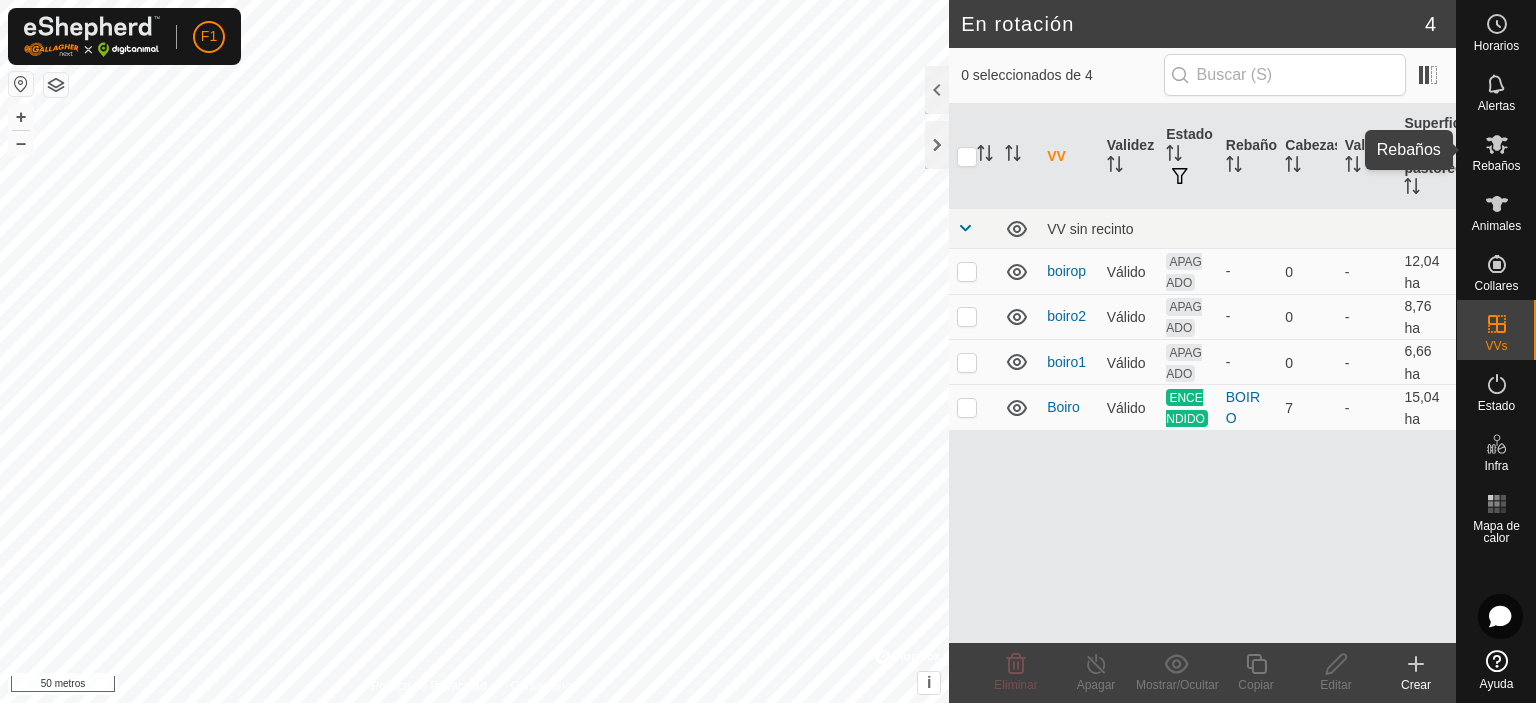 click at bounding box center (1497, 144) 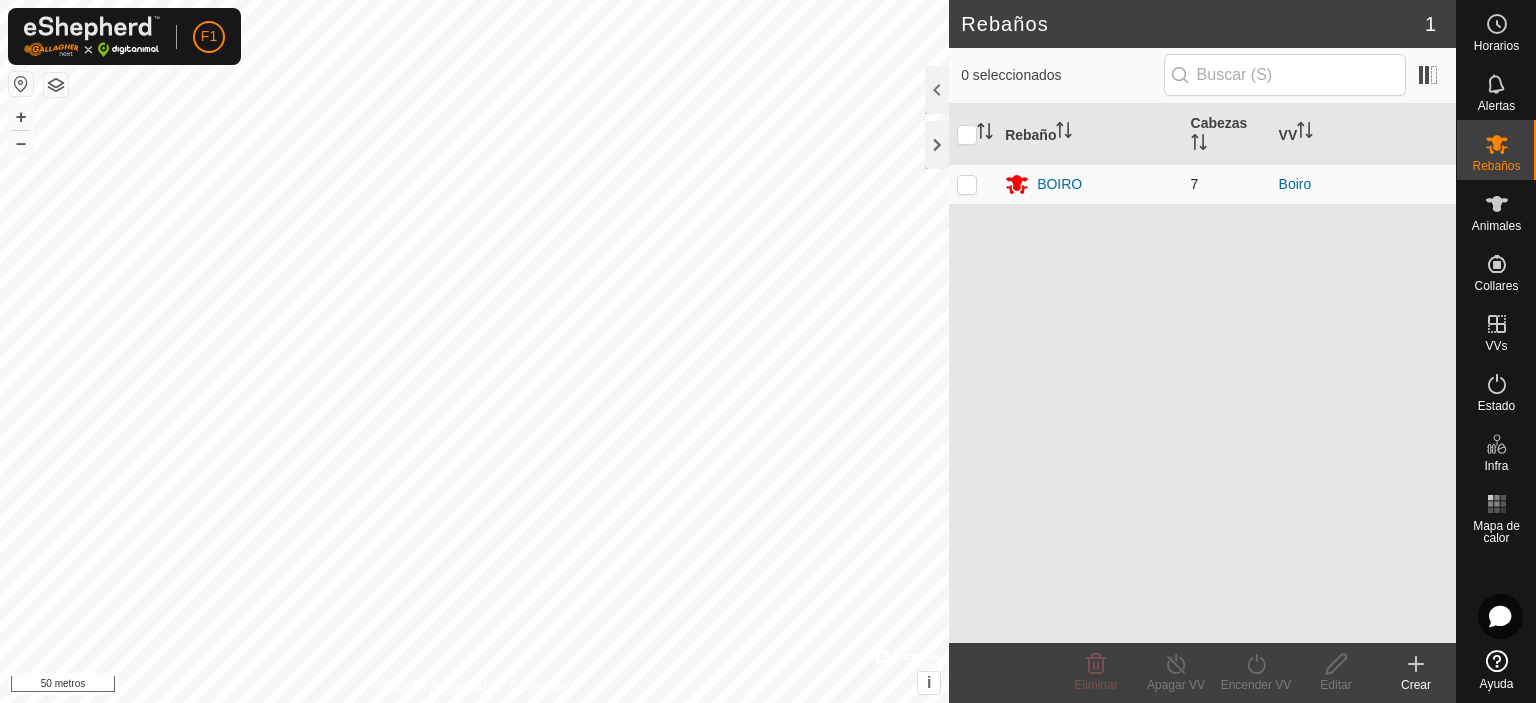 click at bounding box center (973, 184) 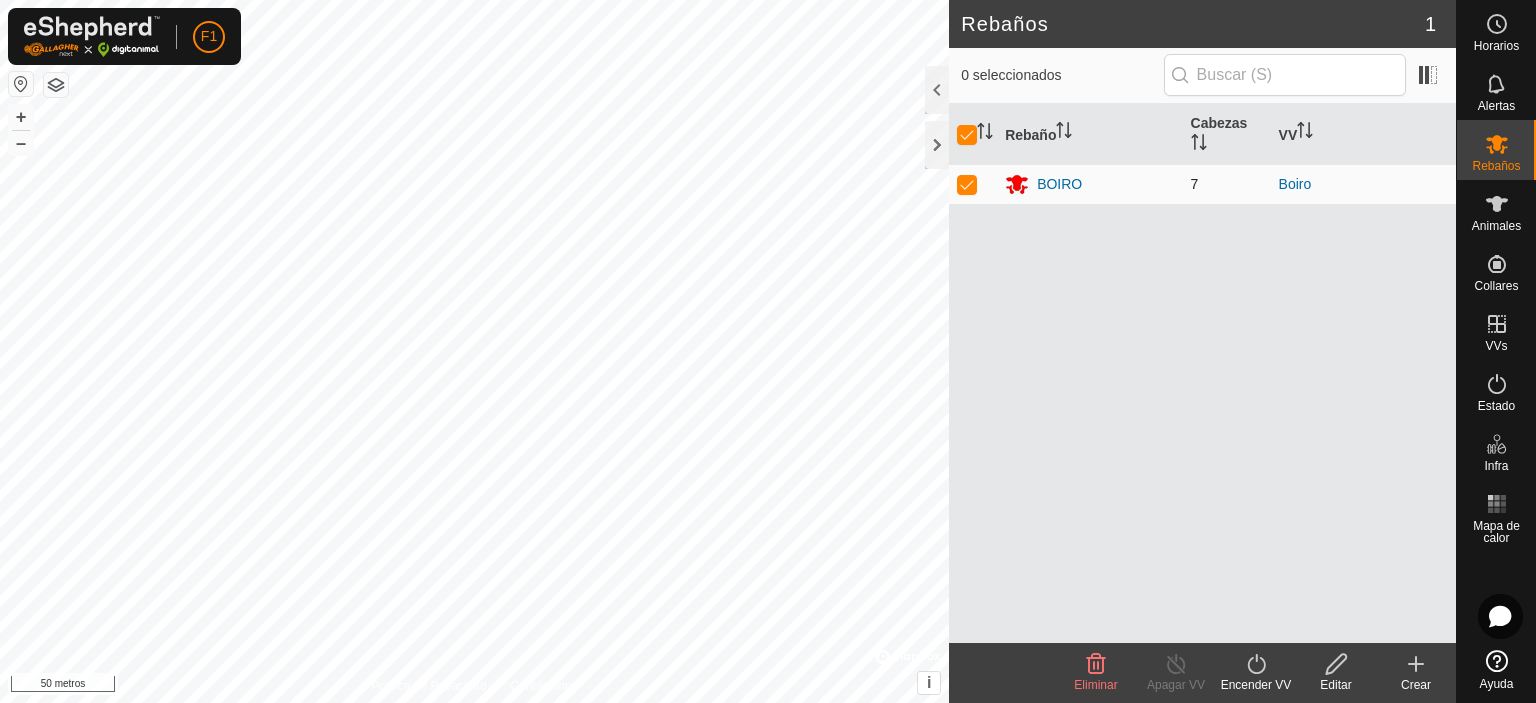 checkbox on "true" 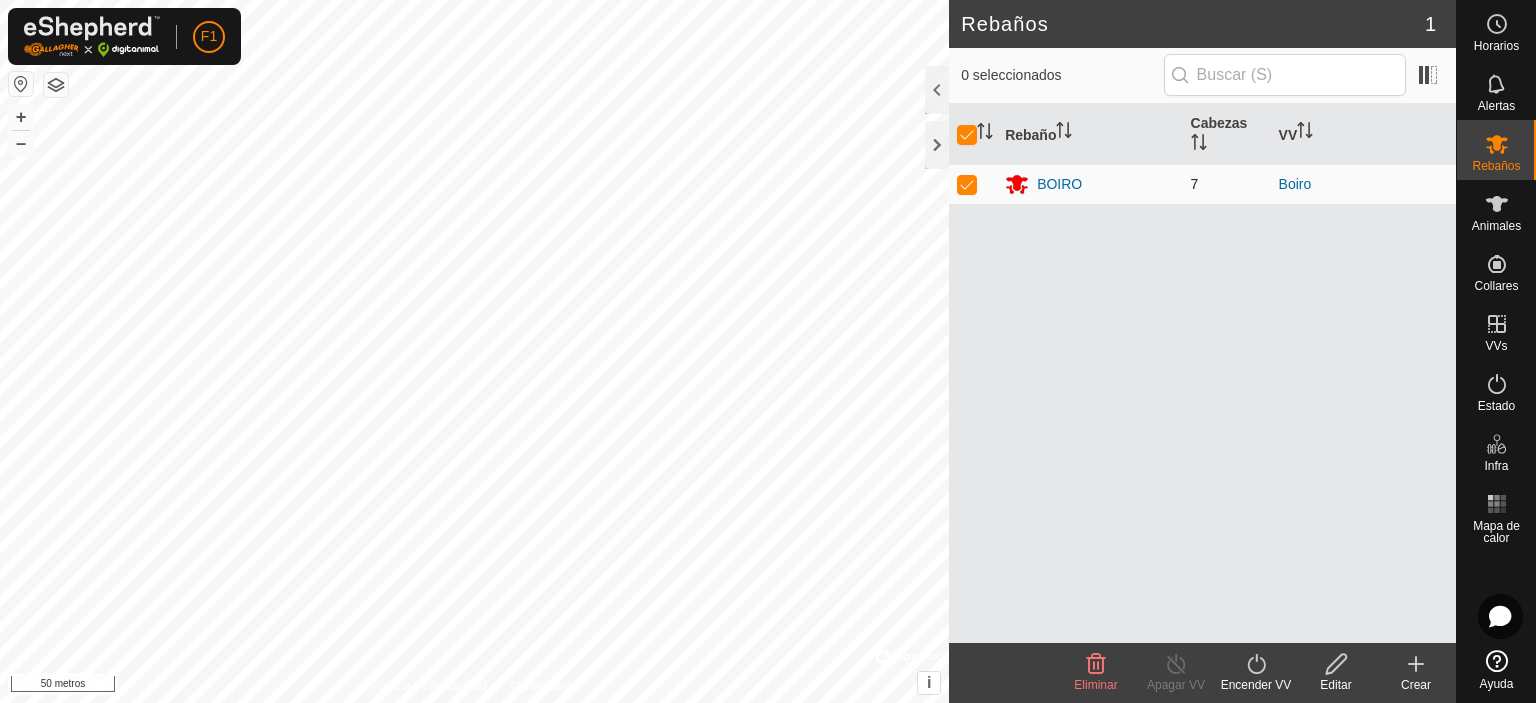 checkbox on "true" 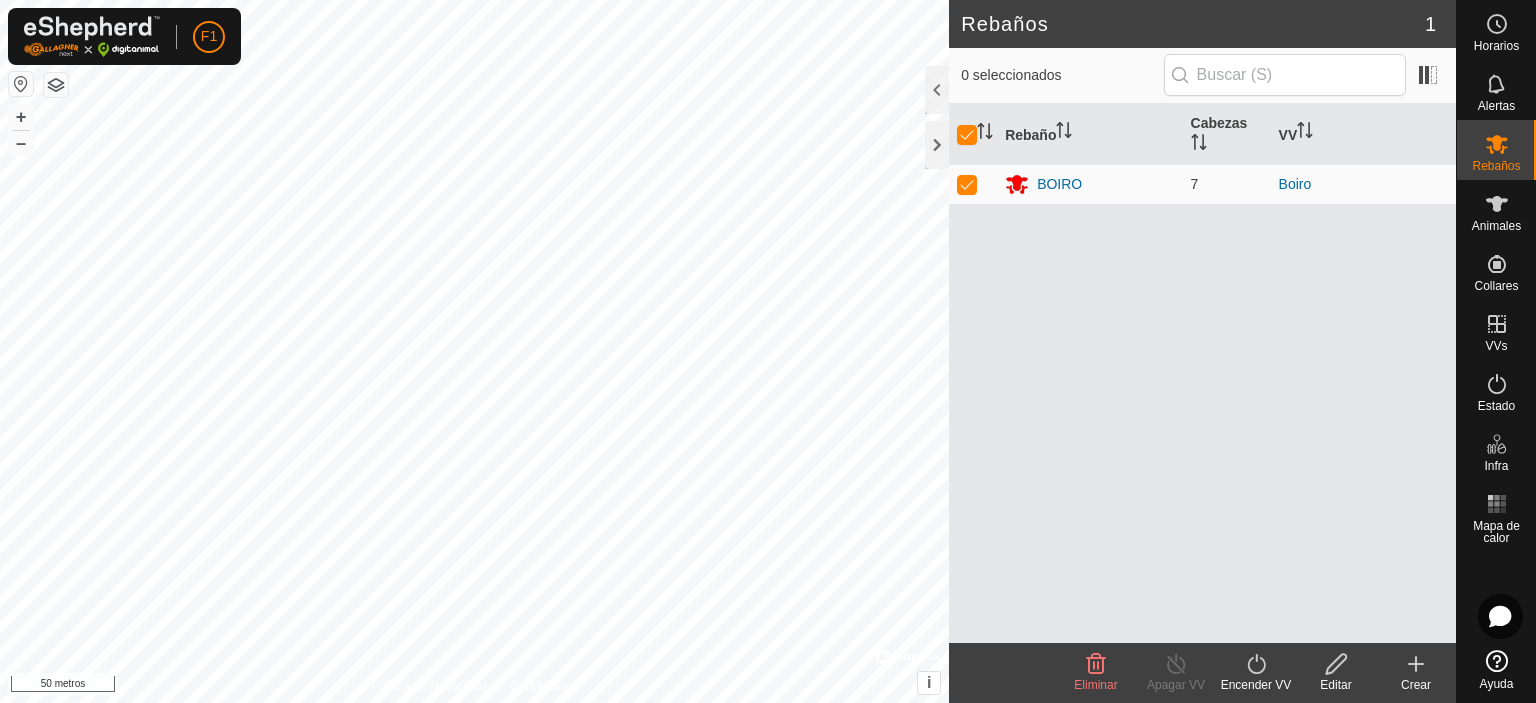 click 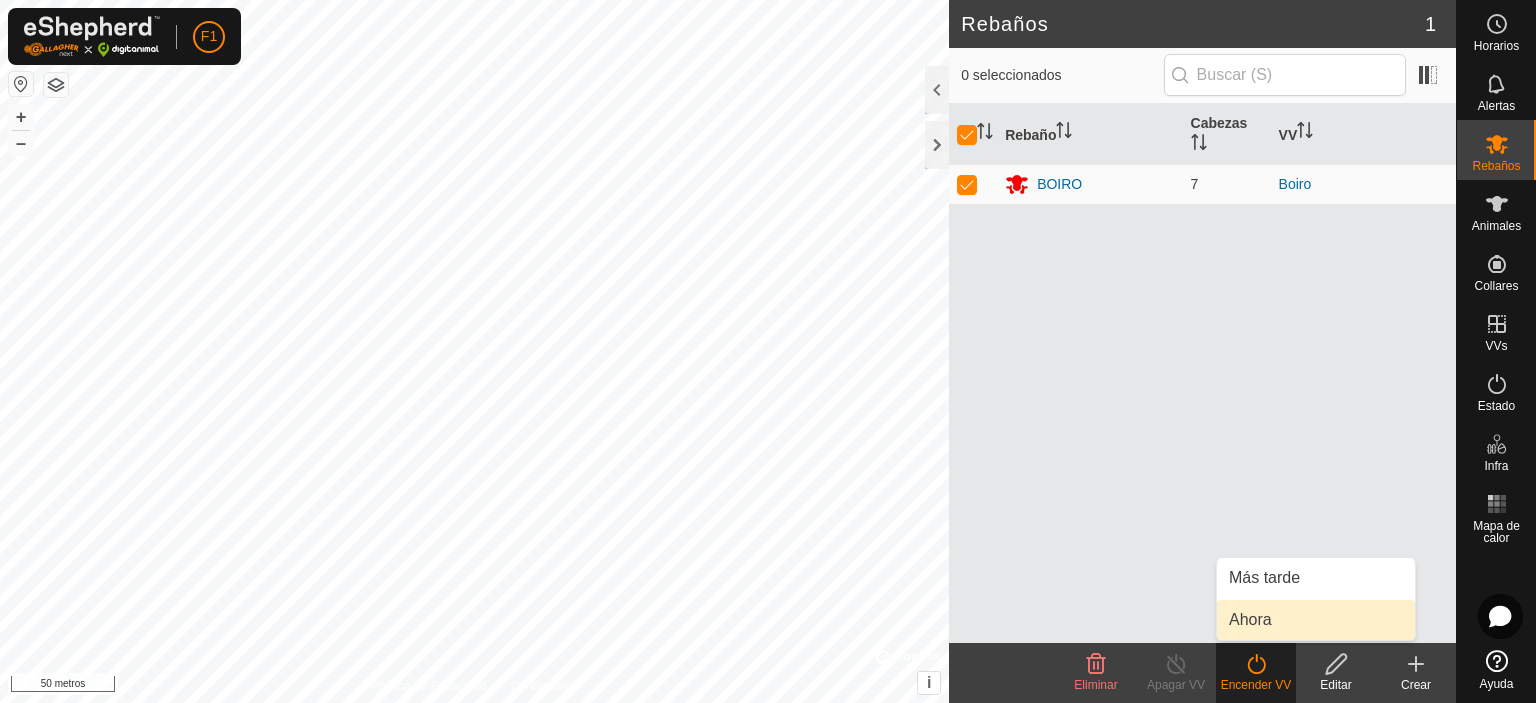 click on "Ahora" at bounding box center (1316, 620) 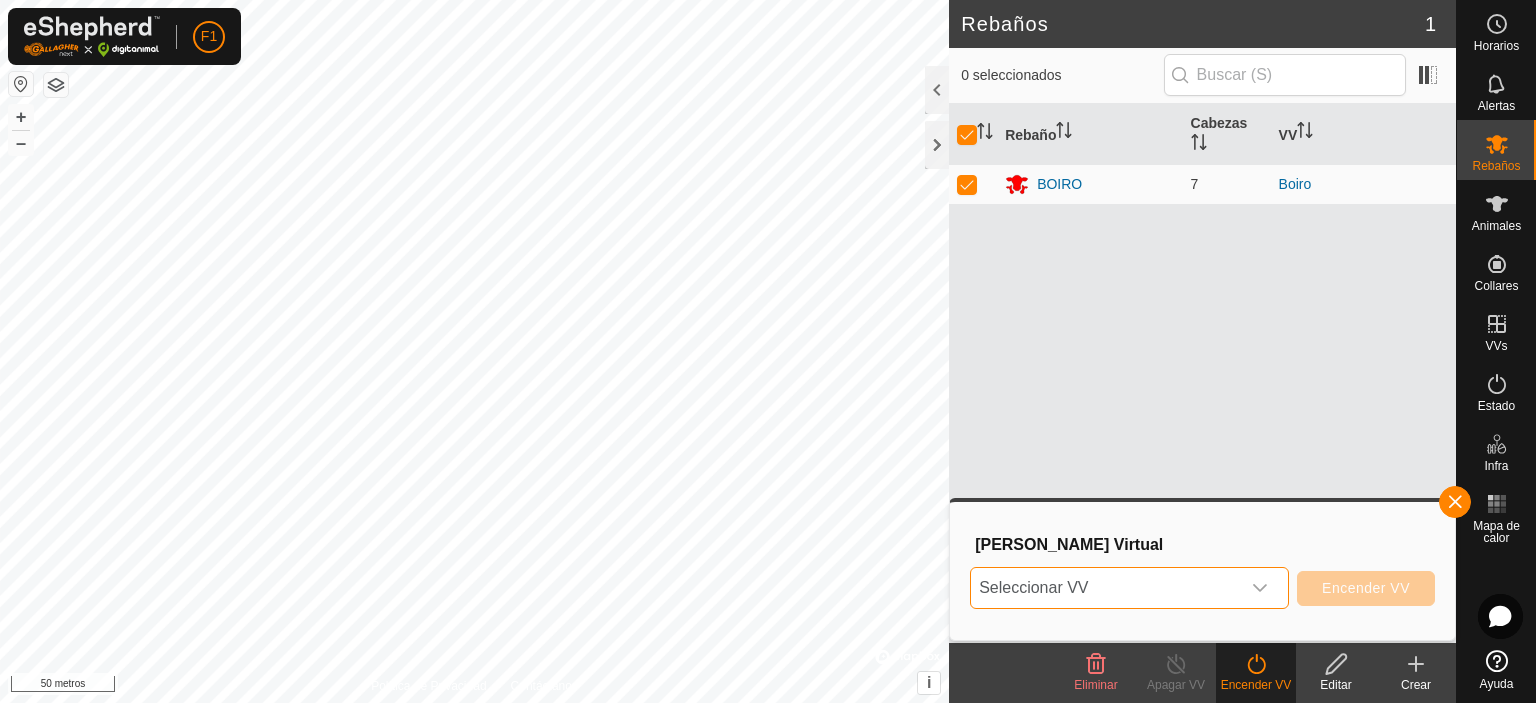click on "Seleccionar VV" at bounding box center [1105, 588] 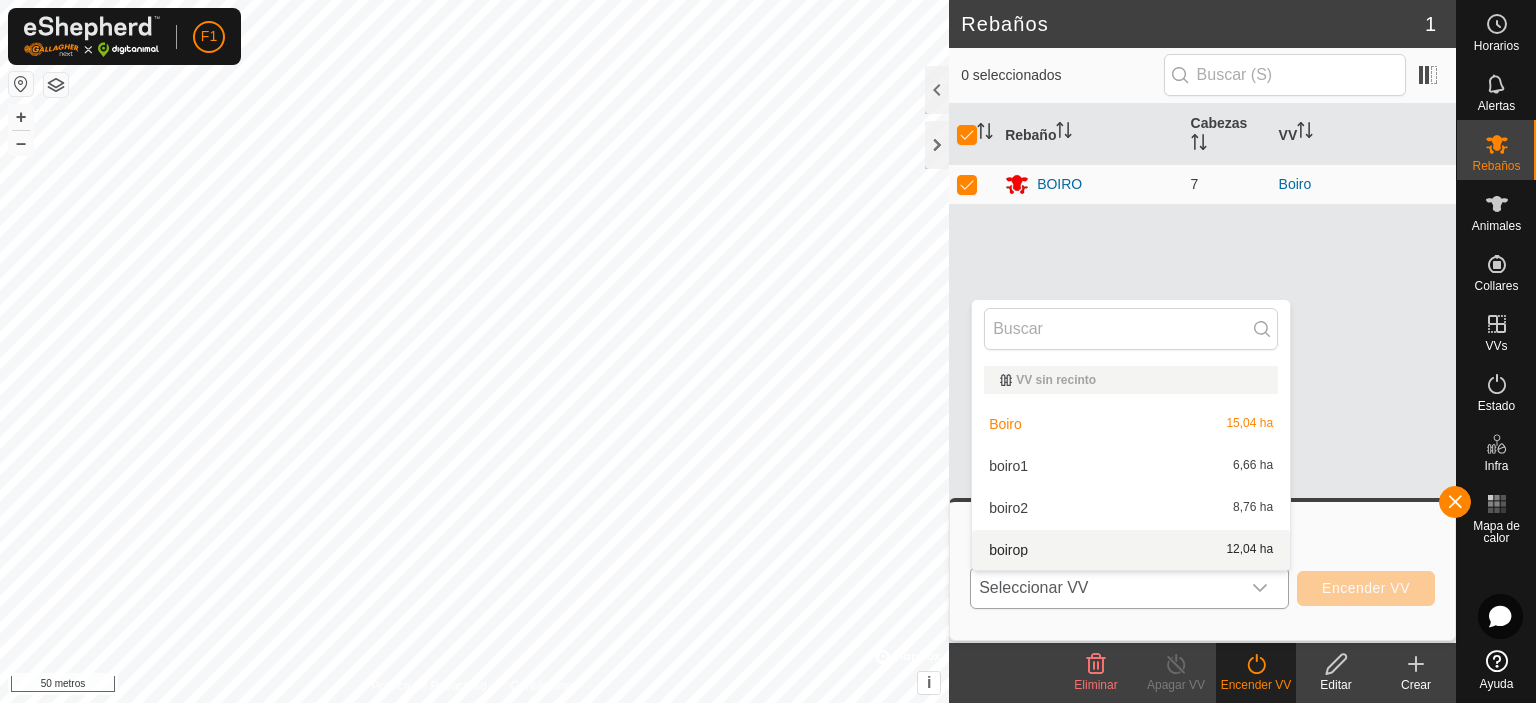 click on "boirop 12,04 ha" at bounding box center (1131, 550) 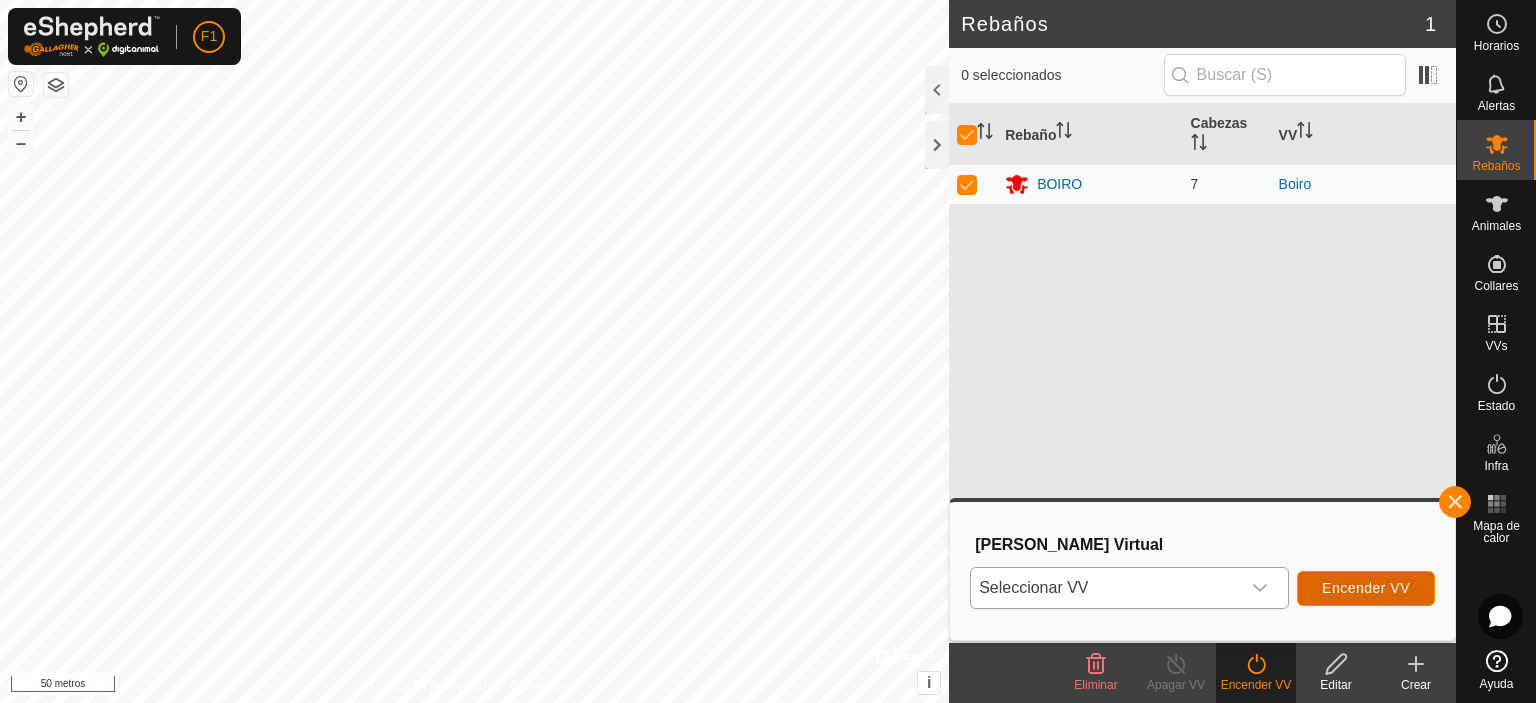 click on "Encender VV" at bounding box center [1366, 588] 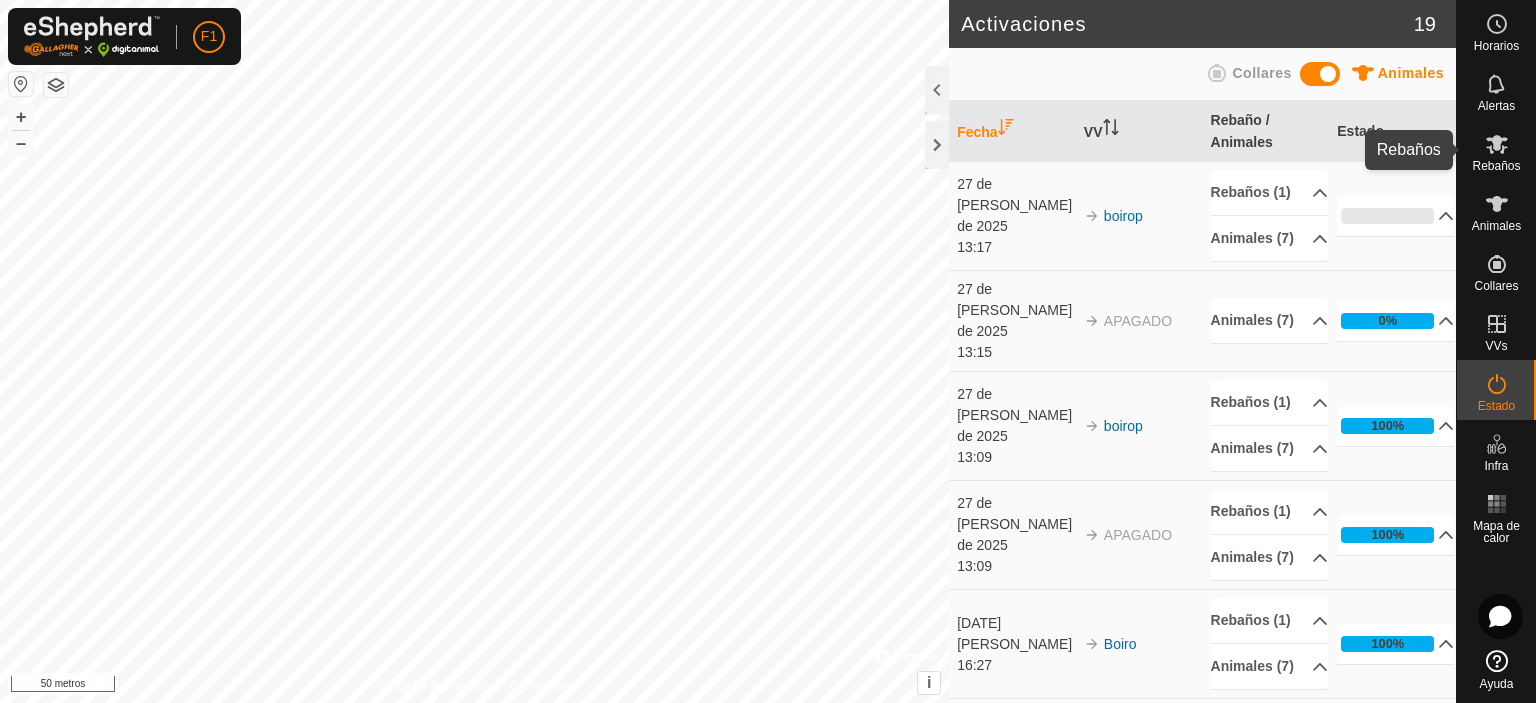 click 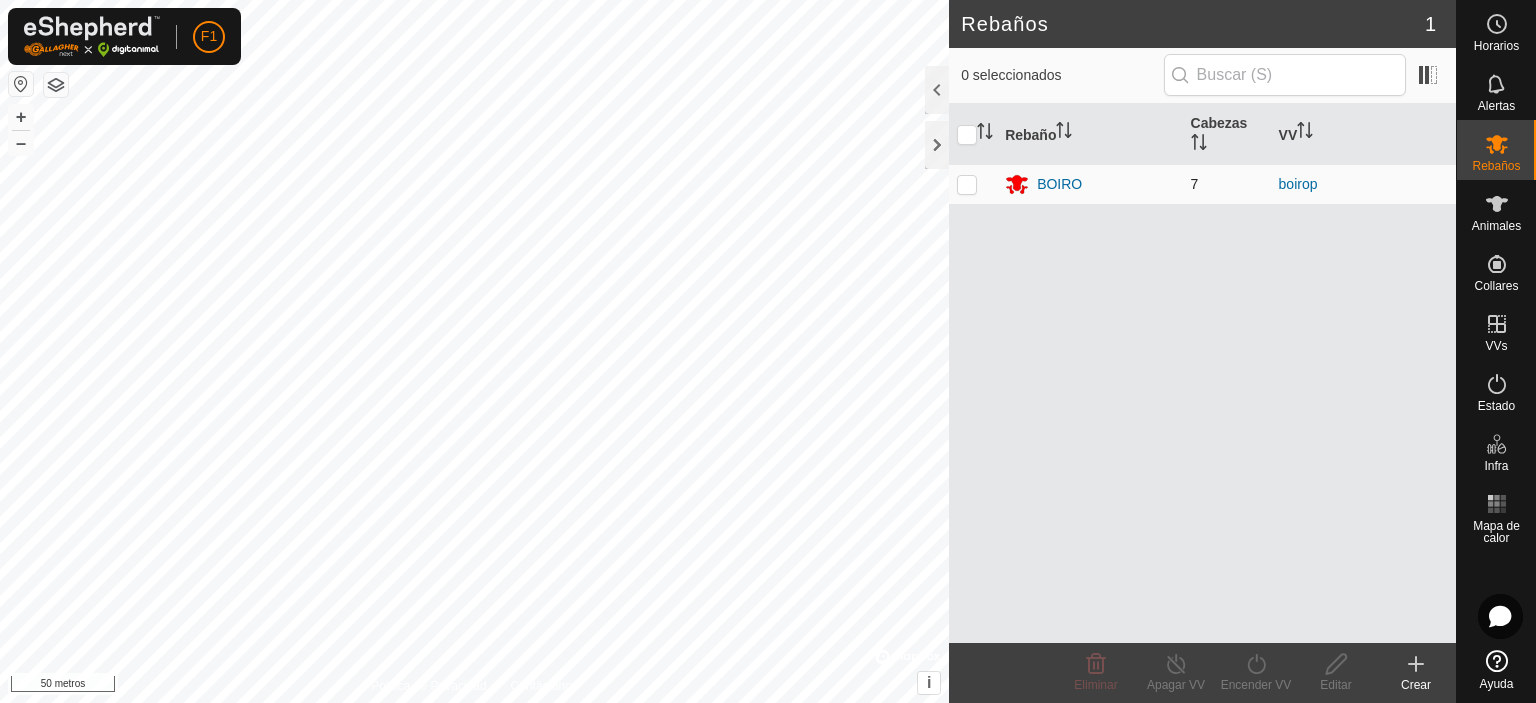 click at bounding box center (967, 184) 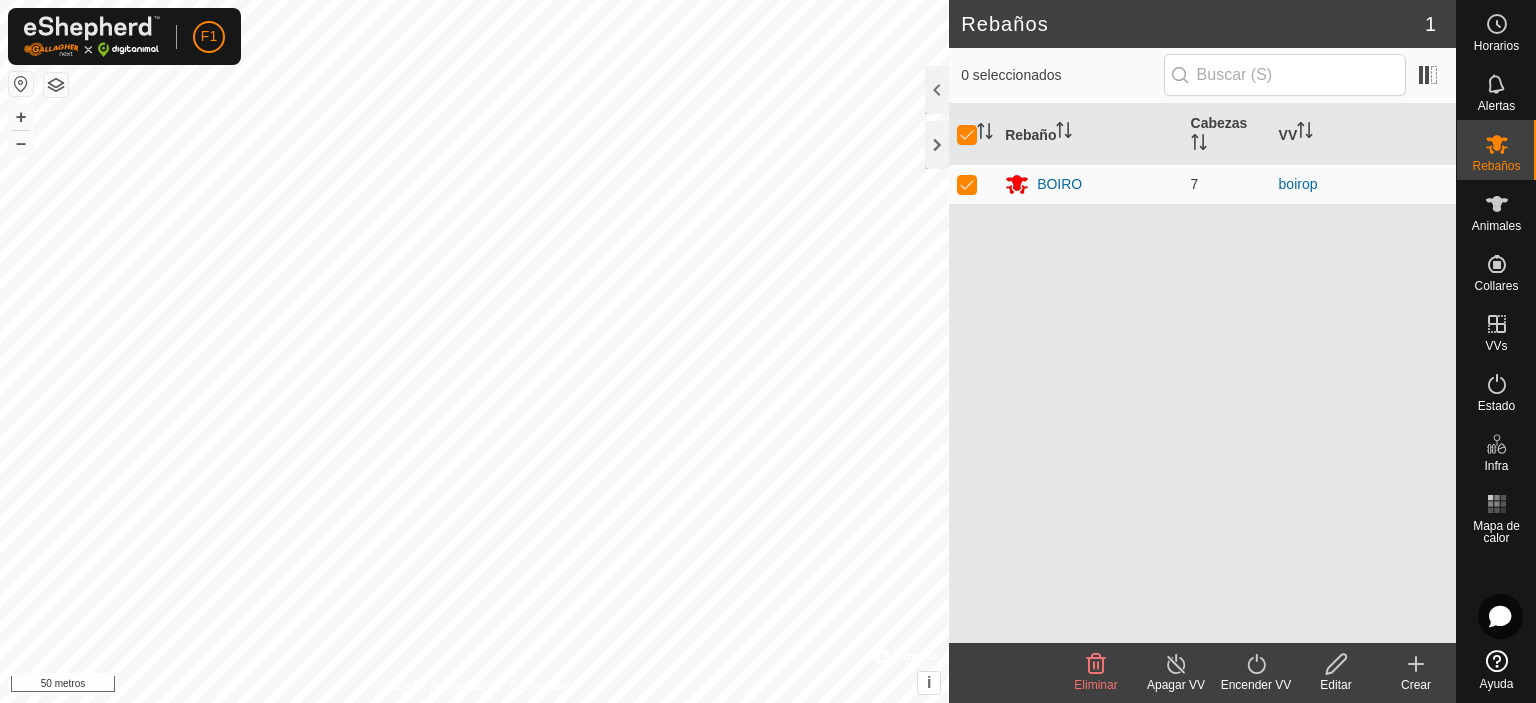 click on "Apagar VV" 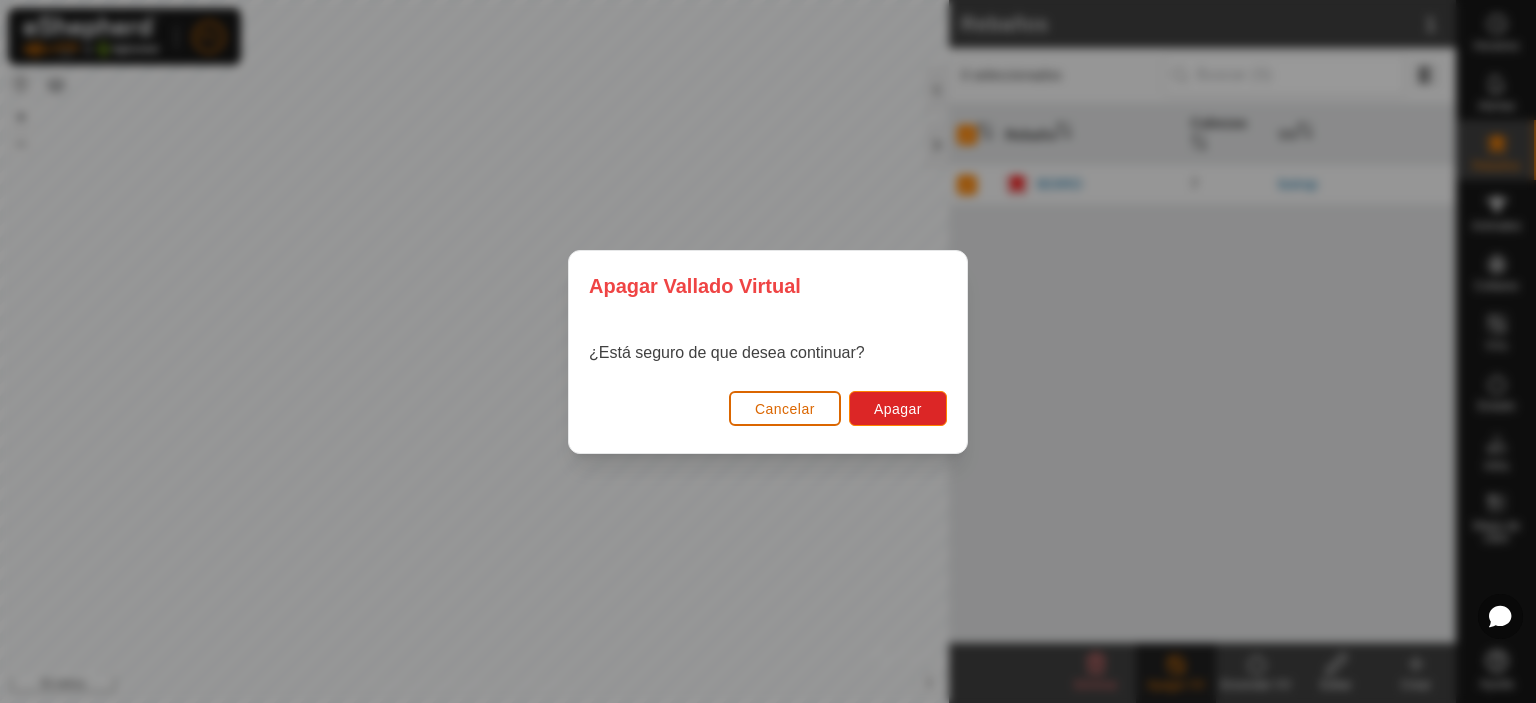 click on "Cancelar" at bounding box center [785, 409] 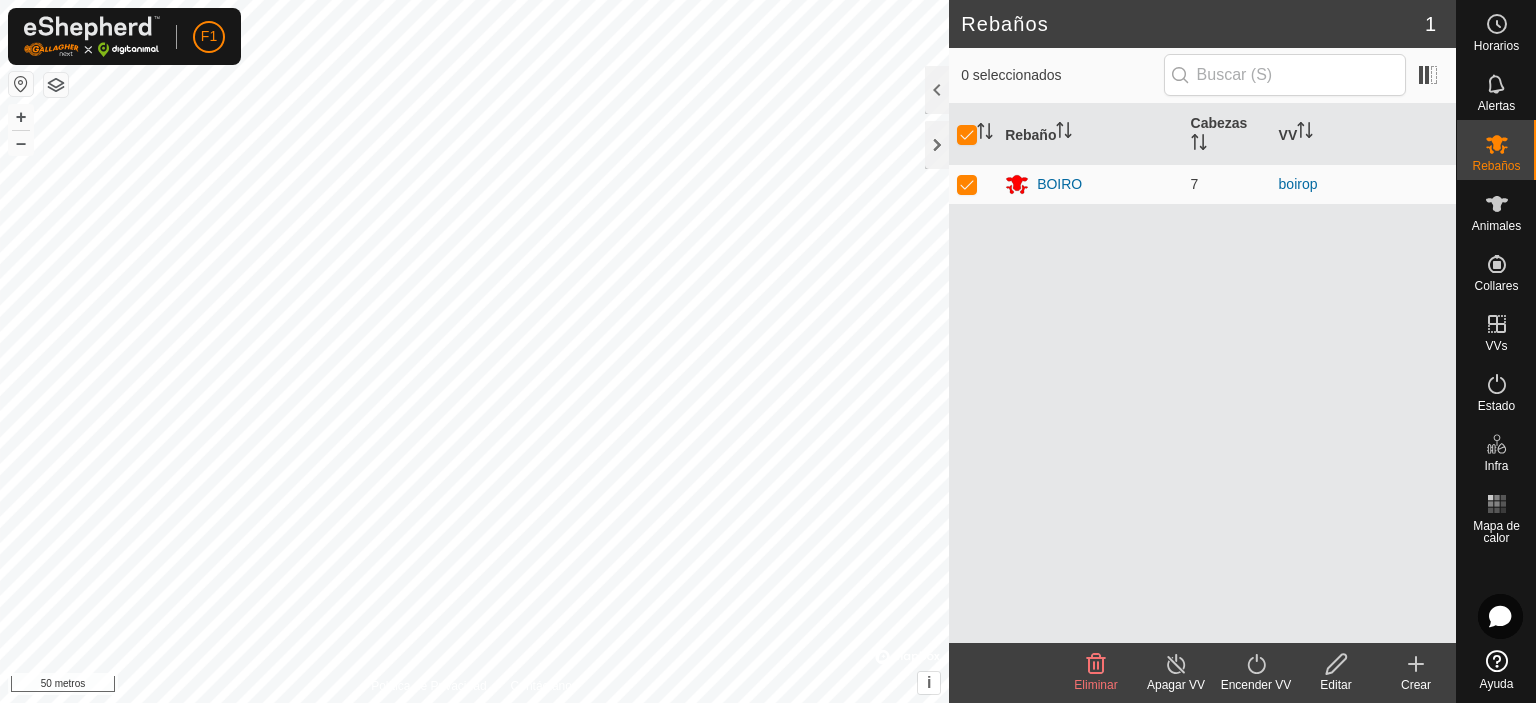 click on "Rebaño Cabezas VV BOIRO 7 boirop" at bounding box center [1202, 373] 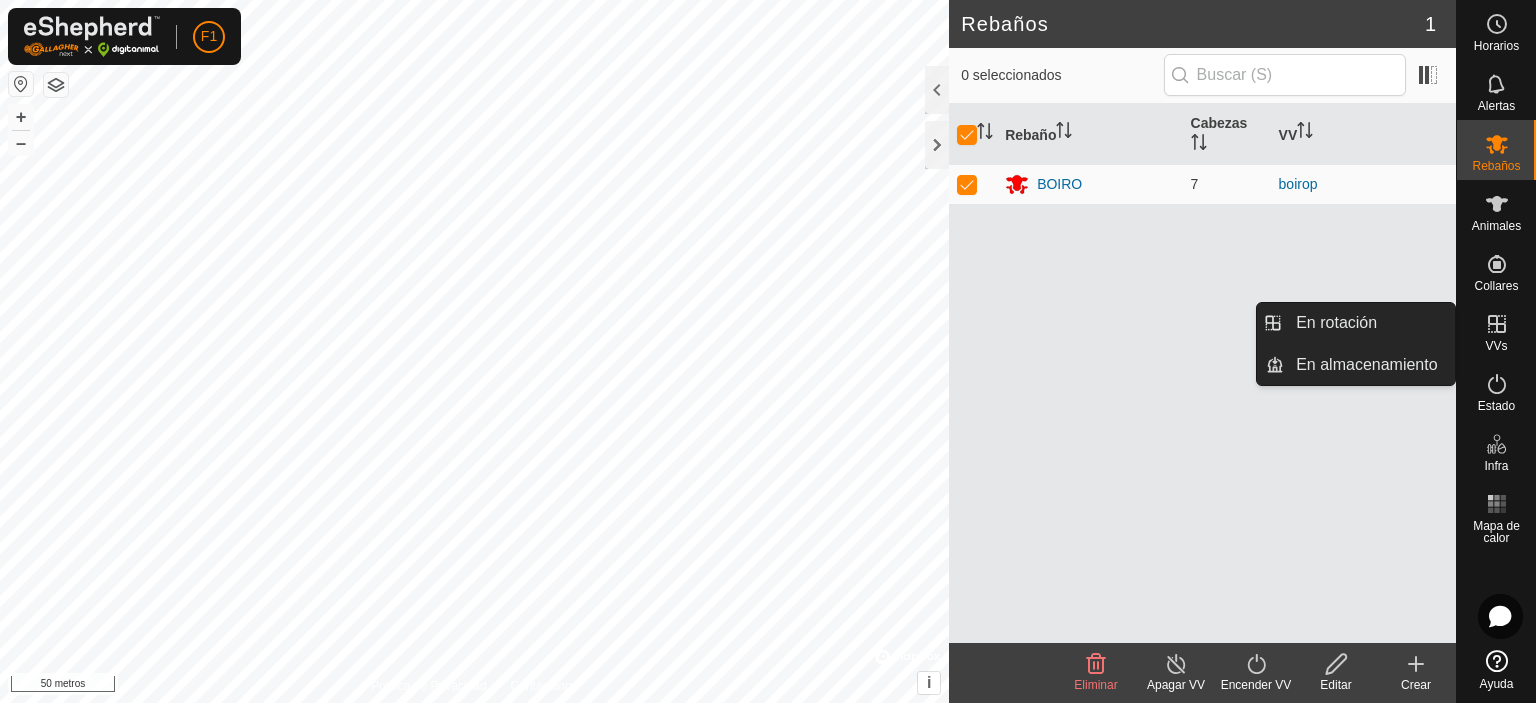 click on "VVs" at bounding box center (1496, 346) 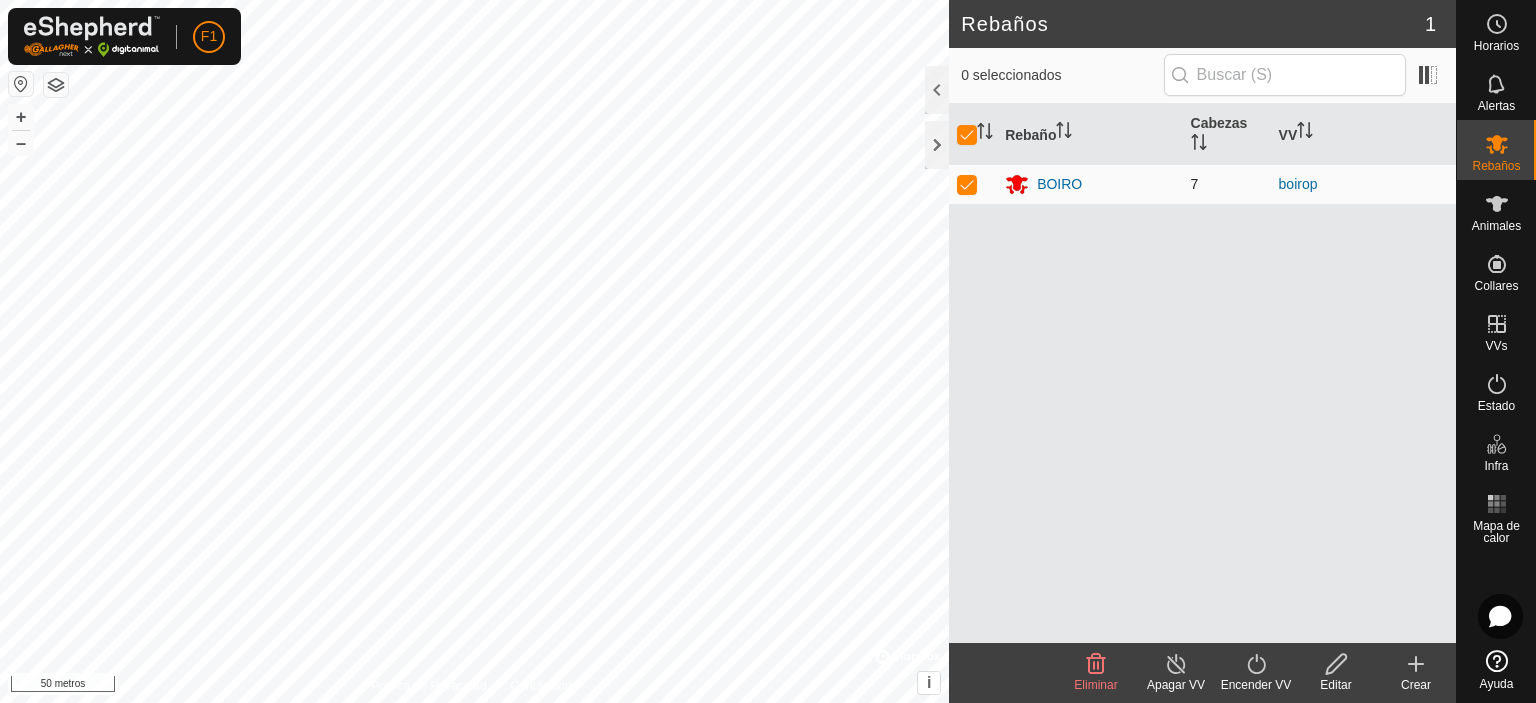click at bounding box center [973, 184] 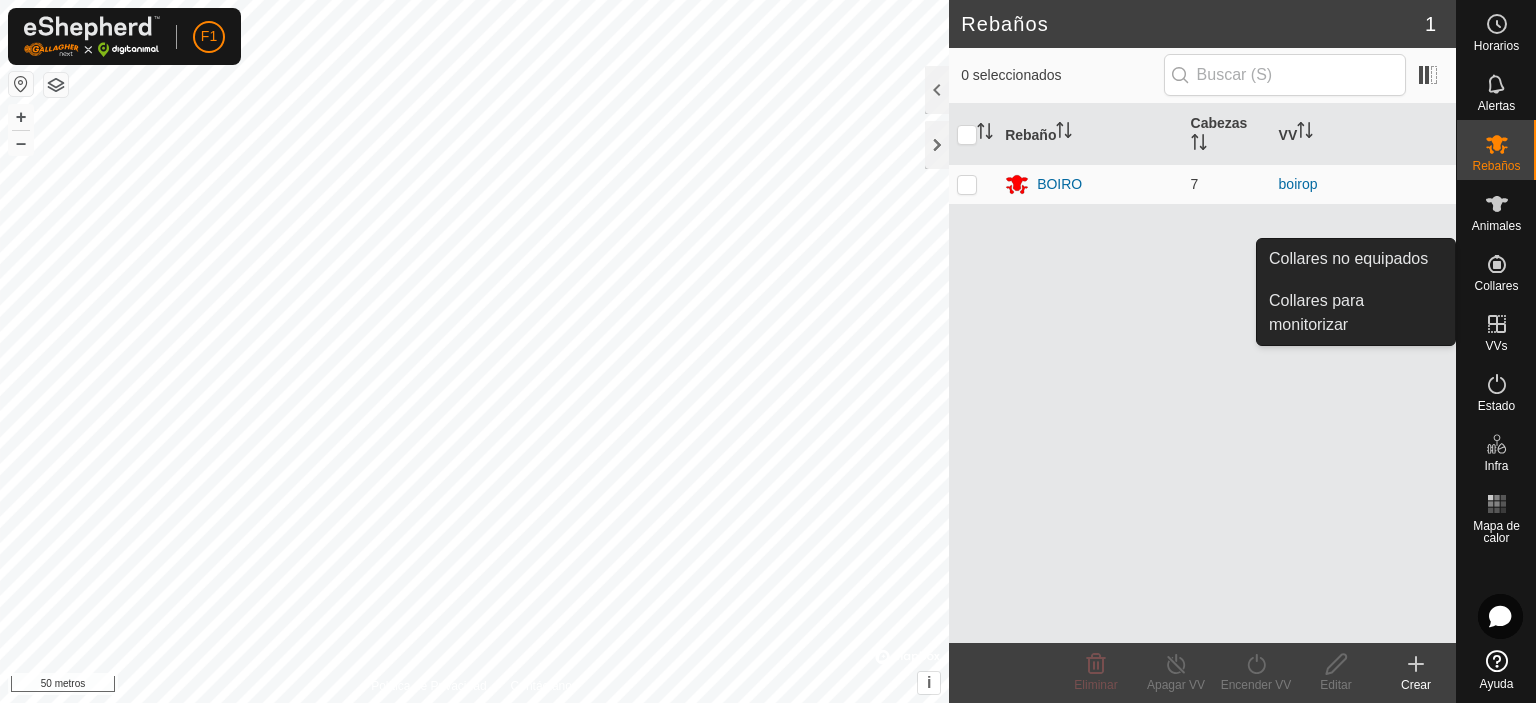 click on "Collares" at bounding box center (1496, 270) 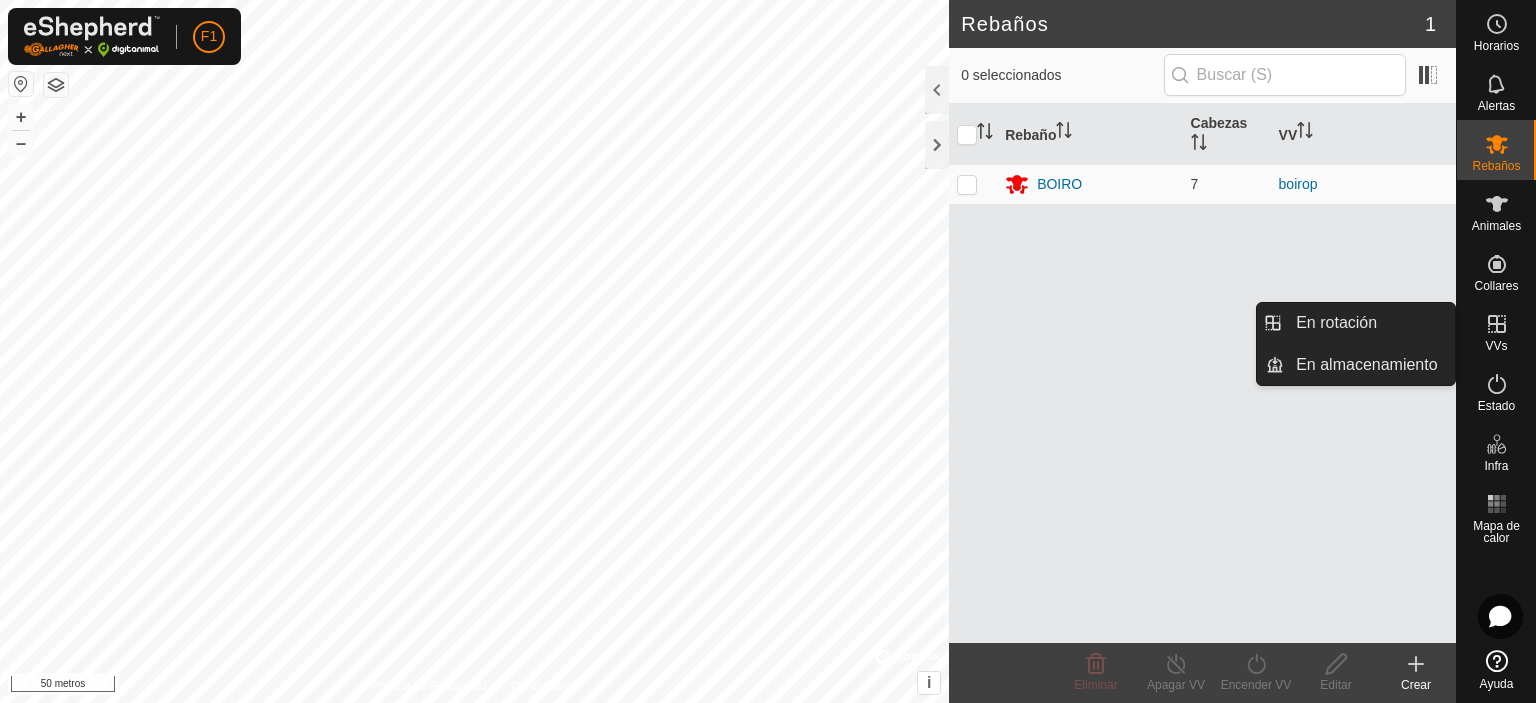 click 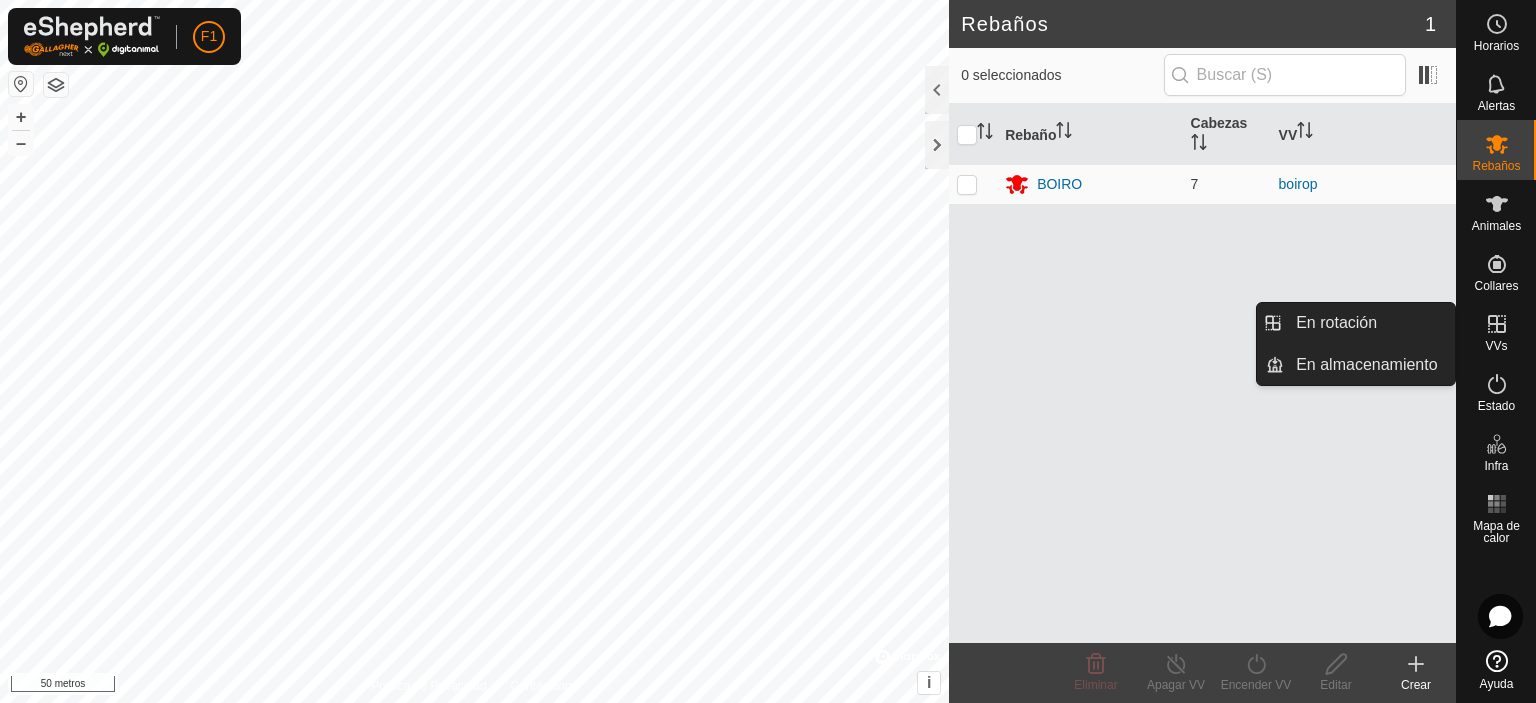 click on "En rotación" at bounding box center [1369, 323] 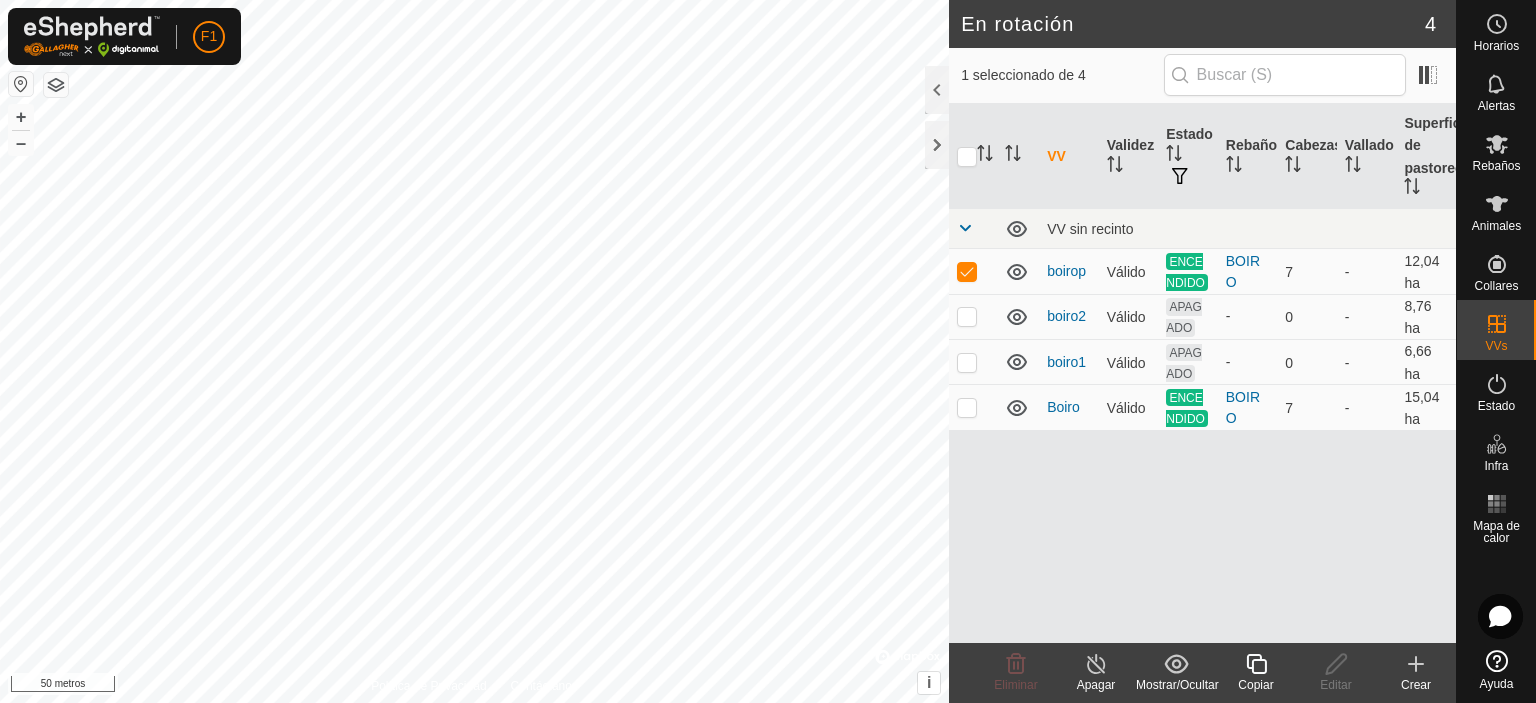 click on "VV Validez Estado Rebaño Cabezas Vallado Superficie de pastoreo VV sin recinto boirop Válido ENCENDIDO BOIRO 7 - 12,04 ha boiro2 Válido APAGADO - 0 - 8,76 ha boiro1 Válido APAGADO - 0 - 6,66 ha Boiro Válido ENCENDIDO BOIRO 7 - 15,04 ha" at bounding box center (1202, 373) 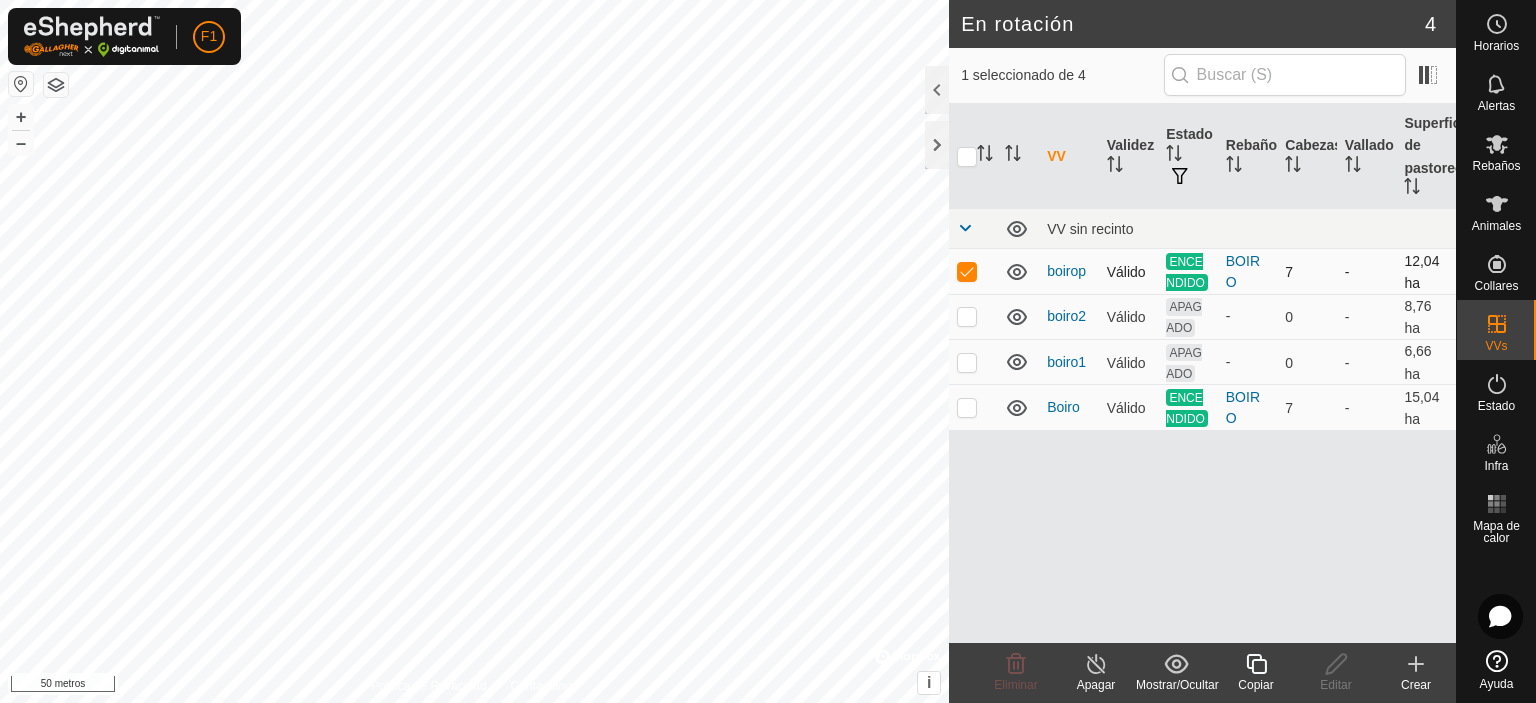 click at bounding box center (973, 271) 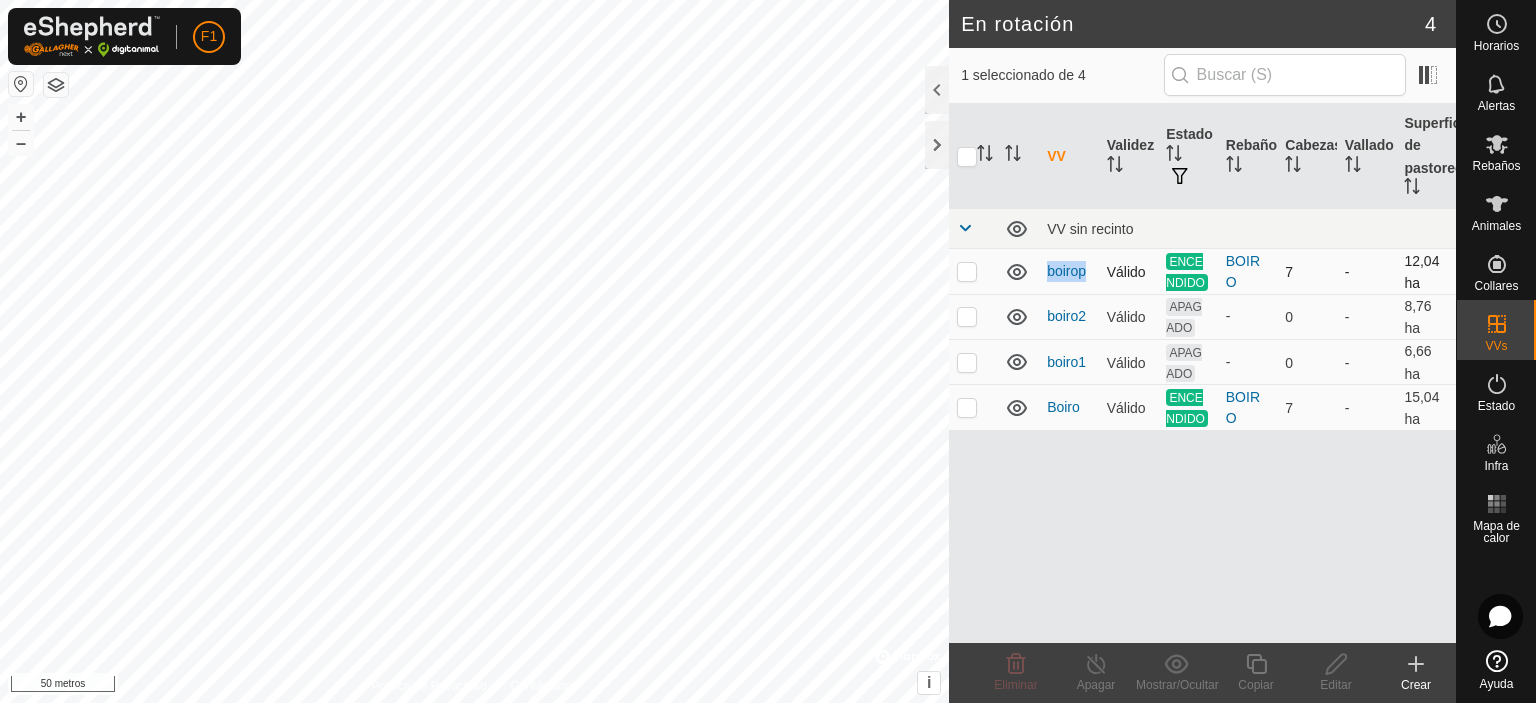 click at bounding box center (973, 271) 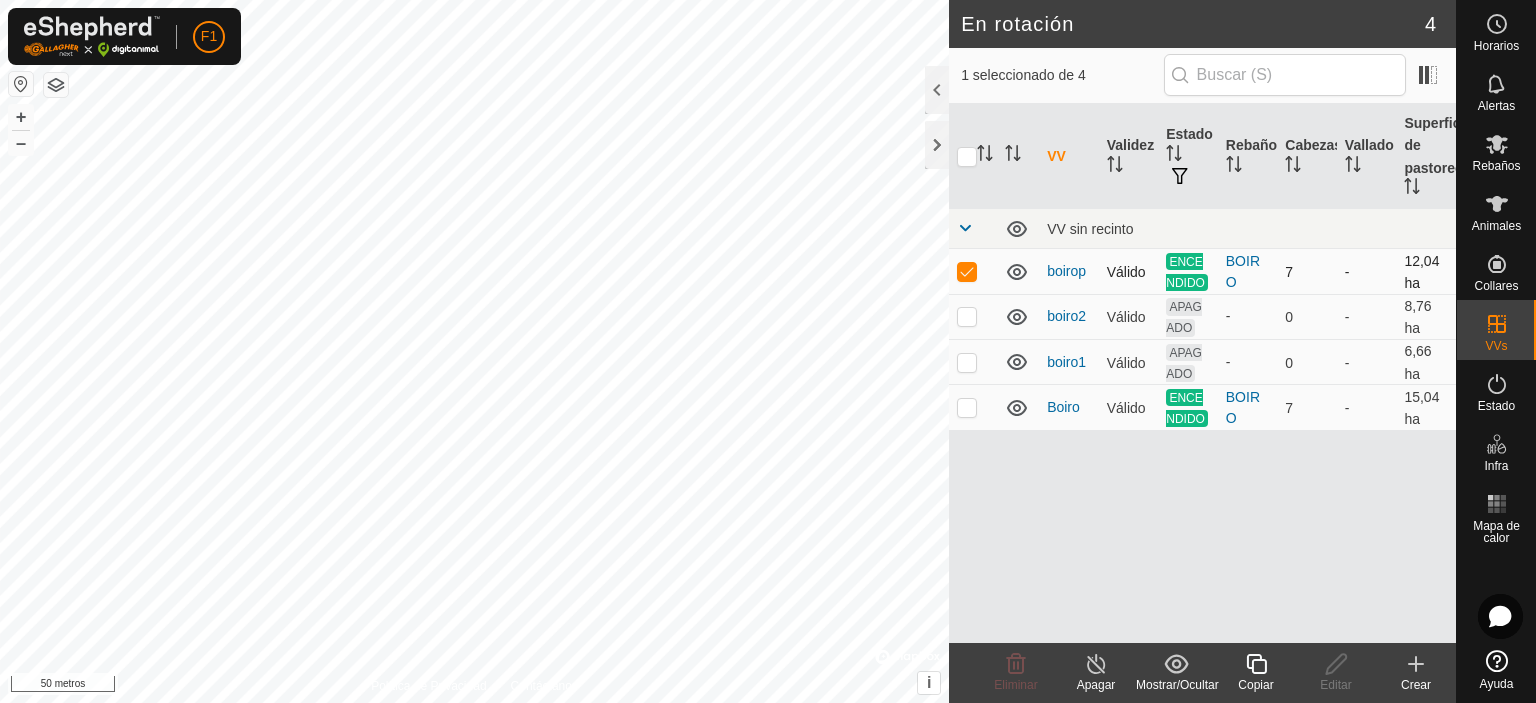 click at bounding box center [973, 271] 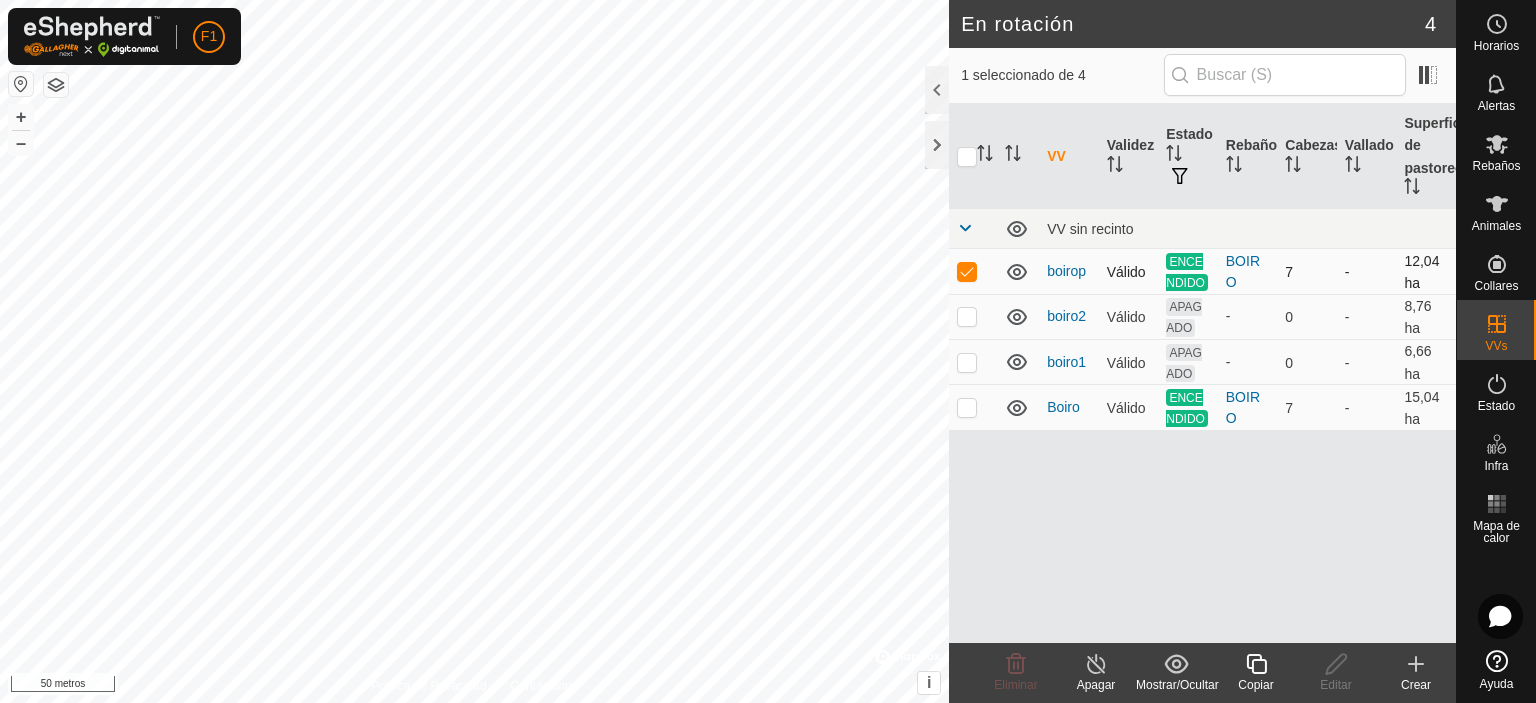 checkbox on "false" 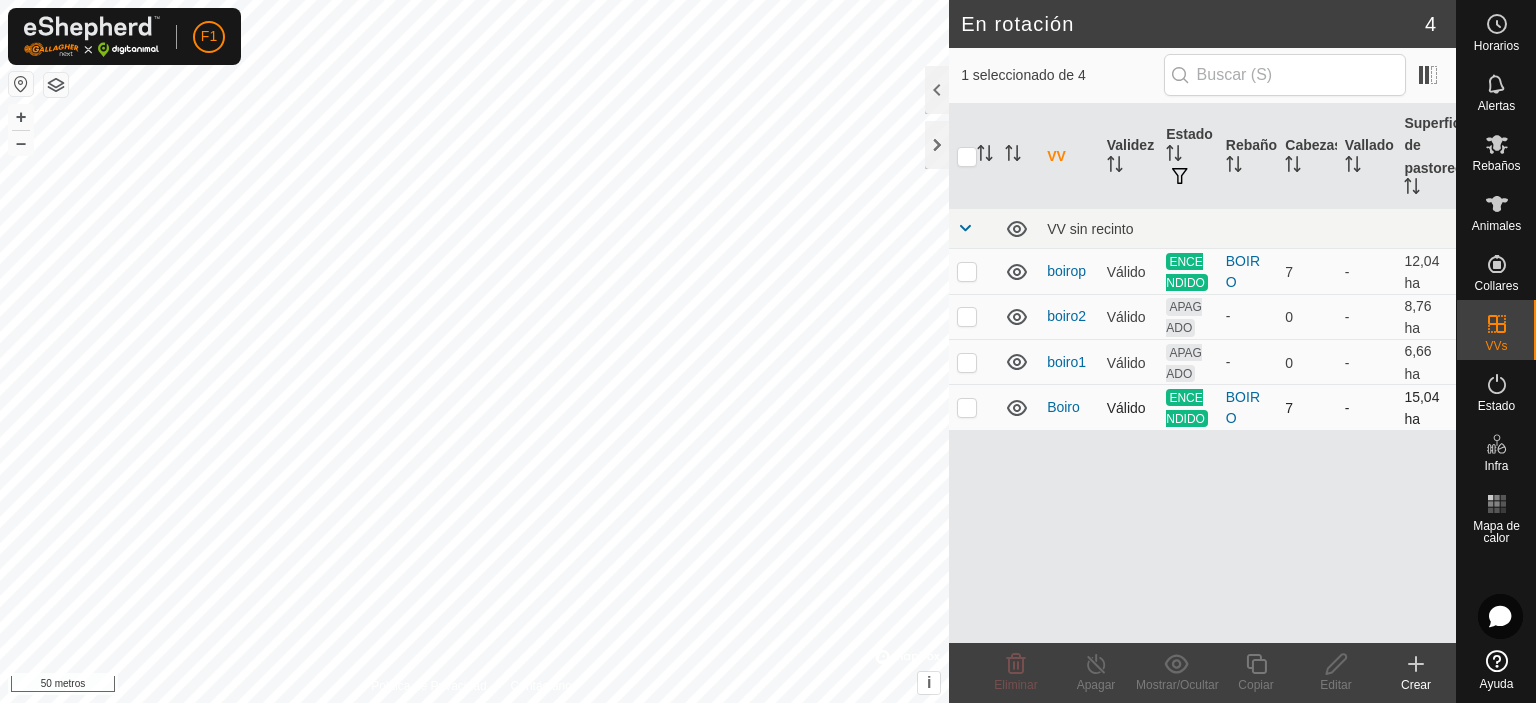 click at bounding box center [973, 407] 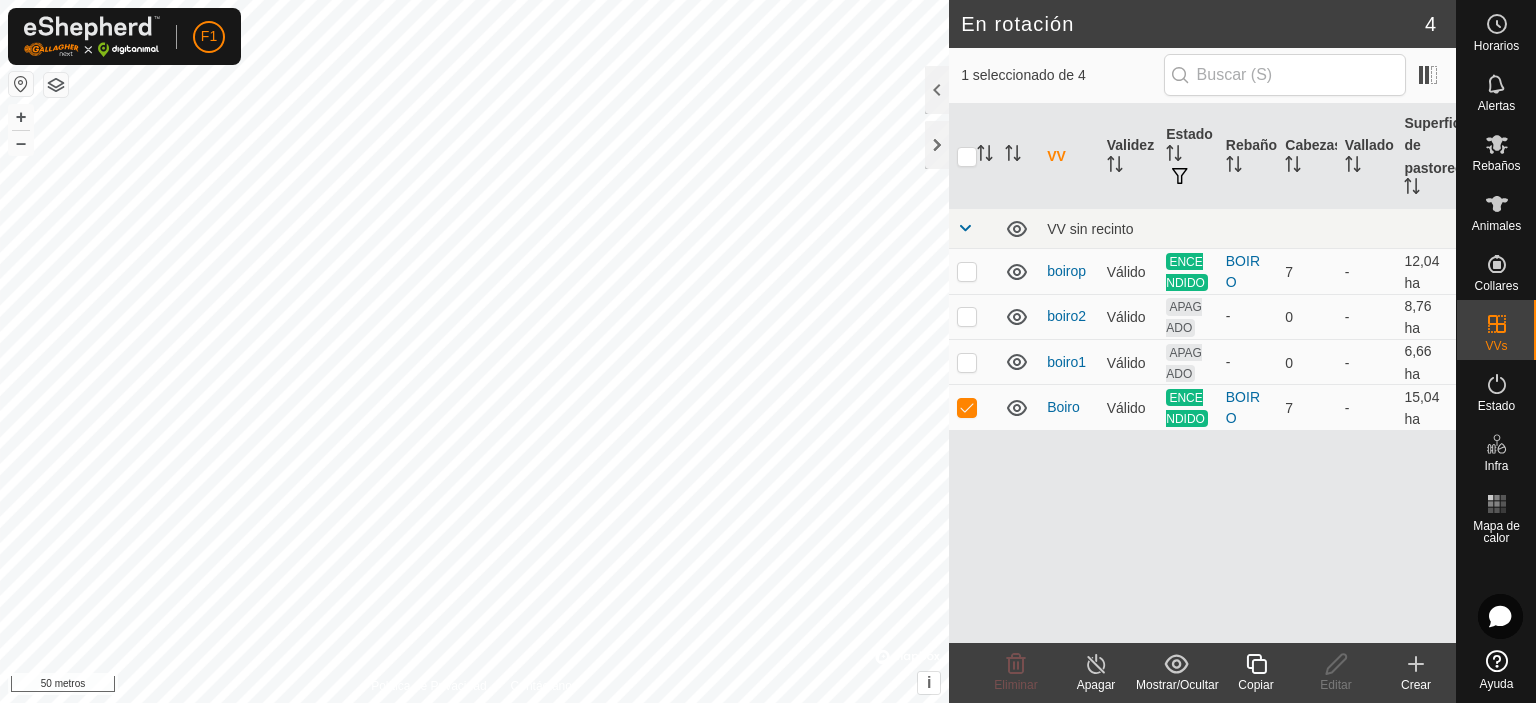 click on "Apagar" 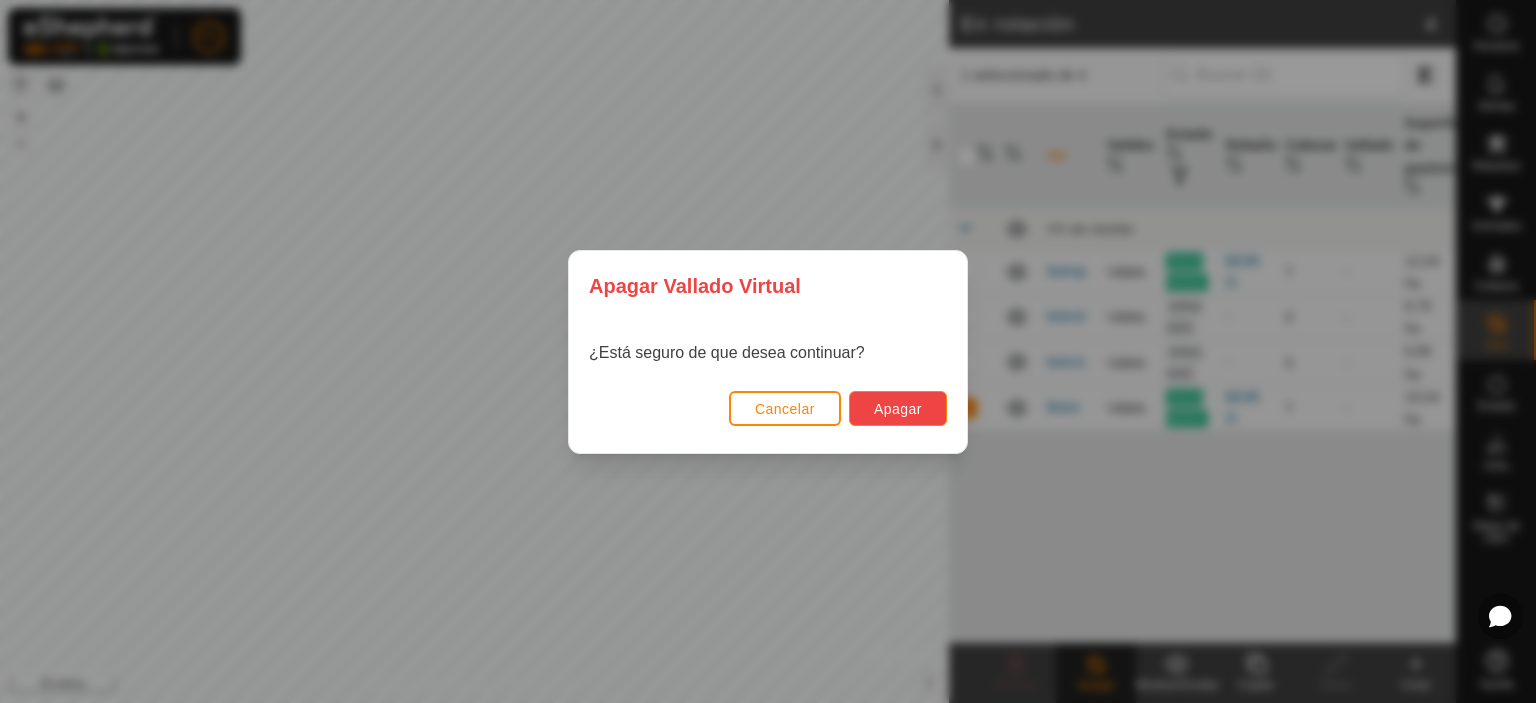 click on "Apagar" at bounding box center [898, 408] 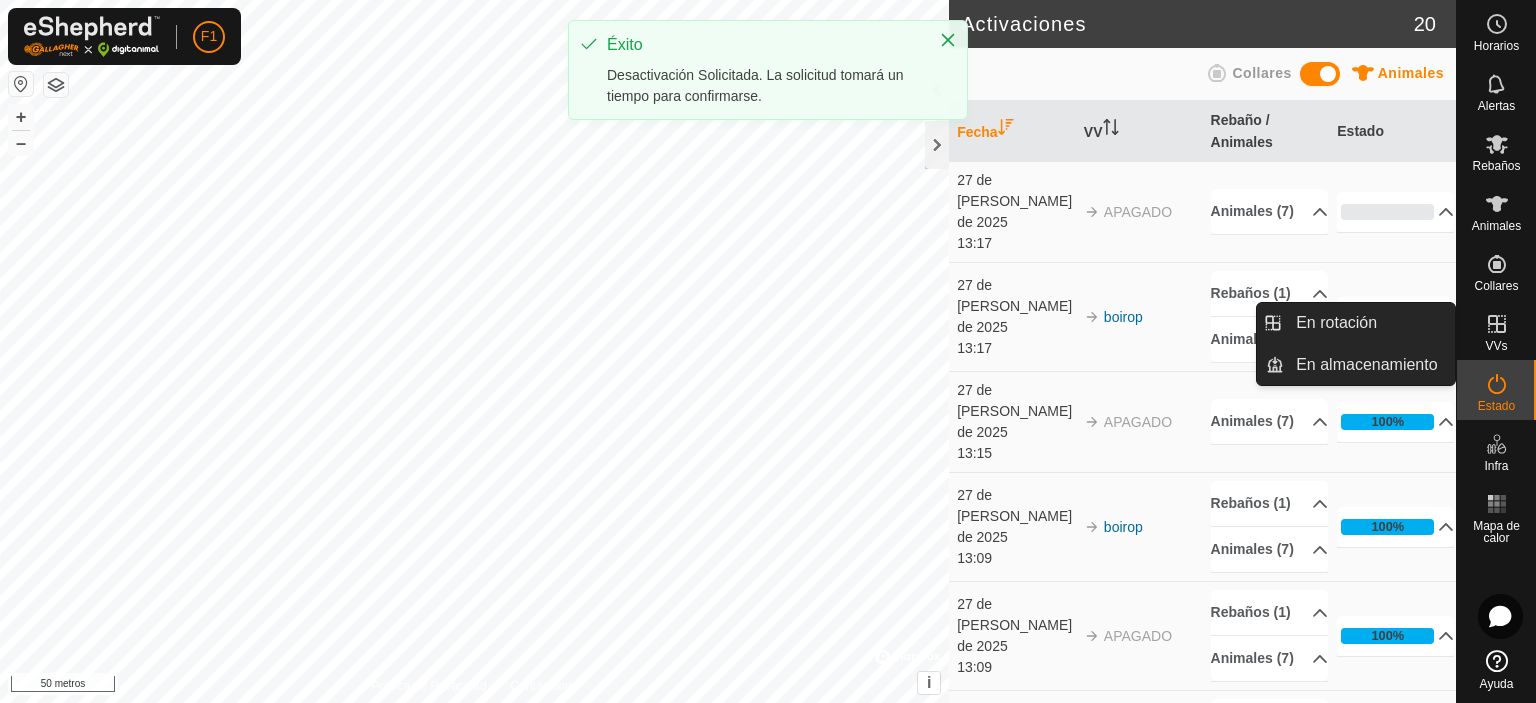 click 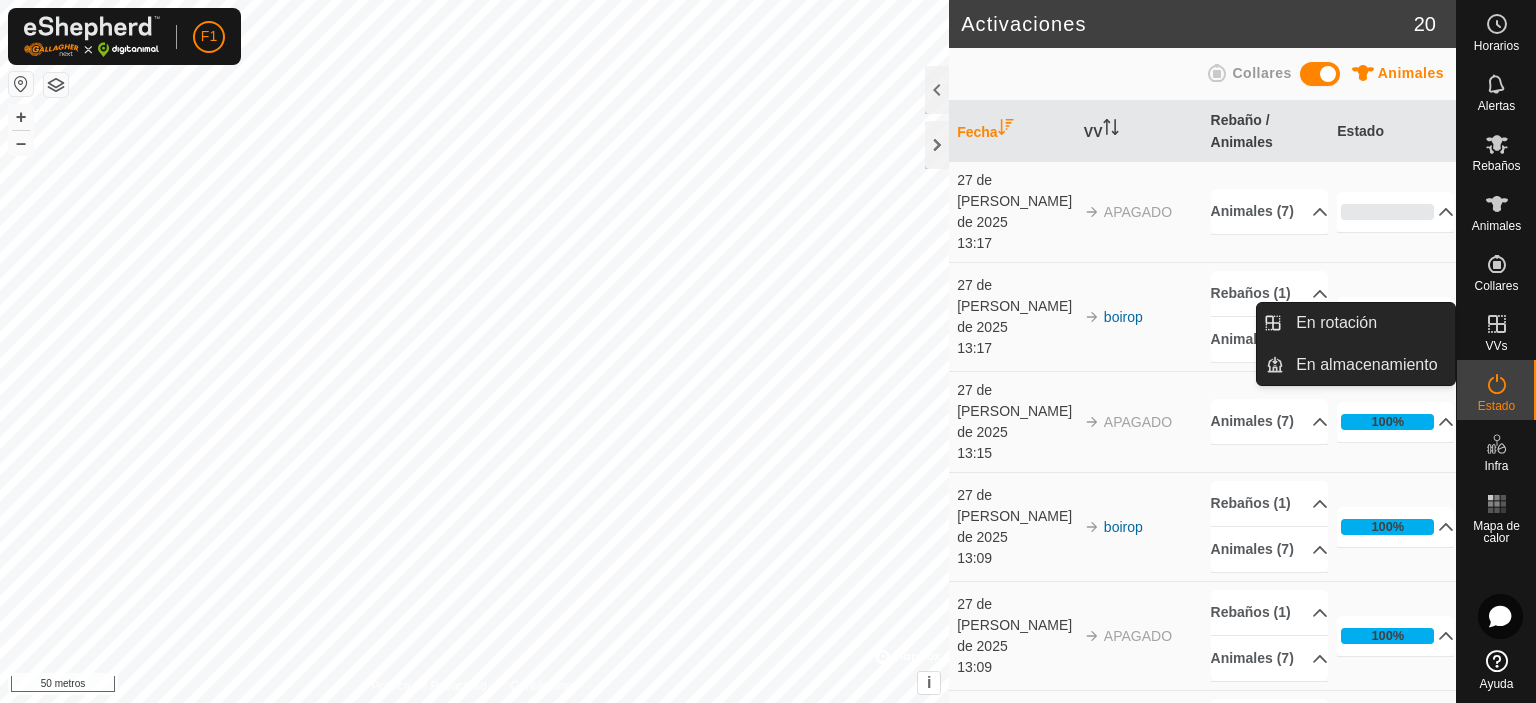 click 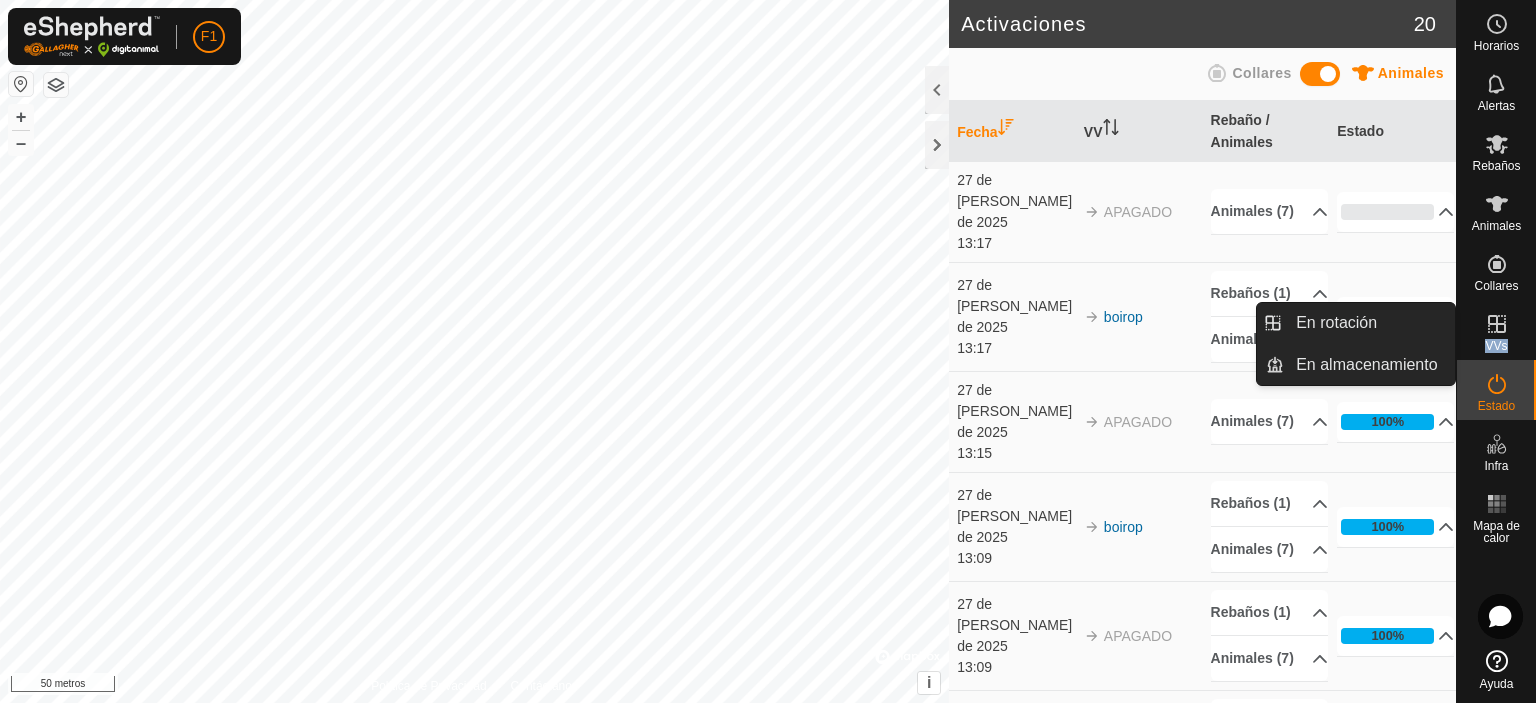 click 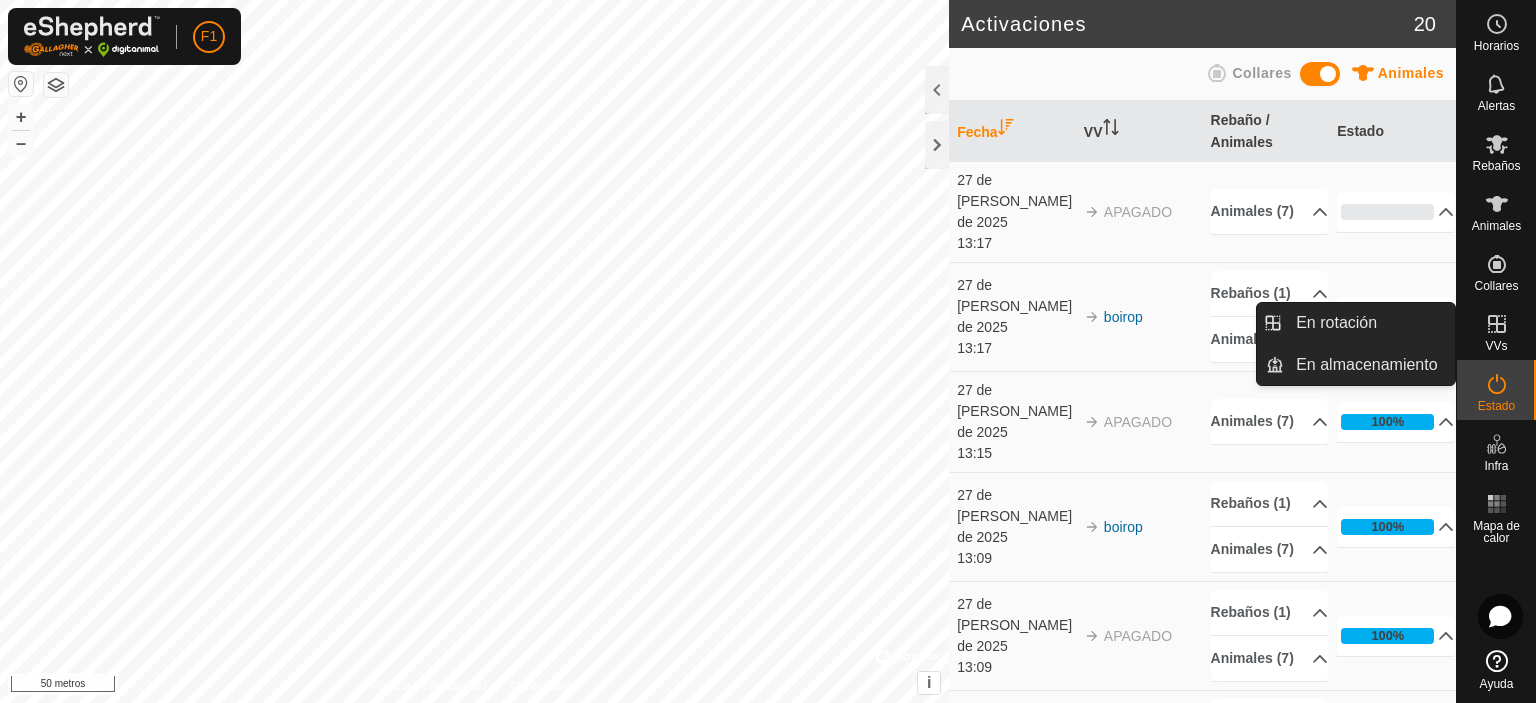 click on "VVs" at bounding box center [1496, 330] 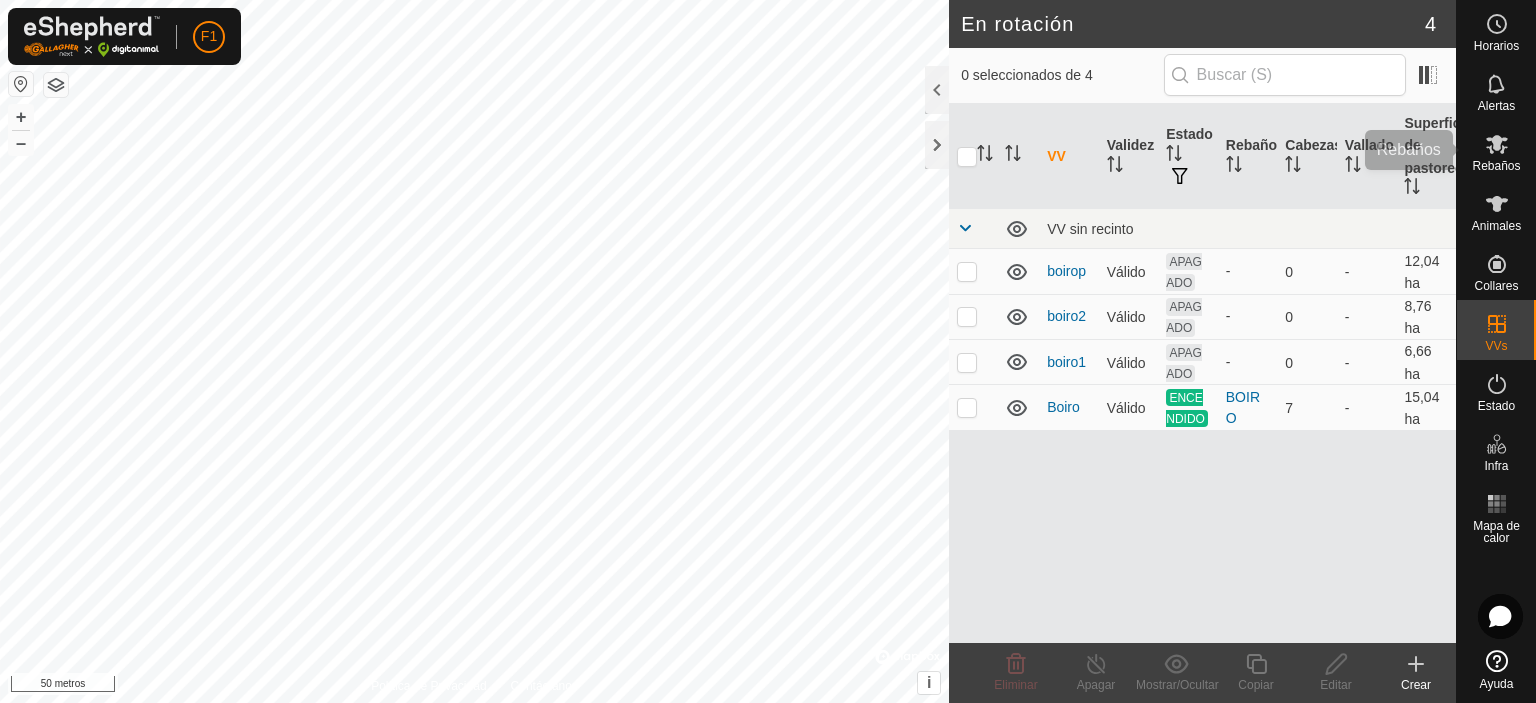 click on "Rebaños" at bounding box center [1496, 166] 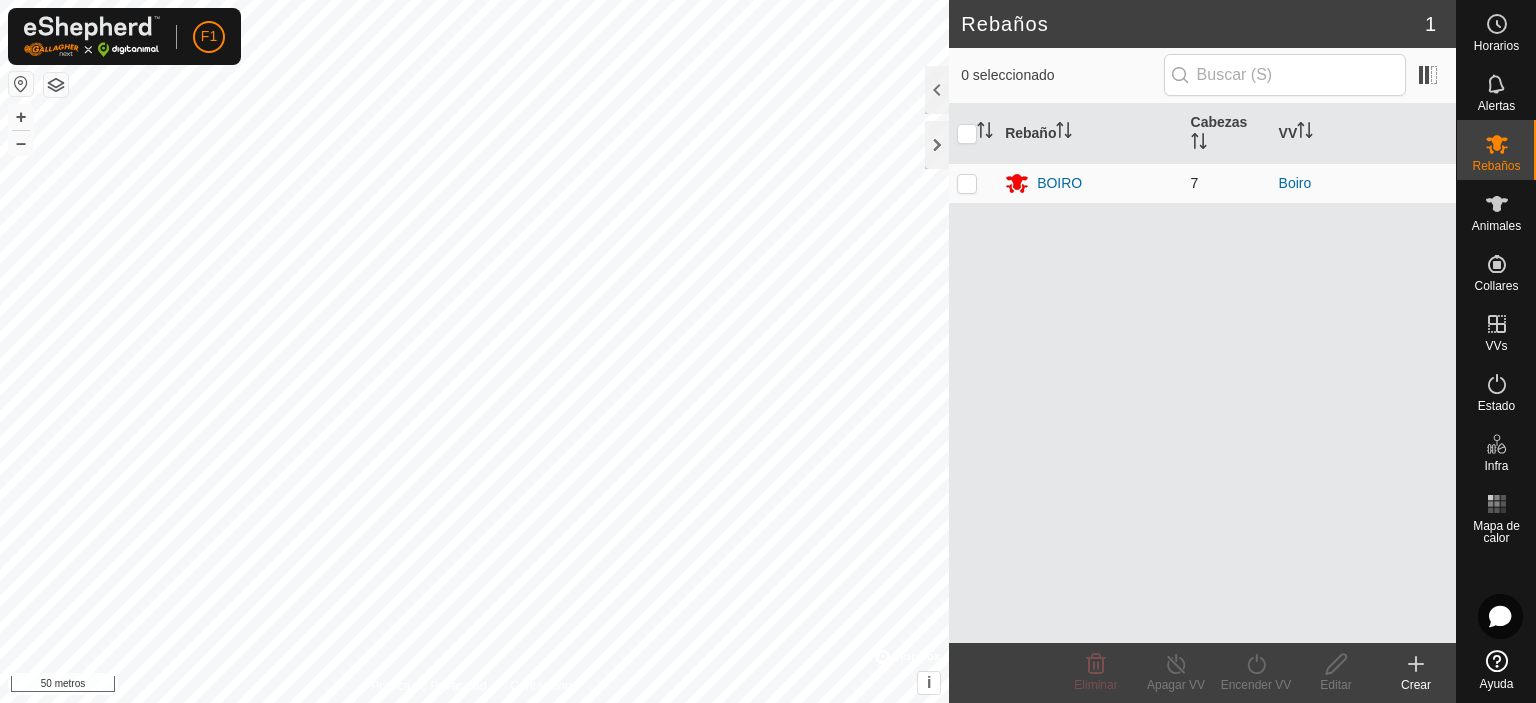 click at bounding box center (973, 183) 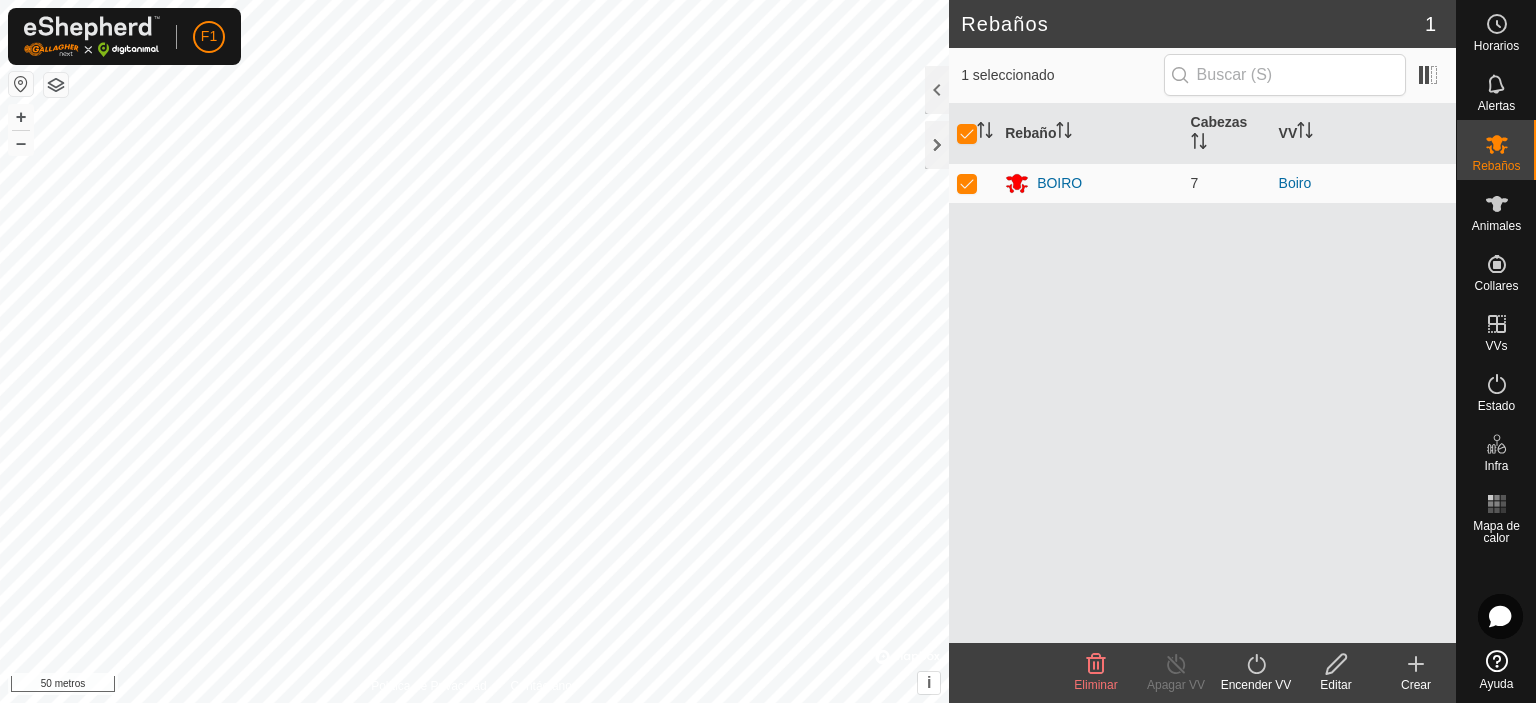 checkbox on "true" 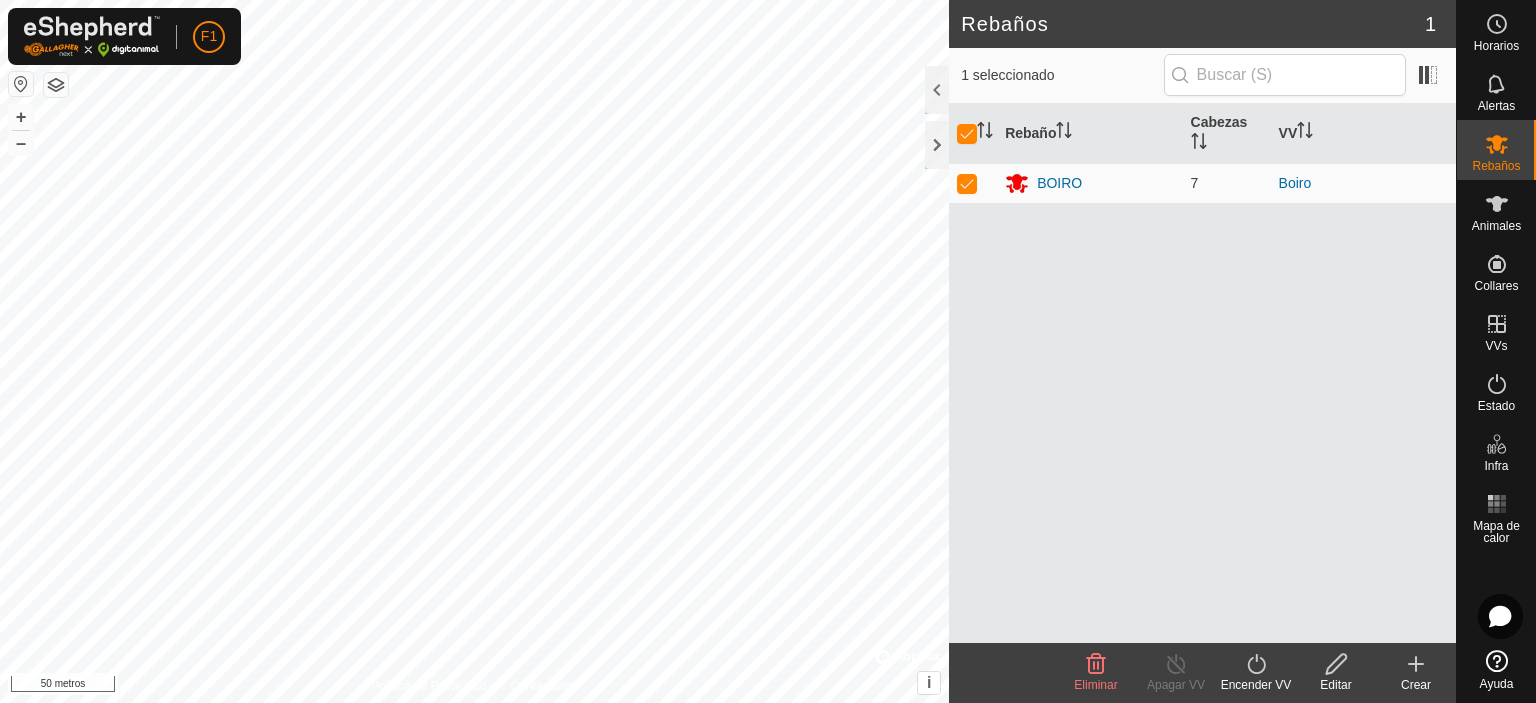 checkbox on "true" 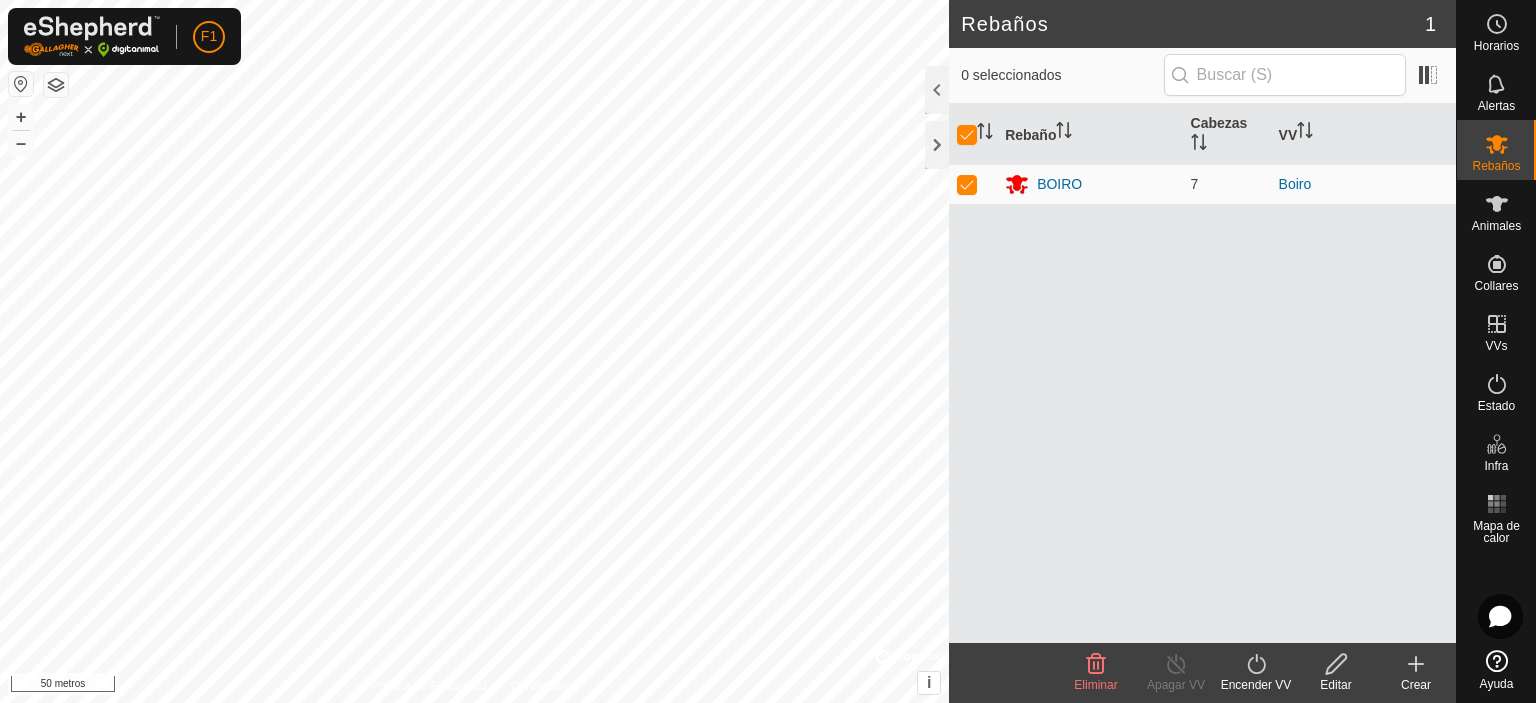 click on "Encender VV" 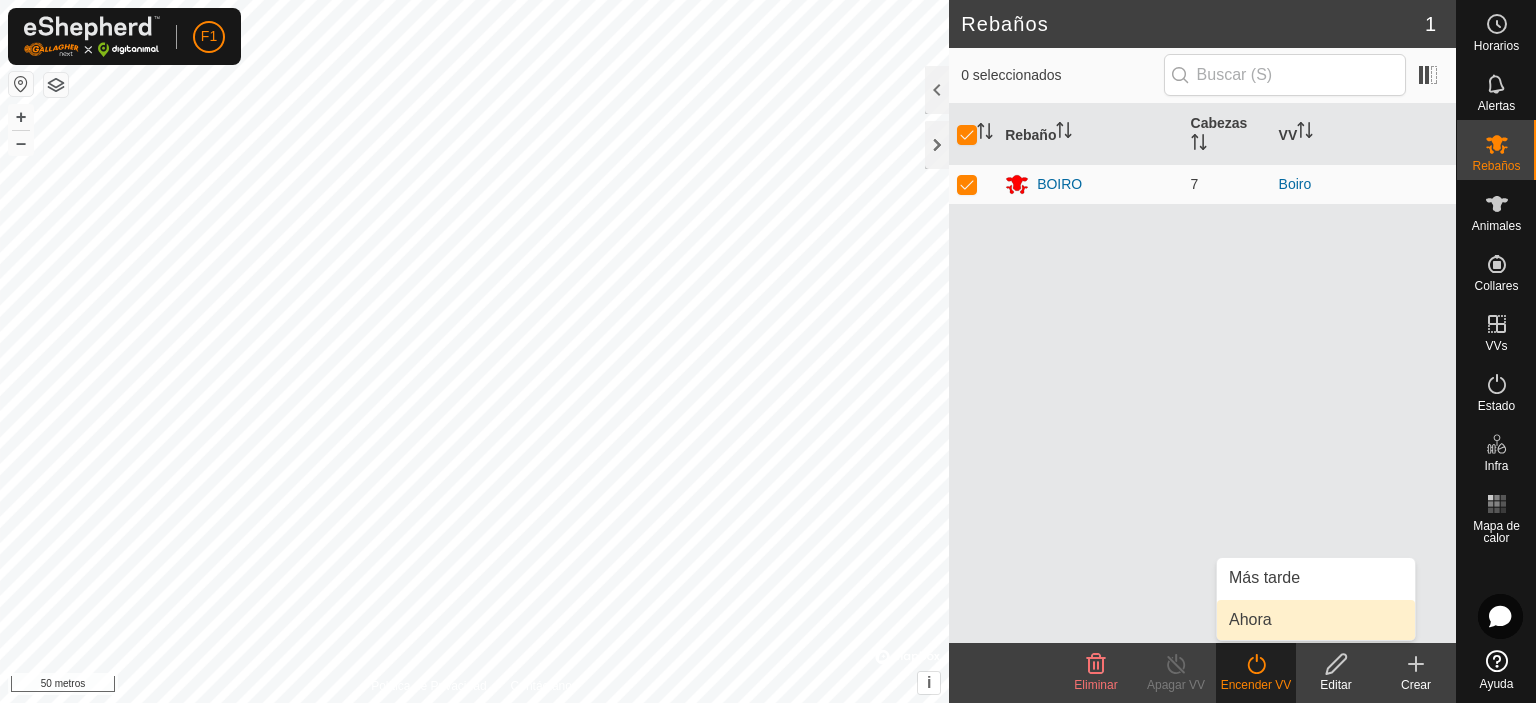click on "Ahora" at bounding box center [1316, 620] 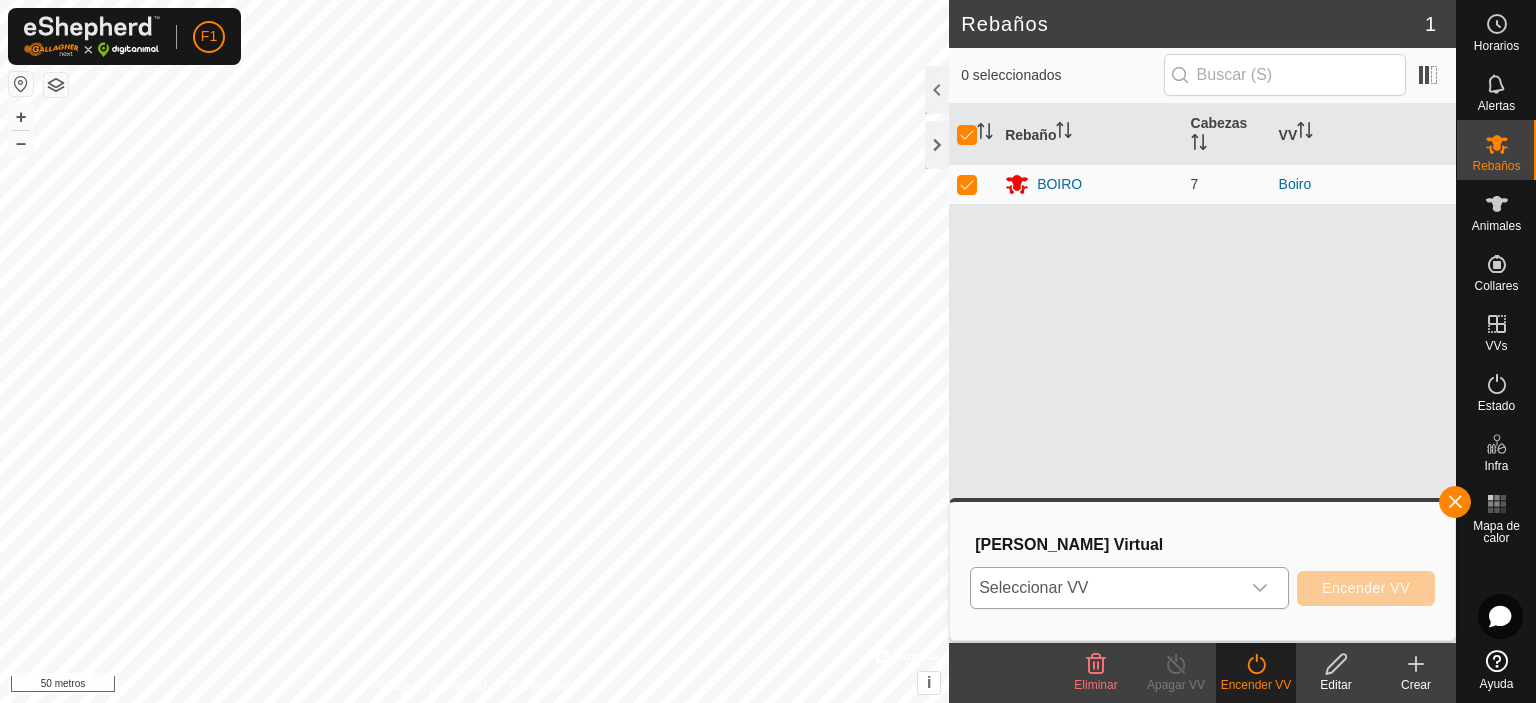 click on "Seleccionar VV" at bounding box center [1105, 588] 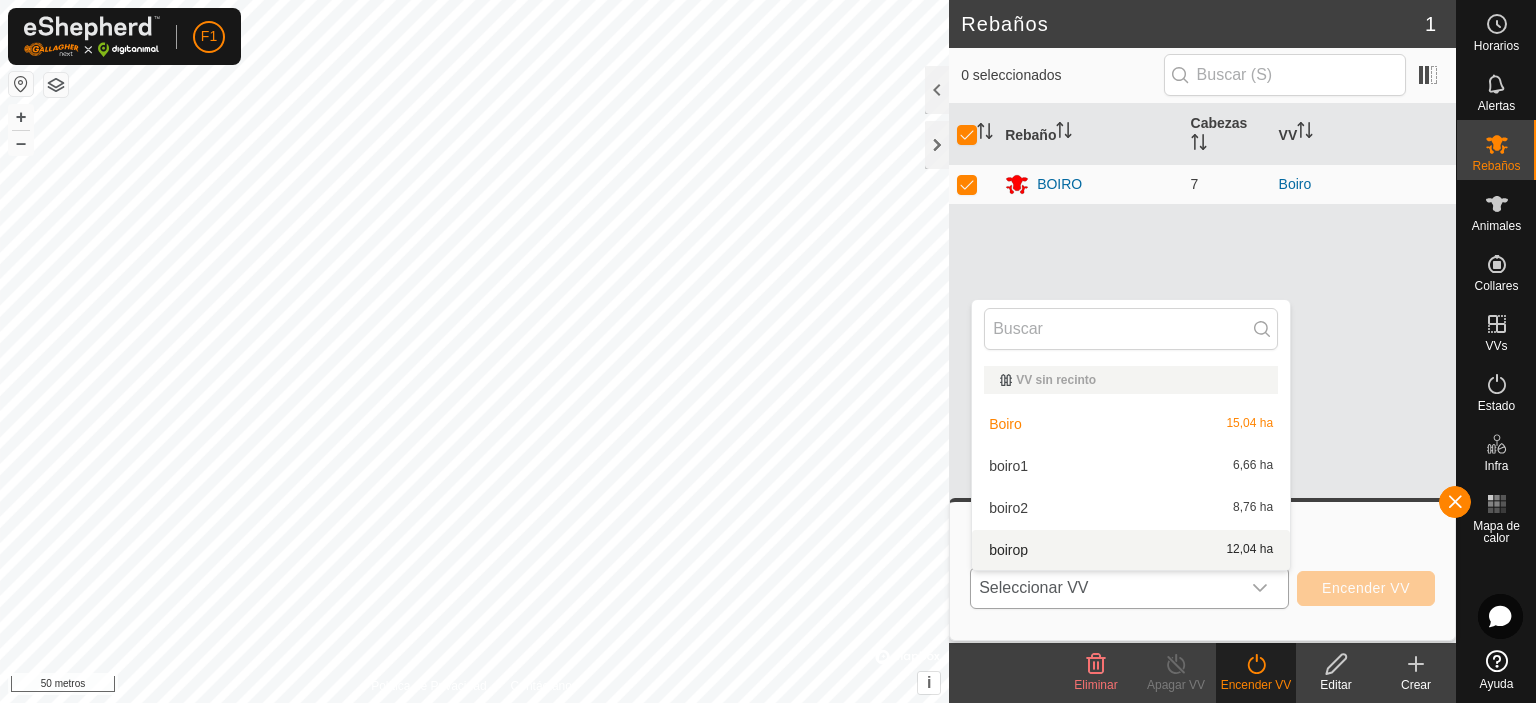 click on "boirop 12,04 ha" at bounding box center (1131, 550) 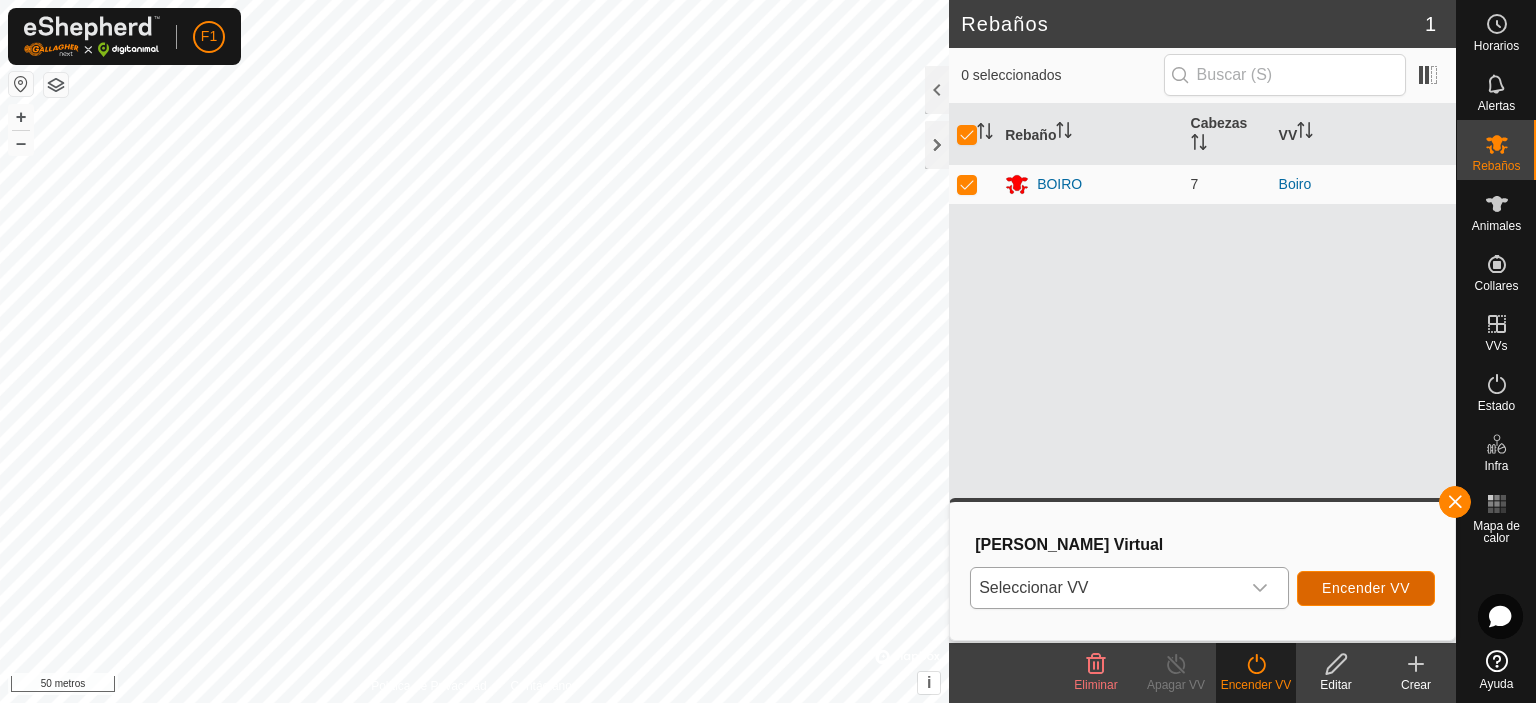 click on "Encender VV" at bounding box center [1366, 588] 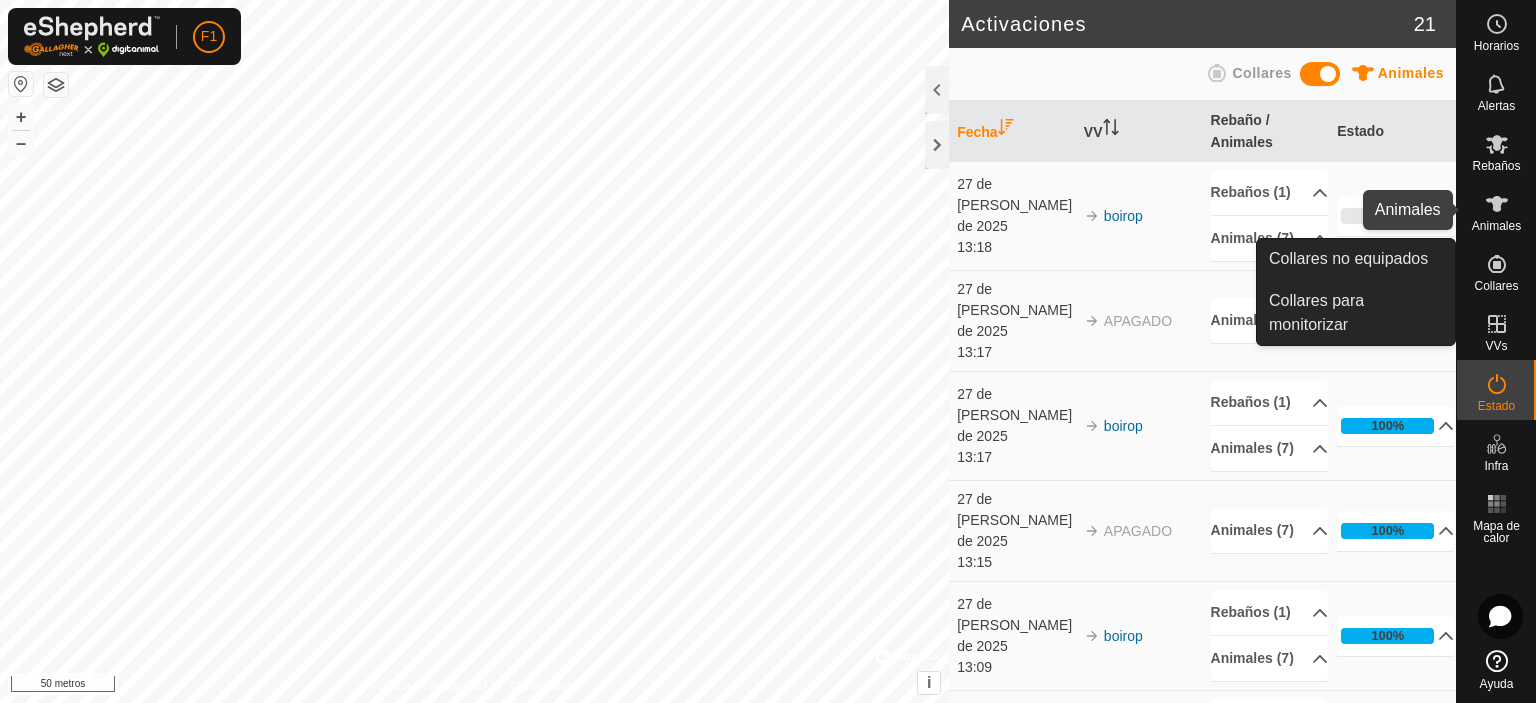 click on "Animales" at bounding box center [1496, 226] 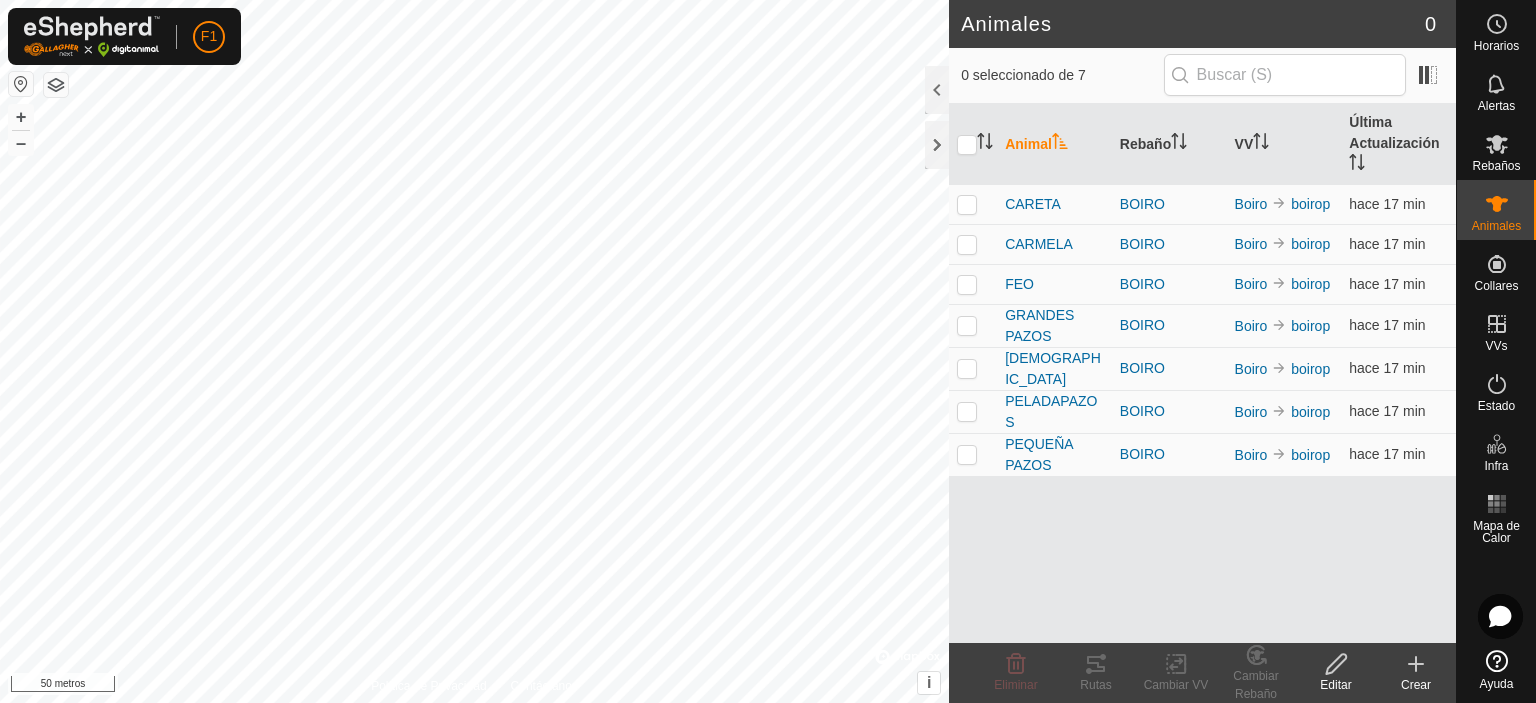 scroll, scrollTop: 0, scrollLeft: 0, axis: both 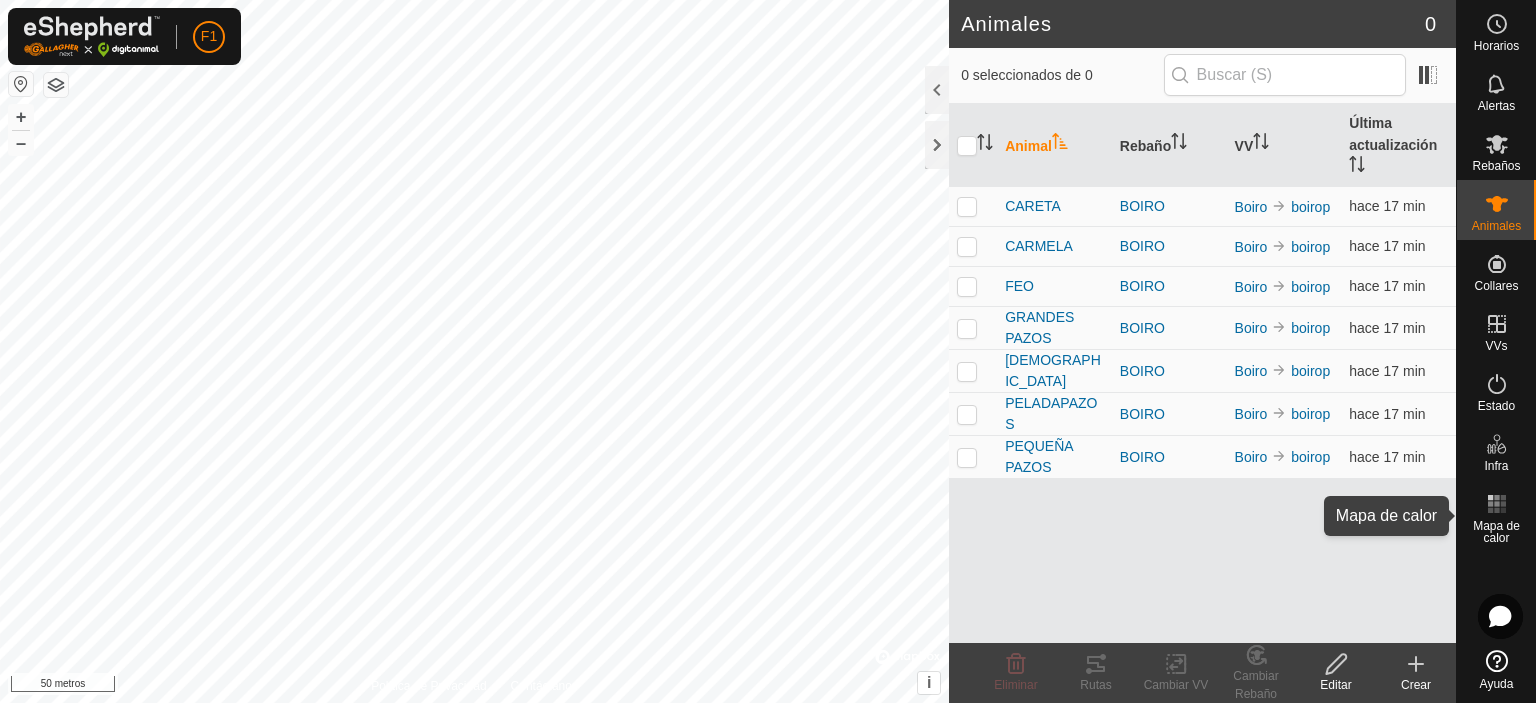 click 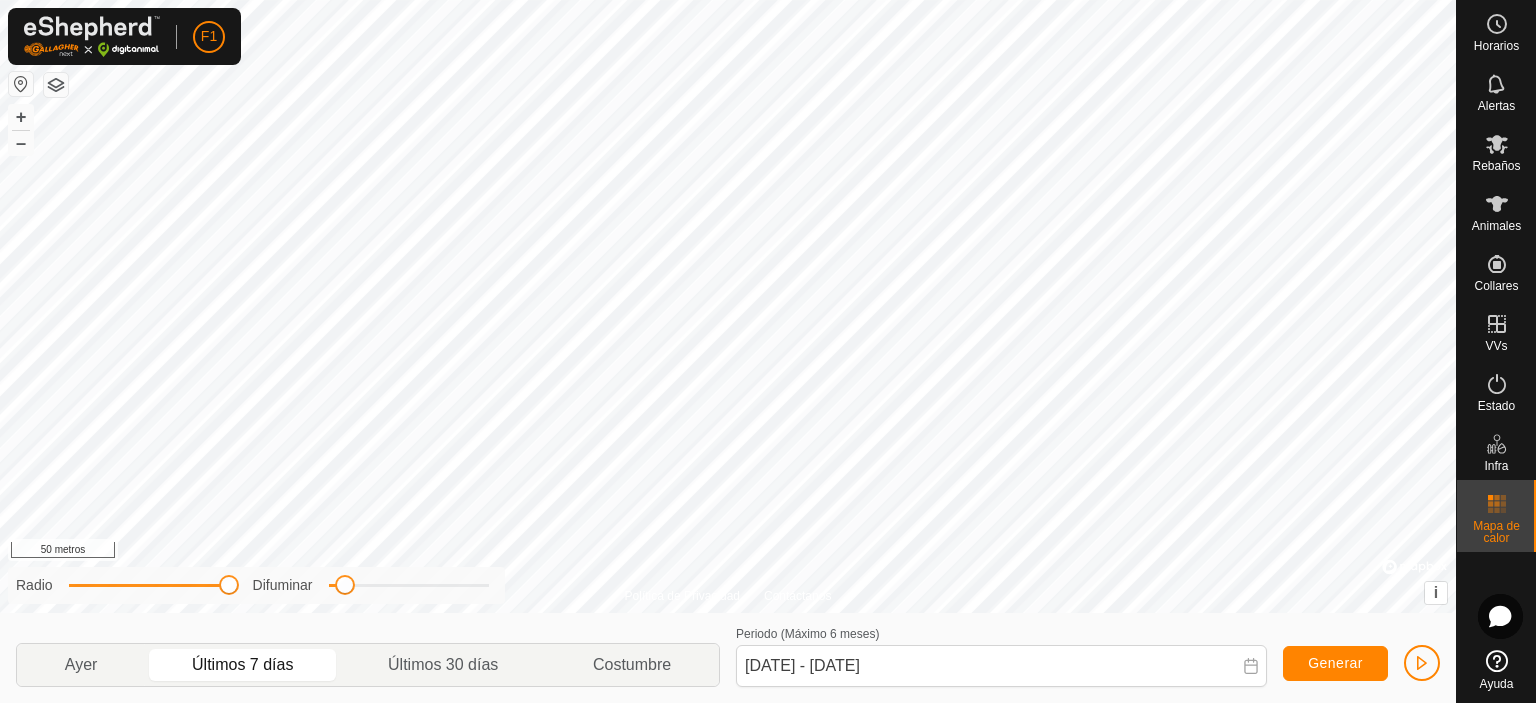 click on "Política de Privacidad Contáctanos + – ⇧ i ©  Mapbox  , ©  OpenStreetMap  ,  Mejora este mapa 50 metros Radio Difuminar Ayer Últimos 7 días Últimos 30 días Costumbre Periodo (Máximo 6 meses) 20 Jul, 2025 - 26 Jul, 2025 Generar" 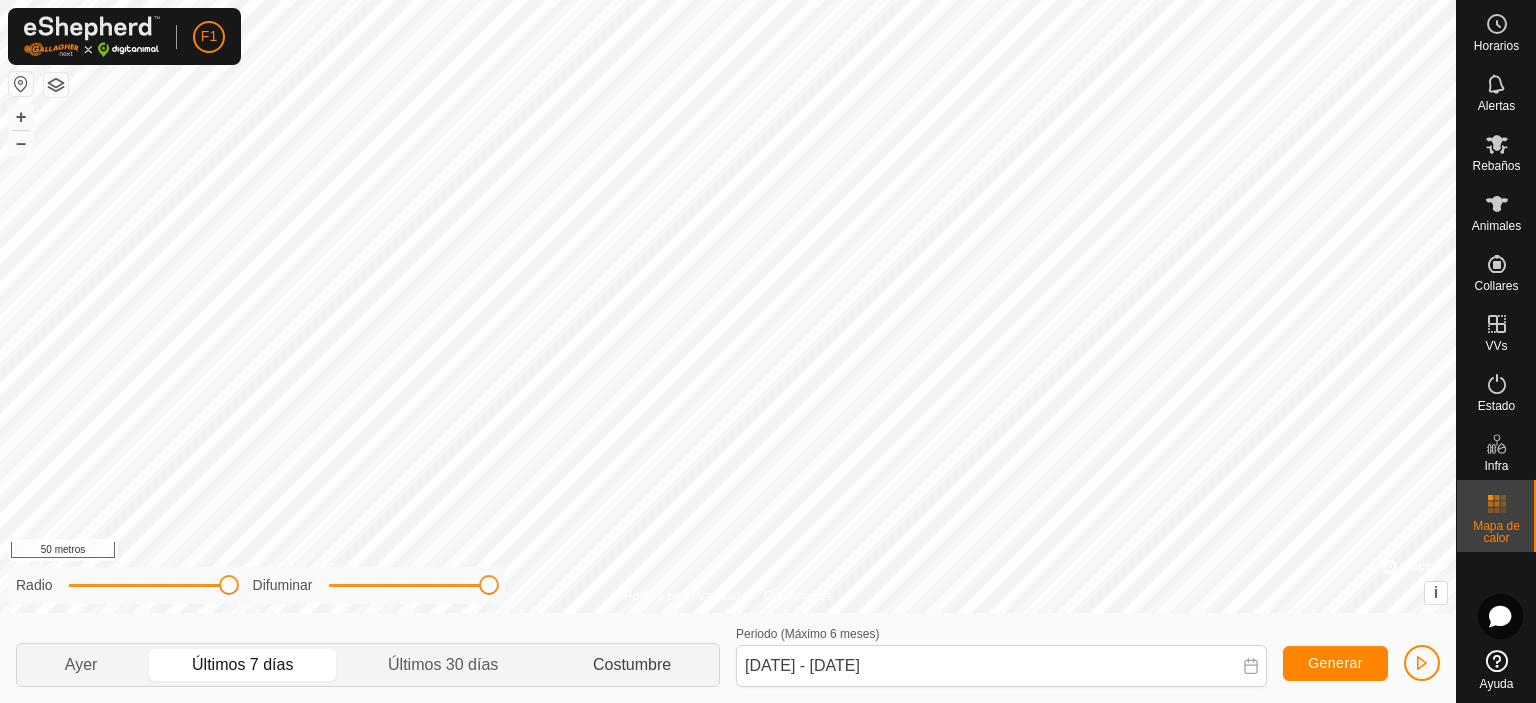 drag, startPoint x: 340, startPoint y: 587, endPoint x: 558, endPoint y: 656, distance: 228.65913 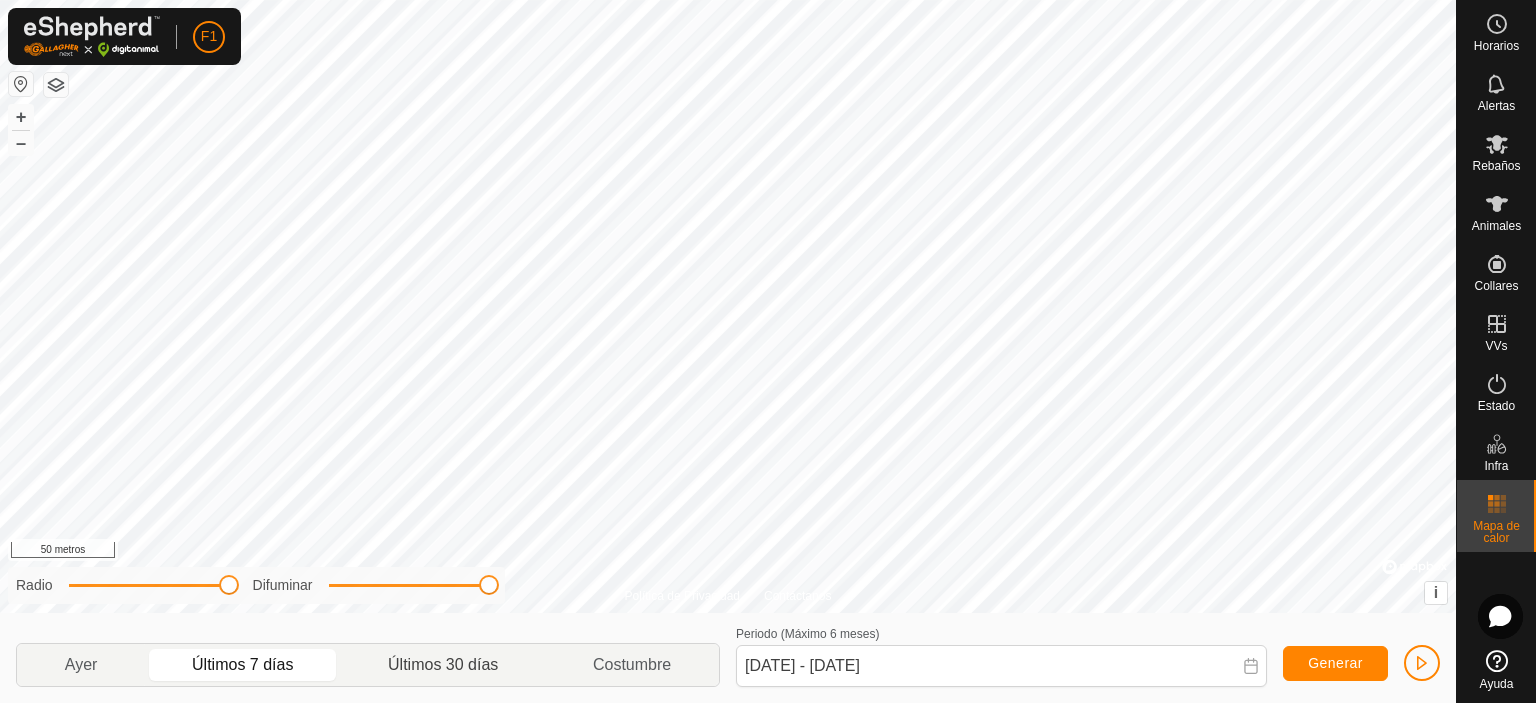 click on "Últimos 30 días" 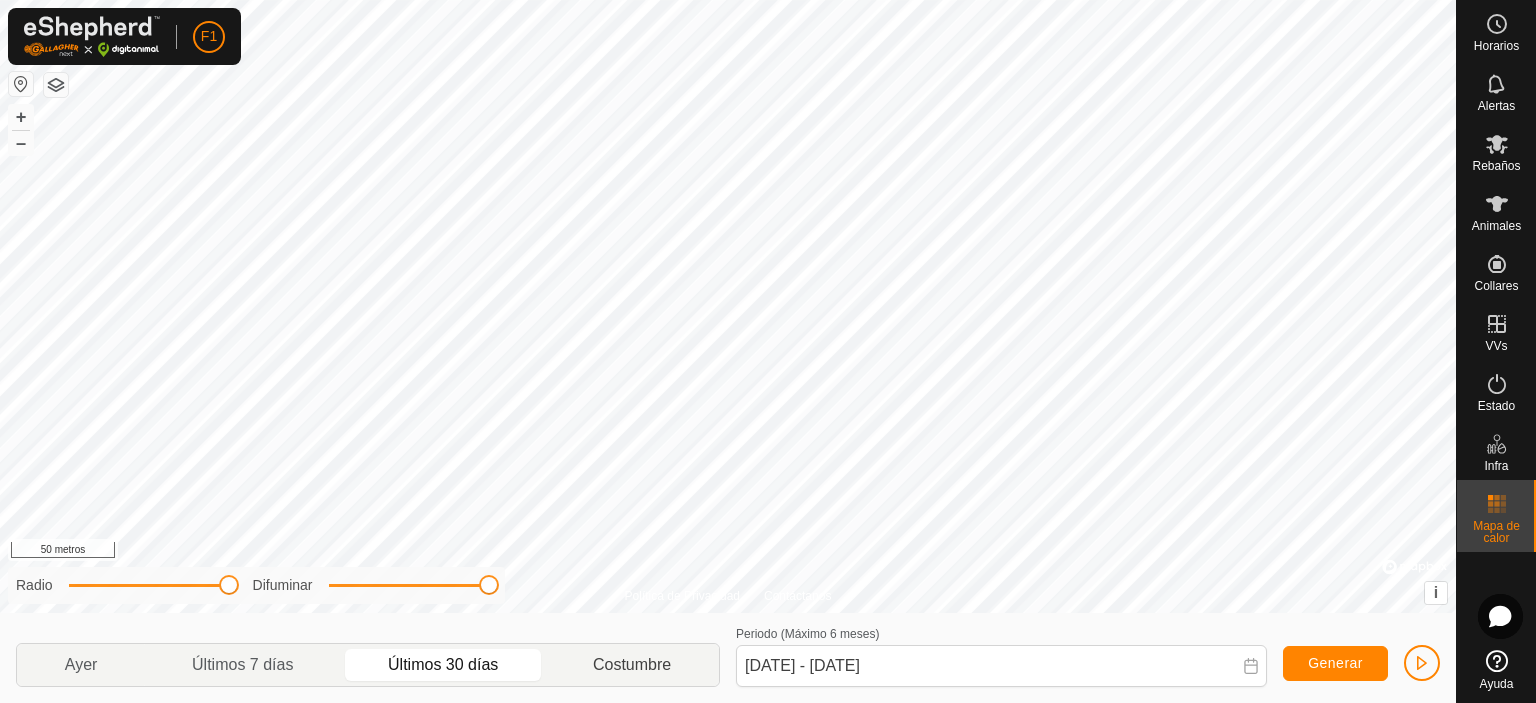 click on "Costumbre" 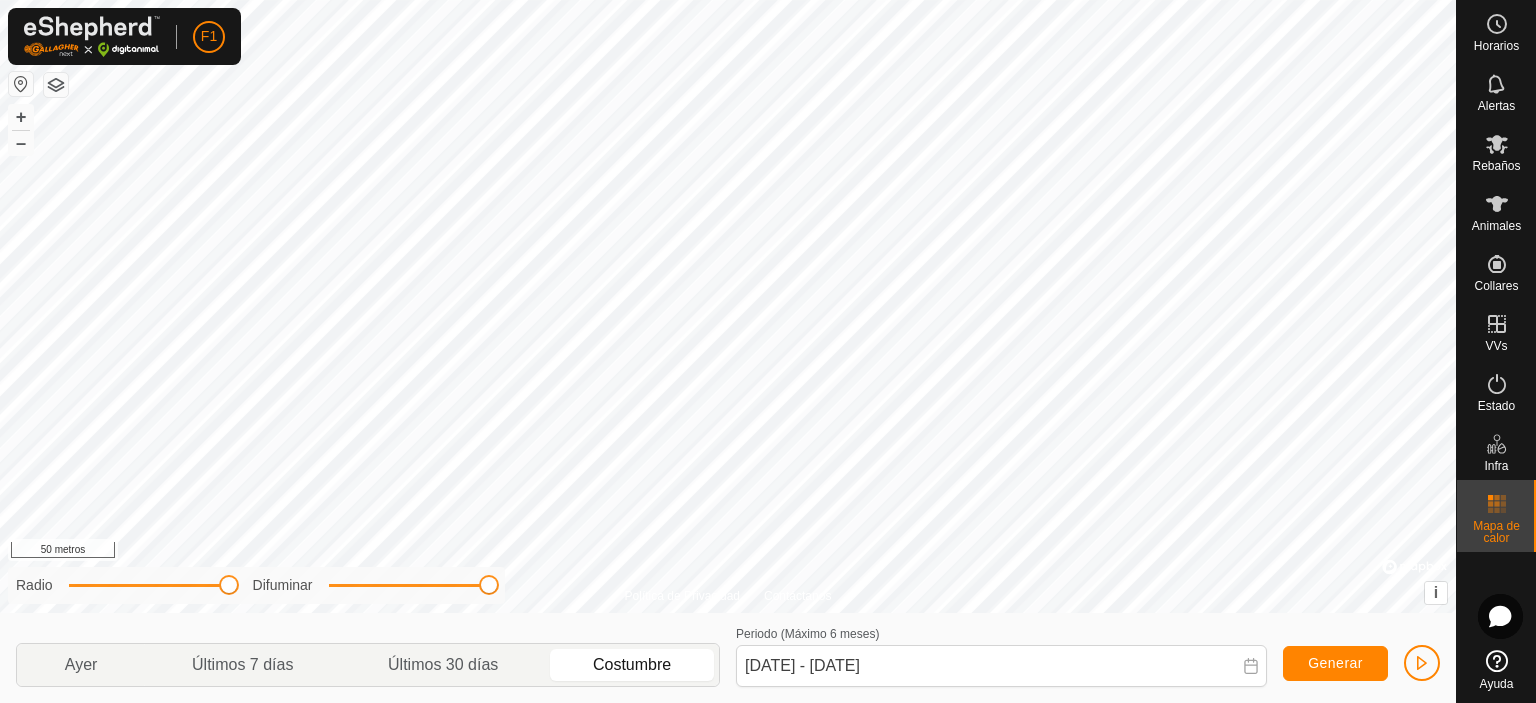 click on "Costumbre" 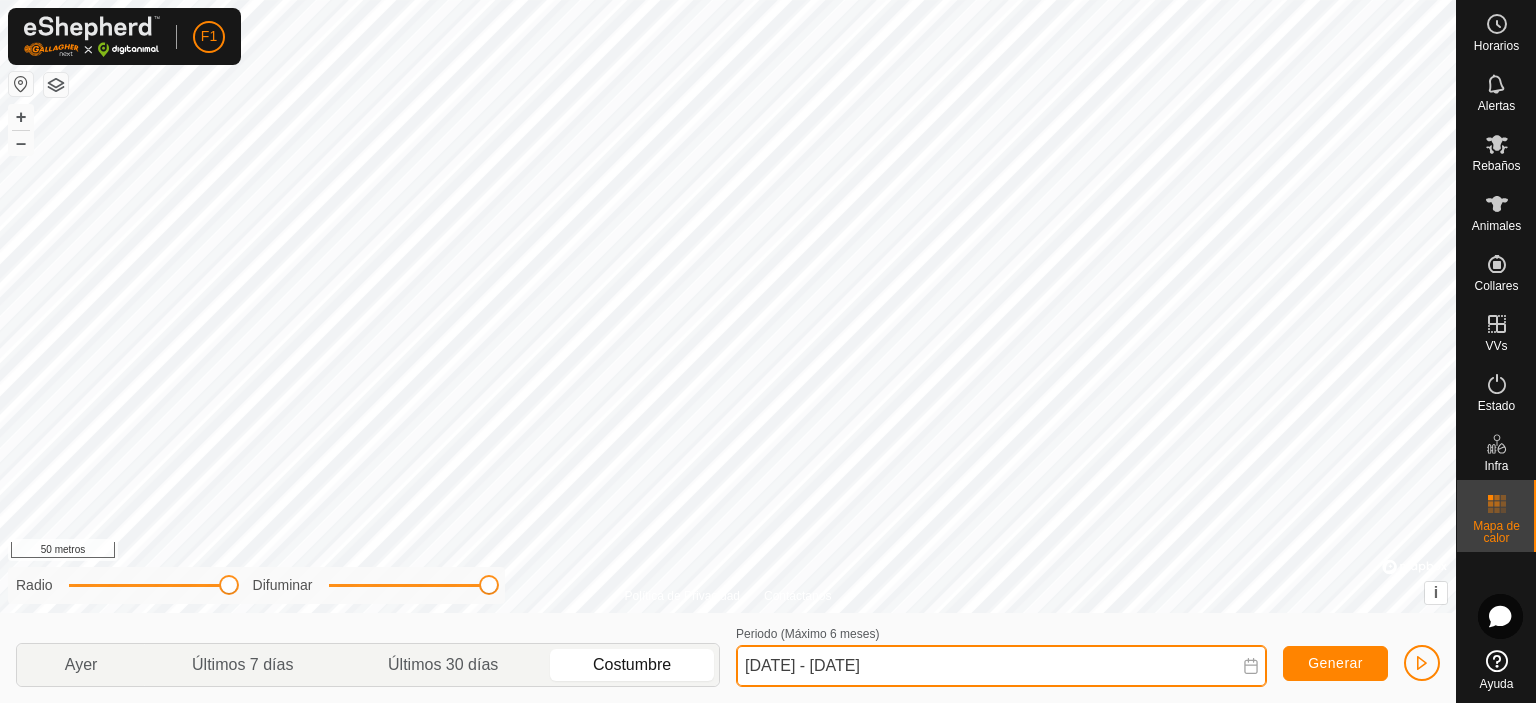 click on "27 Jun, 2025 - 26 Jul, 2025" at bounding box center [1001, 666] 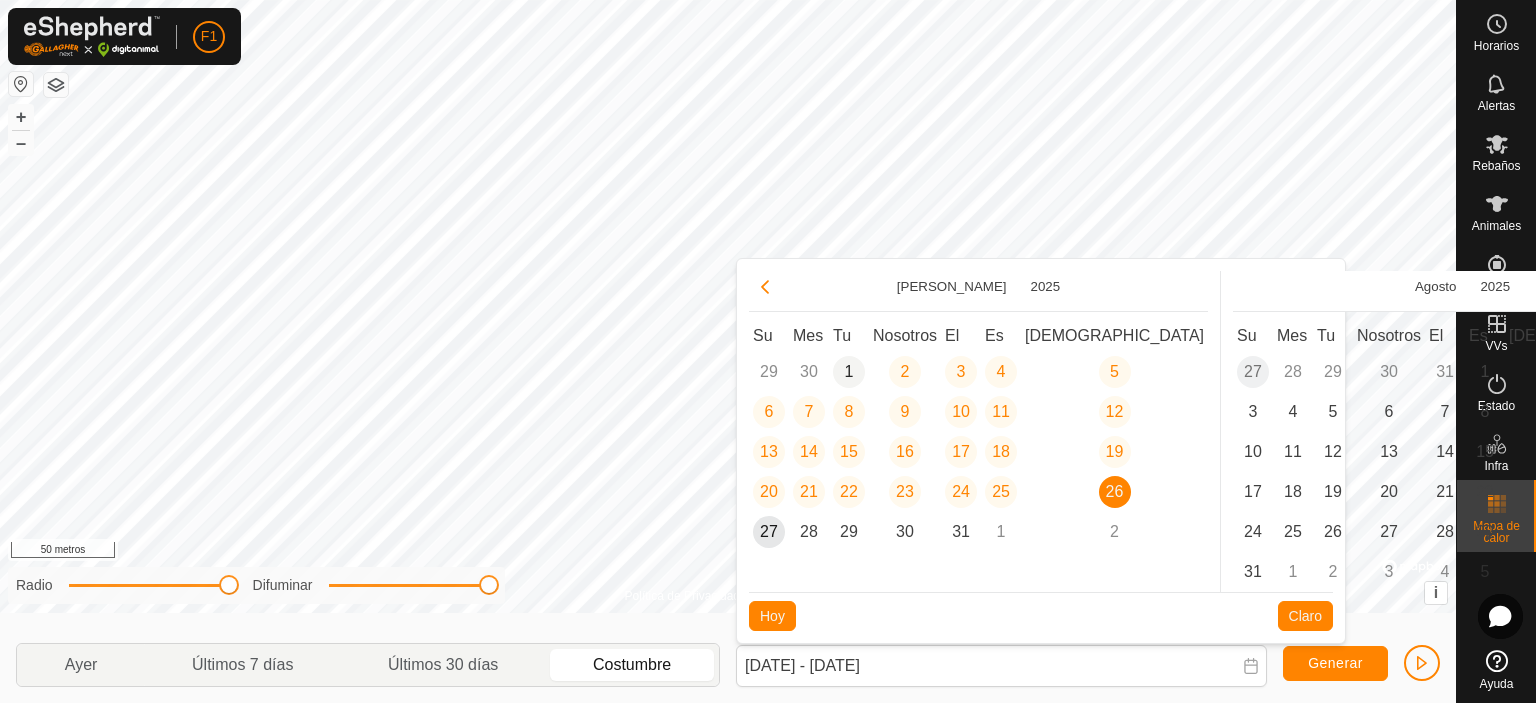 click on "1" at bounding box center (849, 372) 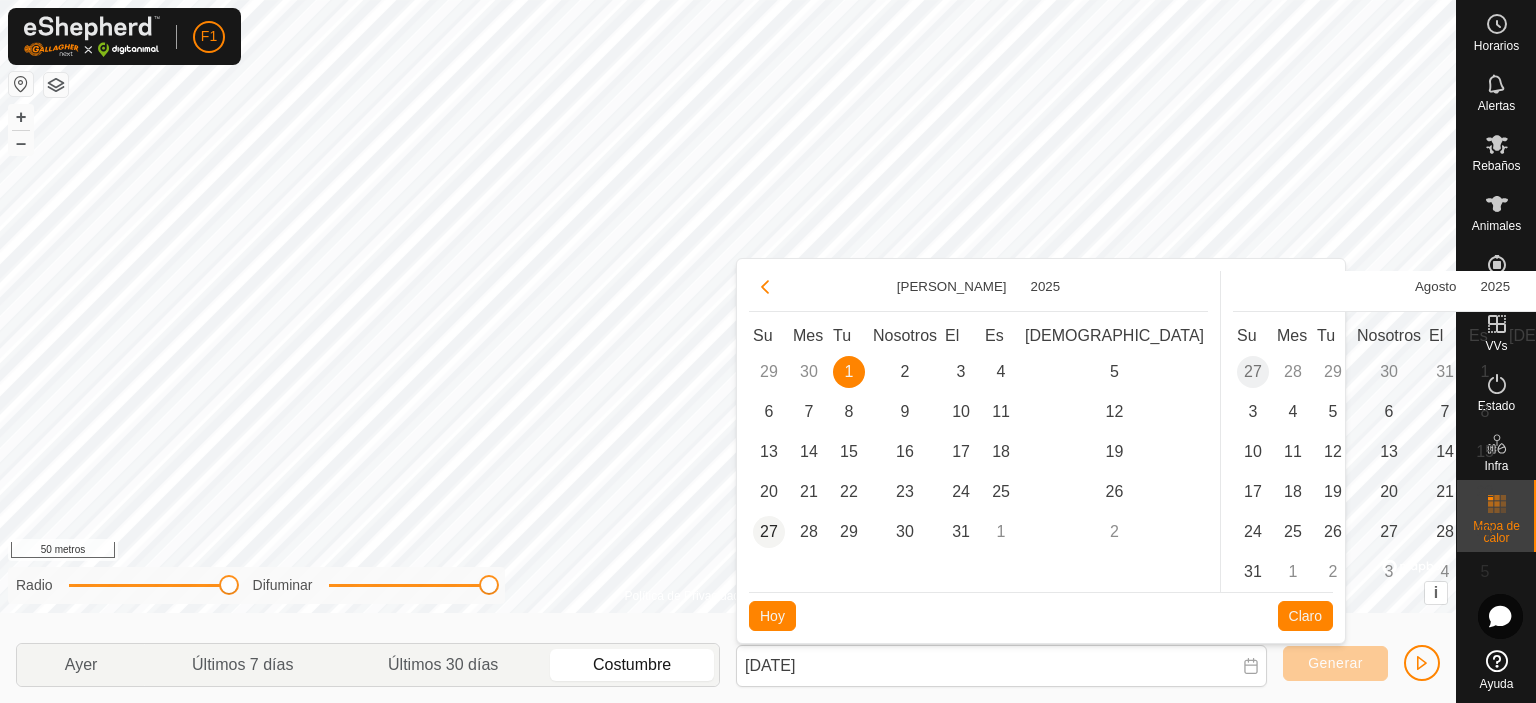 click on "27" at bounding box center (769, 532) 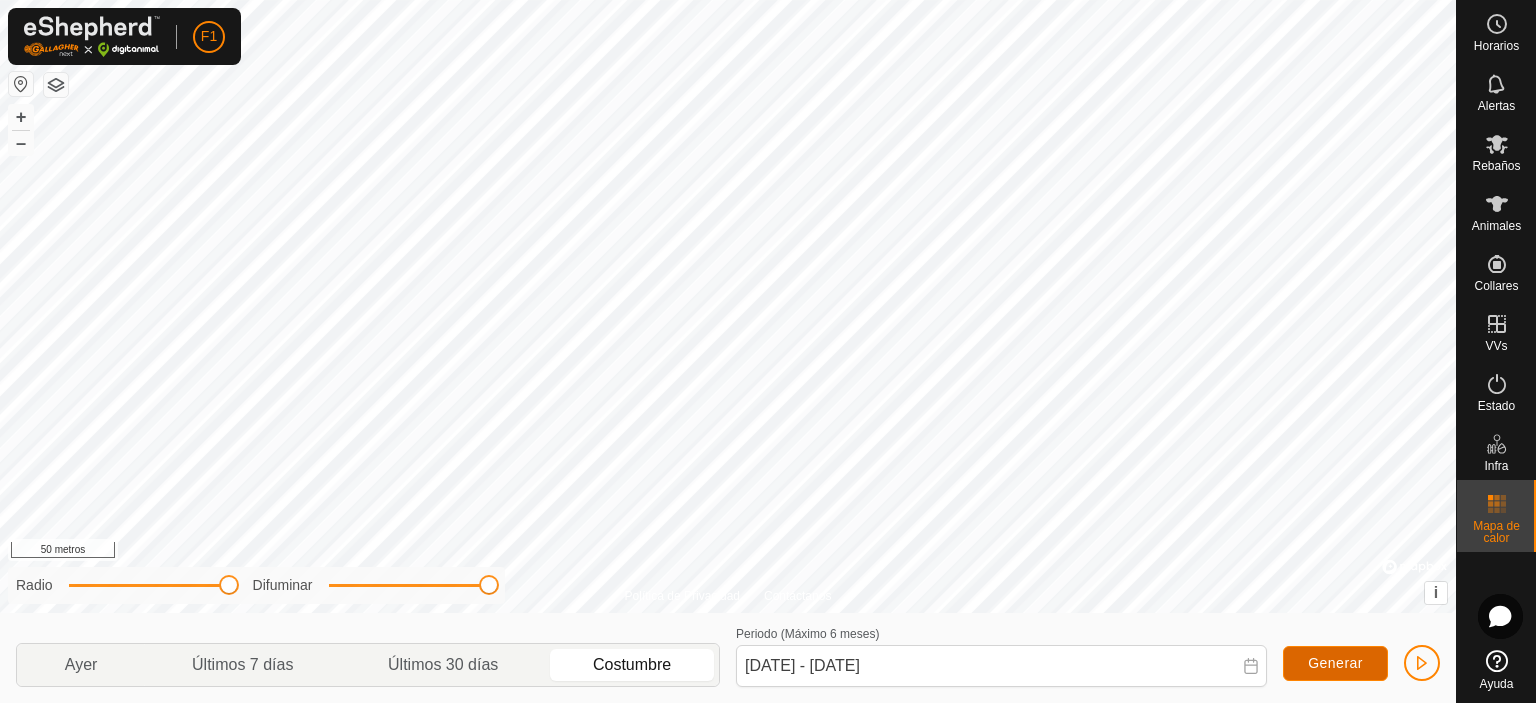 click on "Generar" 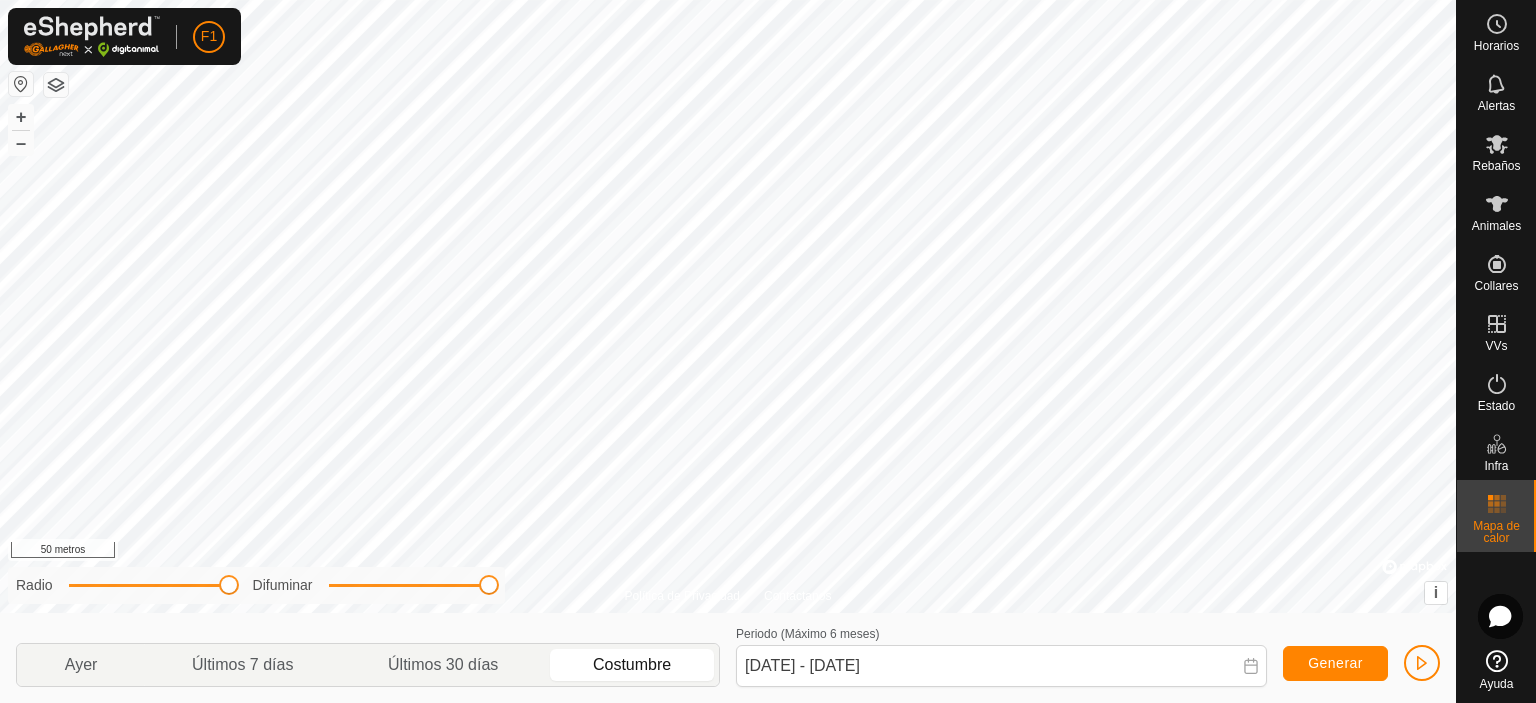 click on "F1 Horarios Alertas Rebaños Animales Collares VVs Estado Infra Mapa de calor Ayuda Política de Privacidad Contáctanos + – ⇧ i ©  Mapbox  , ©  OpenStreetMap  ,  Mejora este mapa 50 metros Radio Difuminar Ayer Últimos 7 días Últimos 30 días Costumbre Periodo (Máximo 6 meses) 01 Jul, 2025 - 27 Jul, 2025 Generar
Texto original Valora esta traducción Tu opinión servirá para ayudar a mejorar el Traductor de Google" at bounding box center [768, 351] 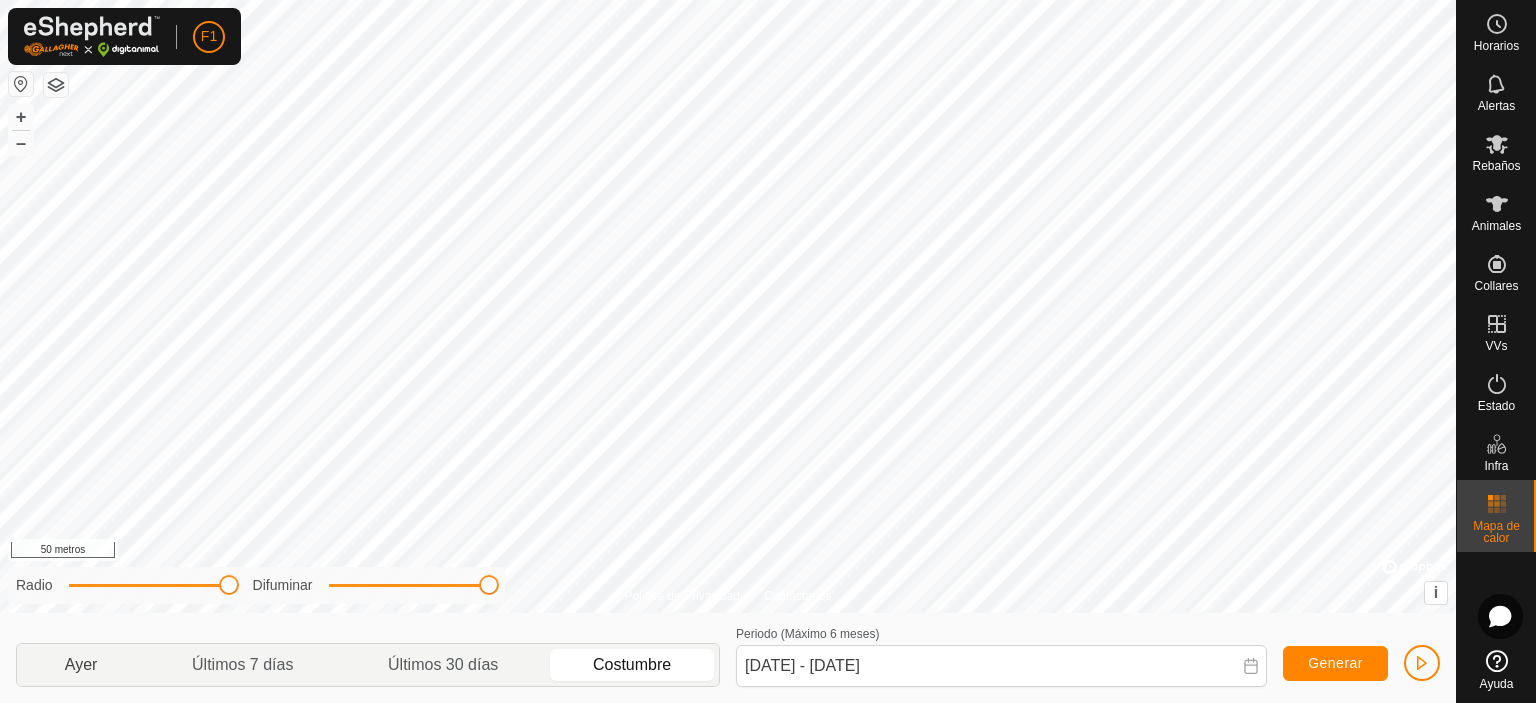 click on "Ayer" 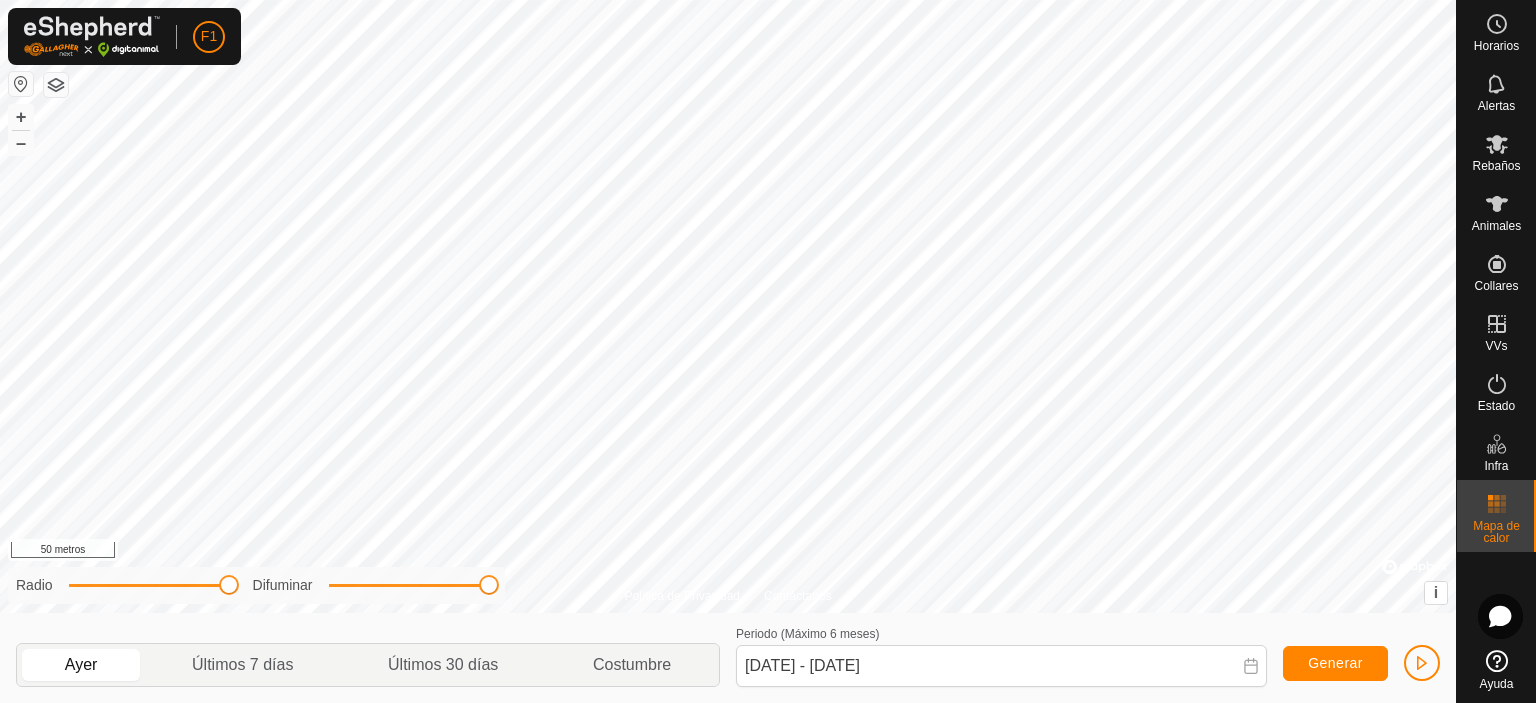 click on "F1 Horarios Alertas Rebaños Animales Collares VVs Estado Infra Mapa de calor Ayuda Política de Privacidad Contáctanos + – ⇧ i ©  Mapbox  , ©  OpenStreetMap  ,  Mejora este mapa 50 metros Radio Difuminar Ayer Últimos 7 días Últimos 30 días Costumbre Periodo (Máximo 6 meses) 26 Jul, 2025 - 26 Jul, 2025 Generar
Texto original Valora esta traducción Tu opinión servirá para ayudar a mejorar el Traductor de Google" at bounding box center (768, 351) 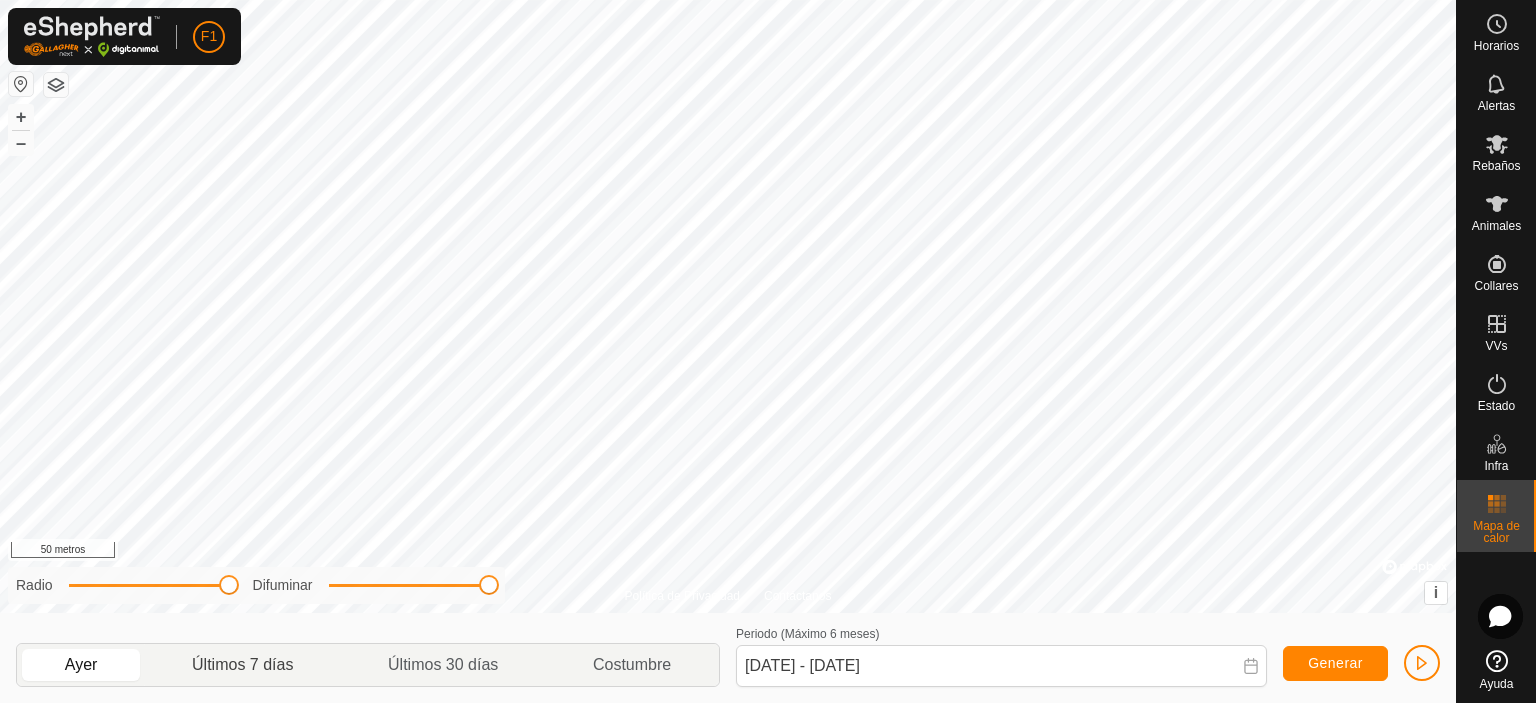 click on "Últimos 7 días" 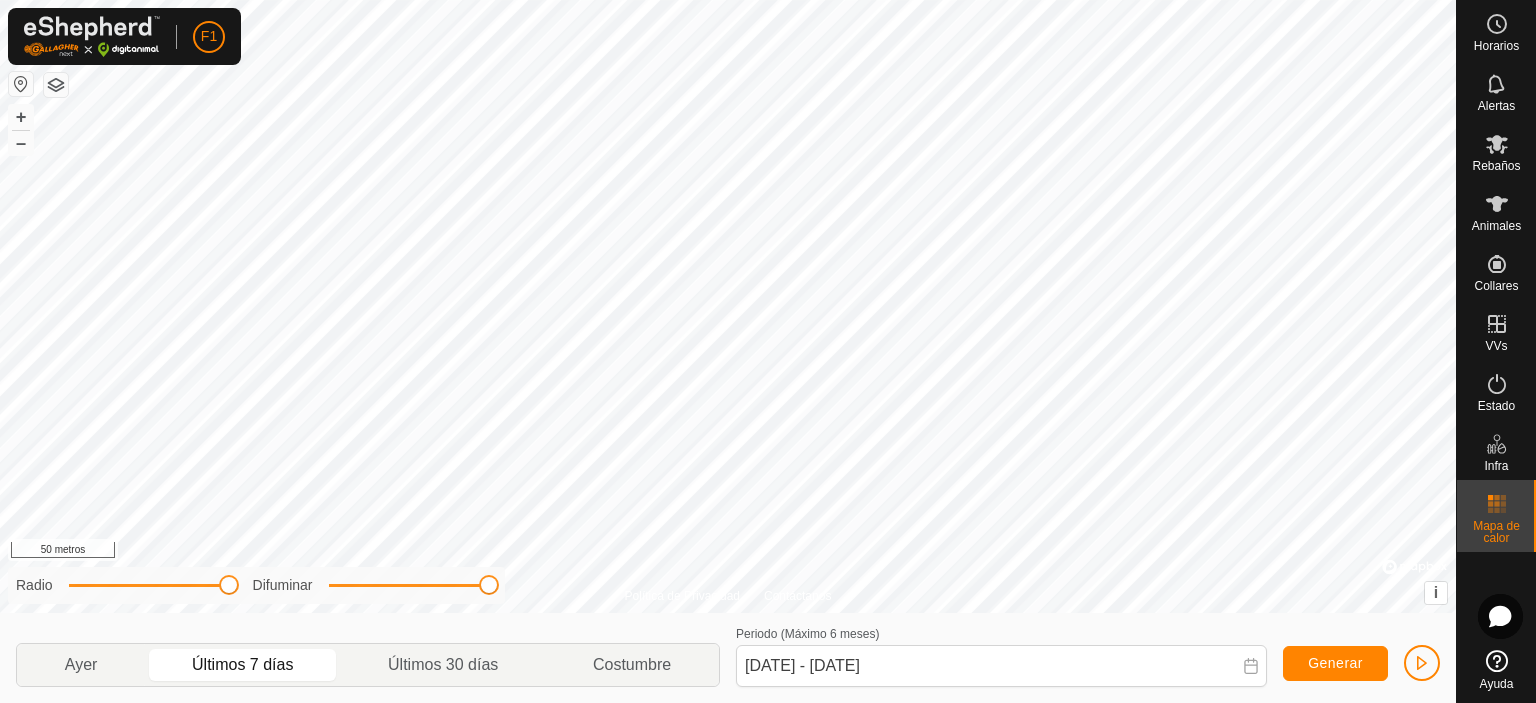 click on "Política de Privacidad Contáctanos + – ⇧ i ©  Mapbox  , ©  OpenStreetMap  ,  Mejora este mapa 50 metros Radio Difuminar Ayer Últimos 7 días Últimos 30 días Costumbre Periodo (Máximo 6 meses) 20 Jul, 2025 - 26 Jul, 2025 Generar" 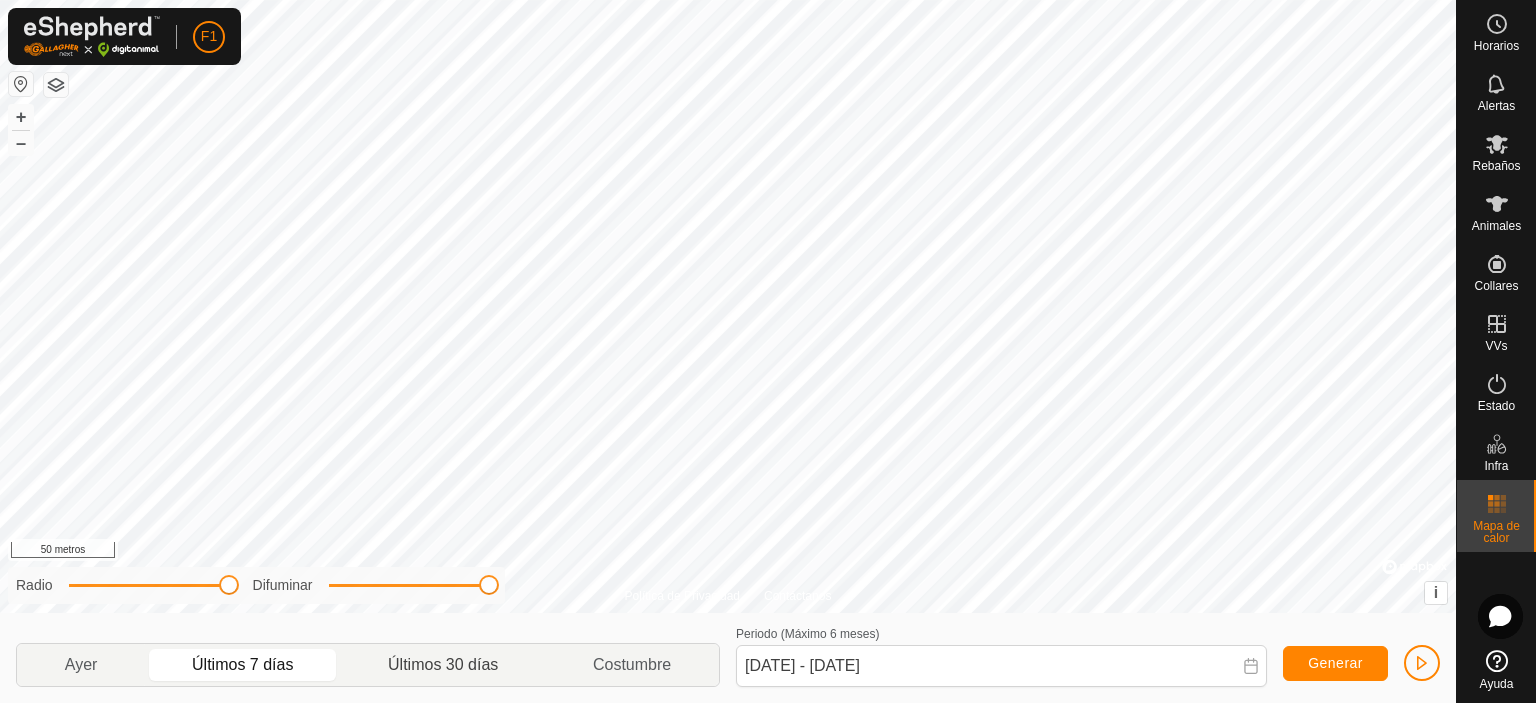 click on "Últimos 30 días" 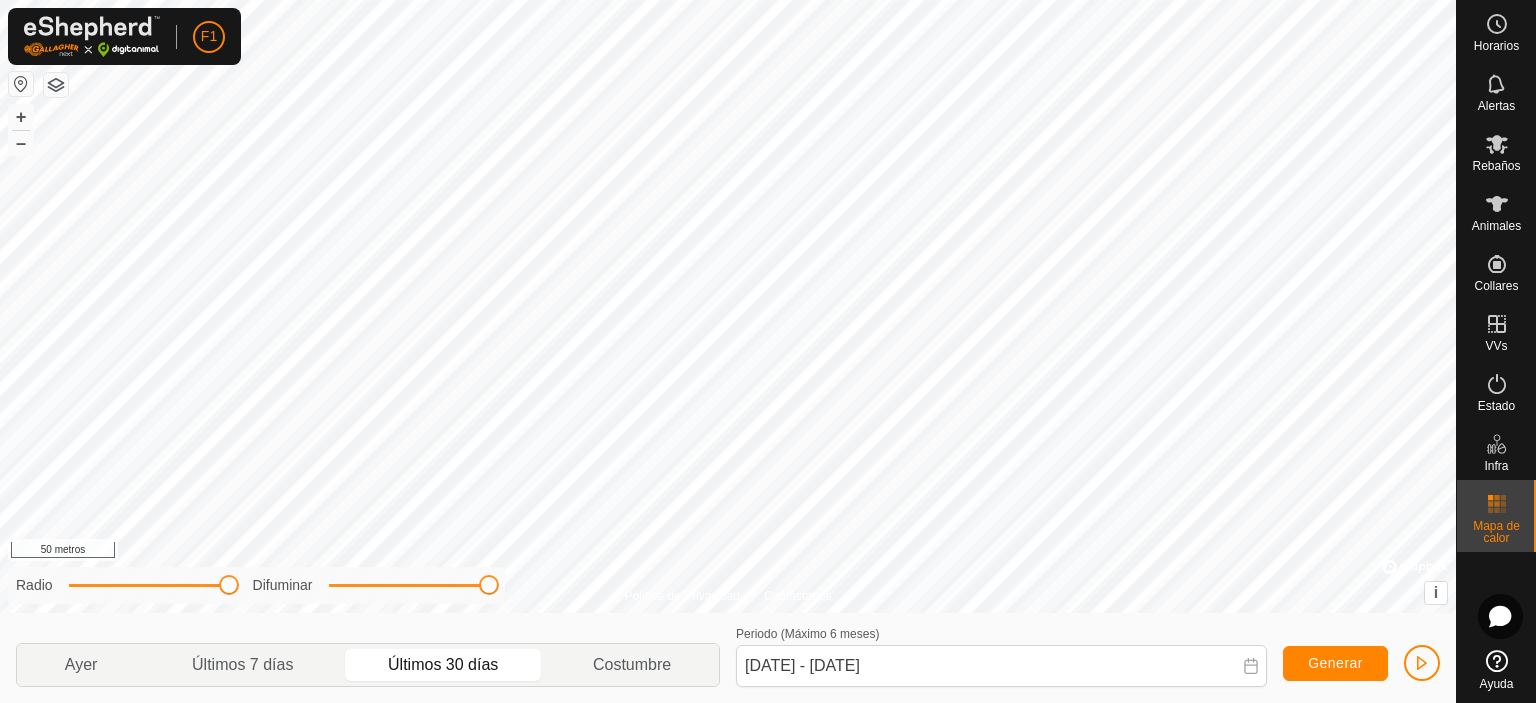 click on "Últimos 30 días" 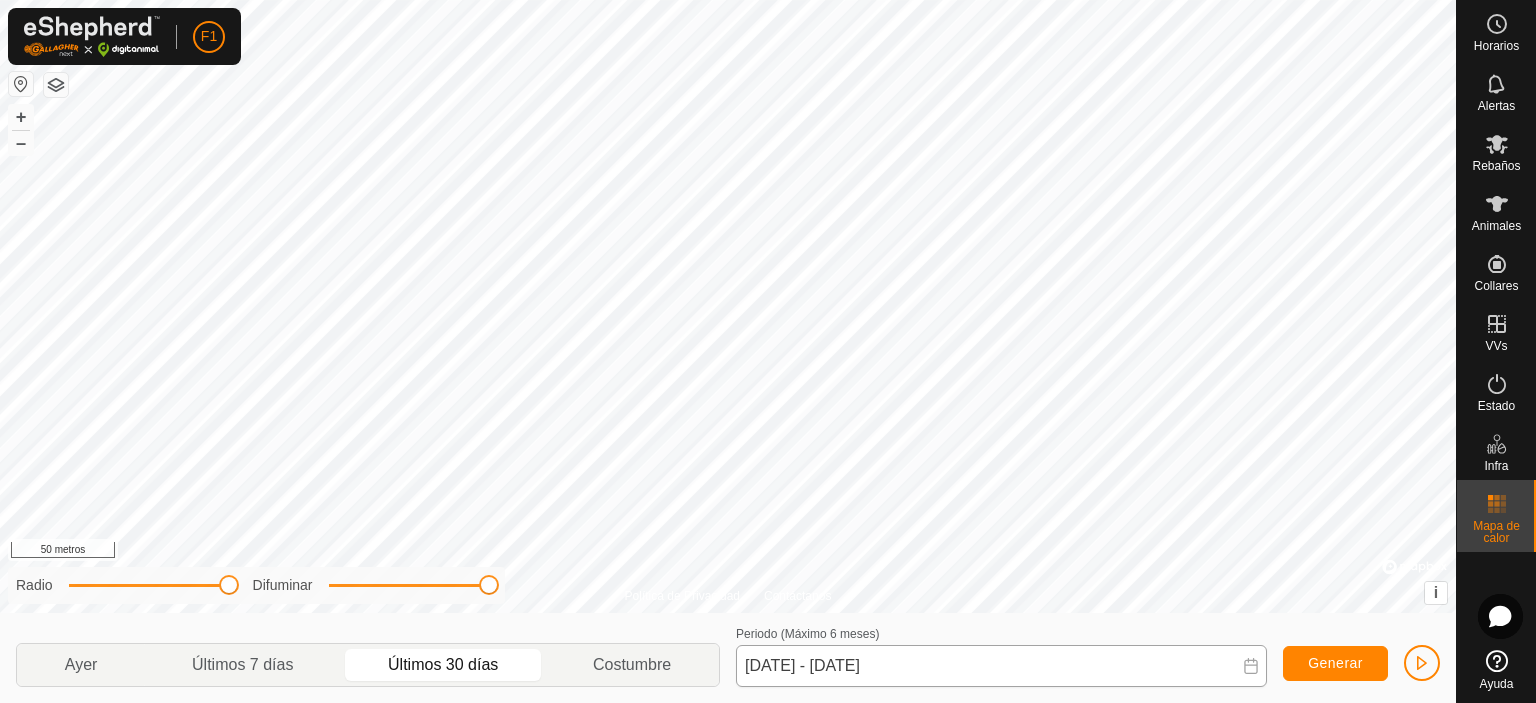 click on "Política de Privacidad Contáctanos + – ⇧ i ©  Mapbox  , ©  OpenStreetMap  ,  Mejora este mapa 50 metros Radio Difuminar Ayer Últimos 7 días Últimos 30 días Costumbre Periodo (Máximo 6 meses) 27 Jun, 2025 - 26 Jul, 2025 Generar" 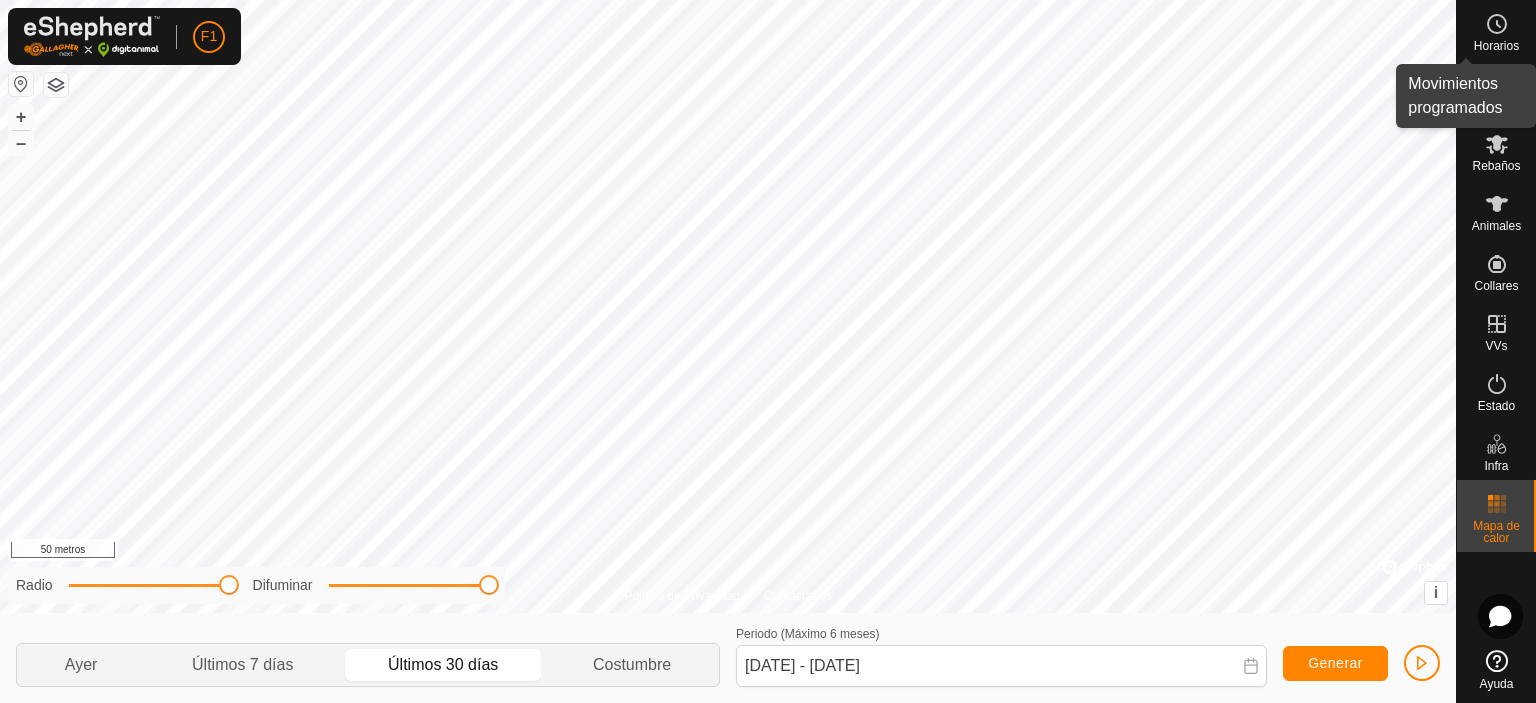 click on "Horarios" at bounding box center [1496, 46] 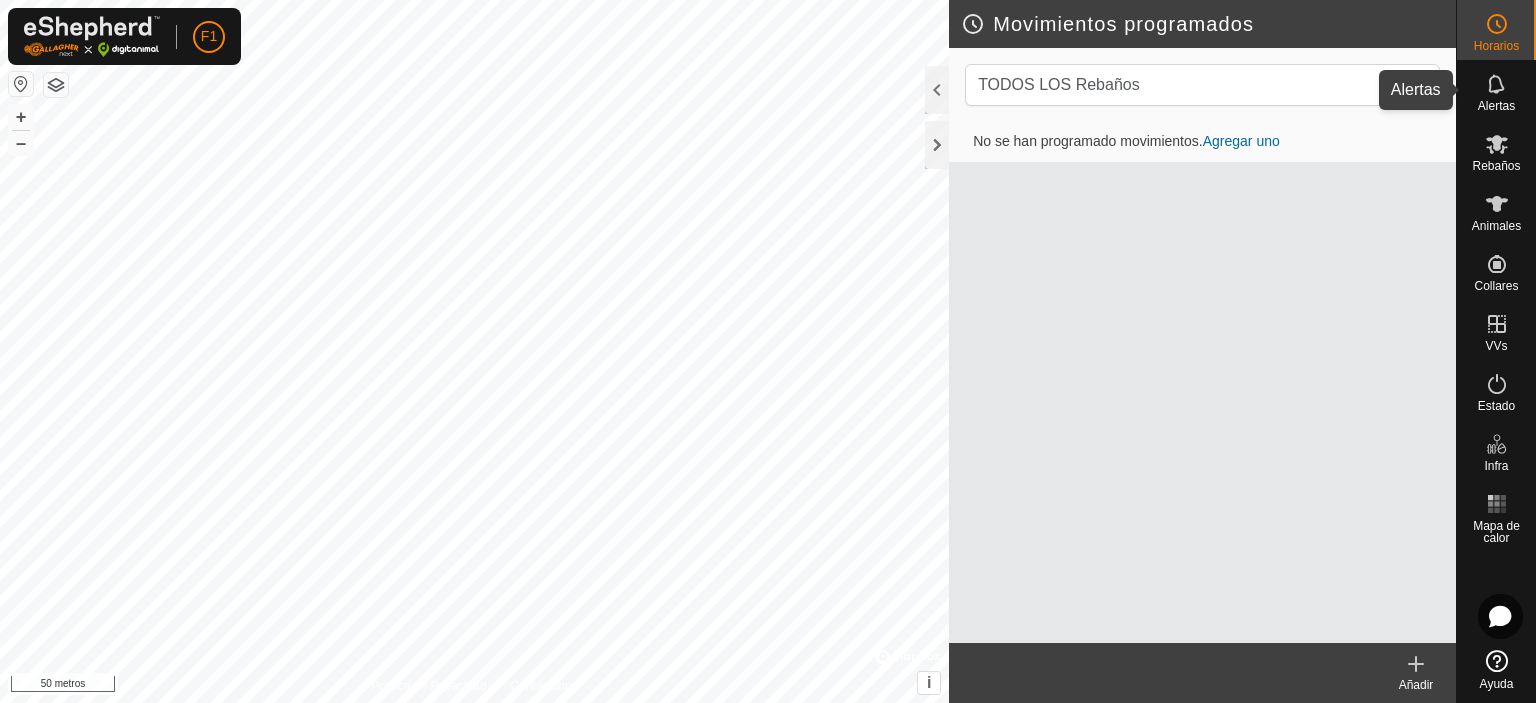 click 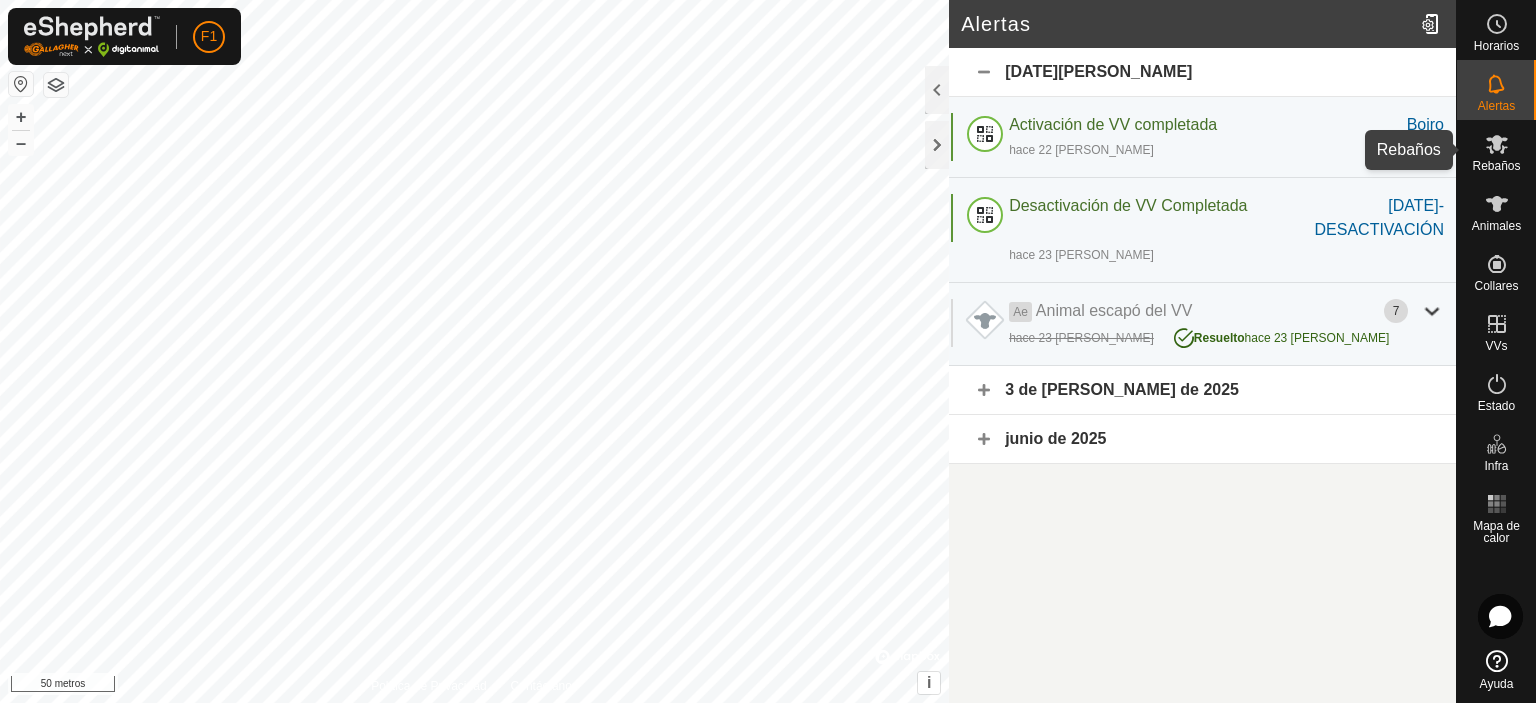 click at bounding box center (1497, 144) 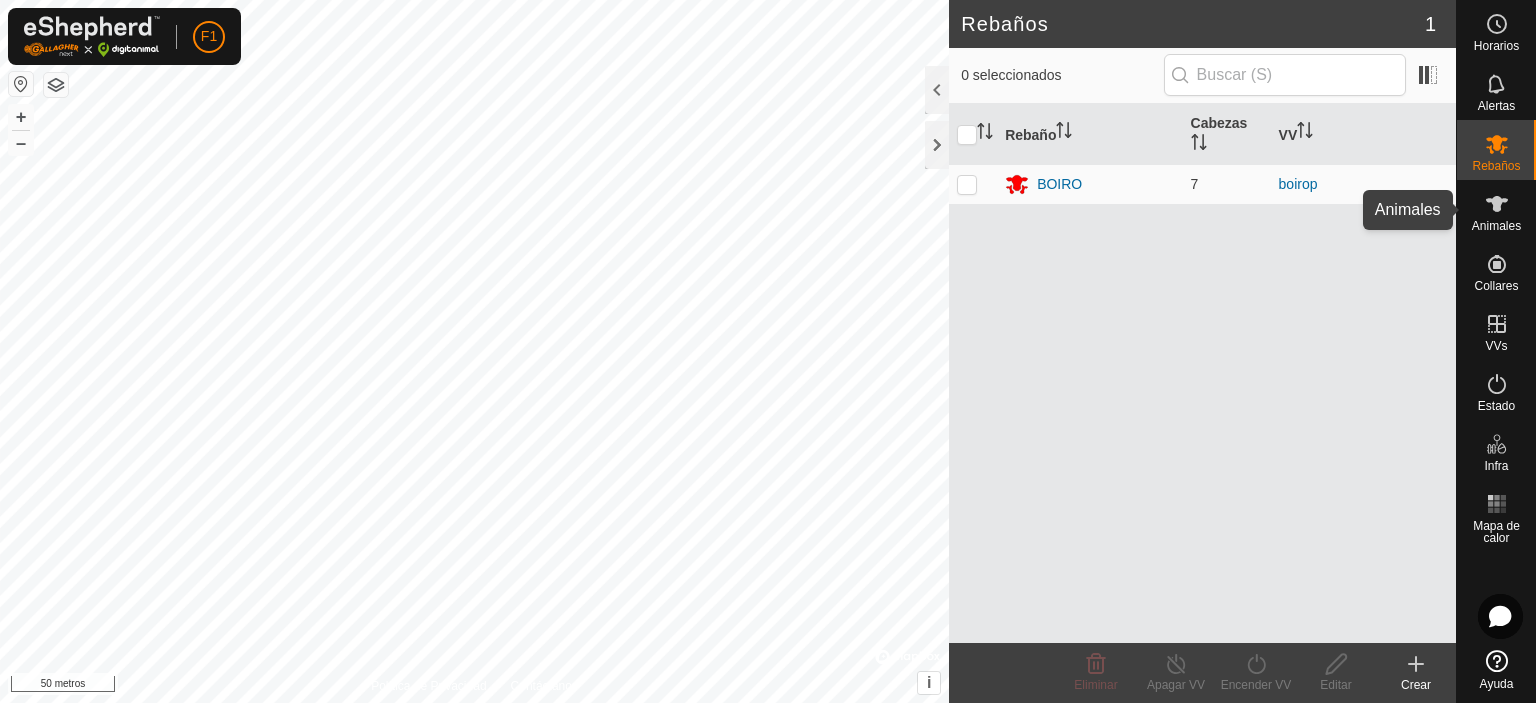 click 